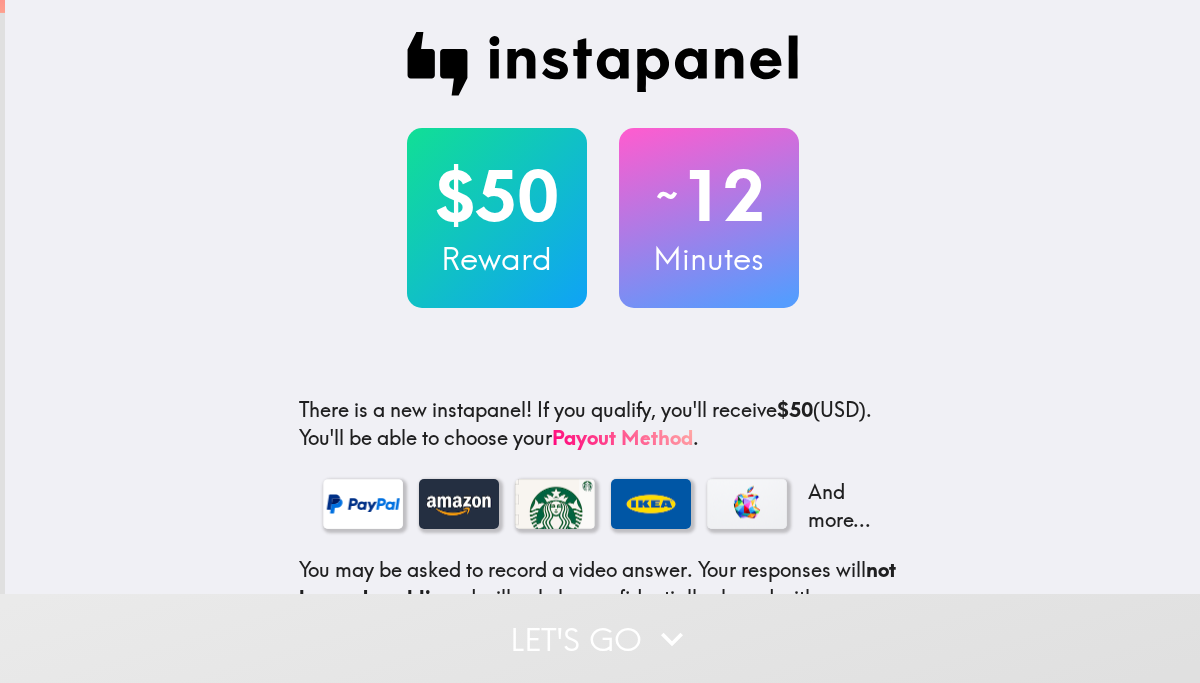 scroll, scrollTop: 0, scrollLeft: 0, axis: both 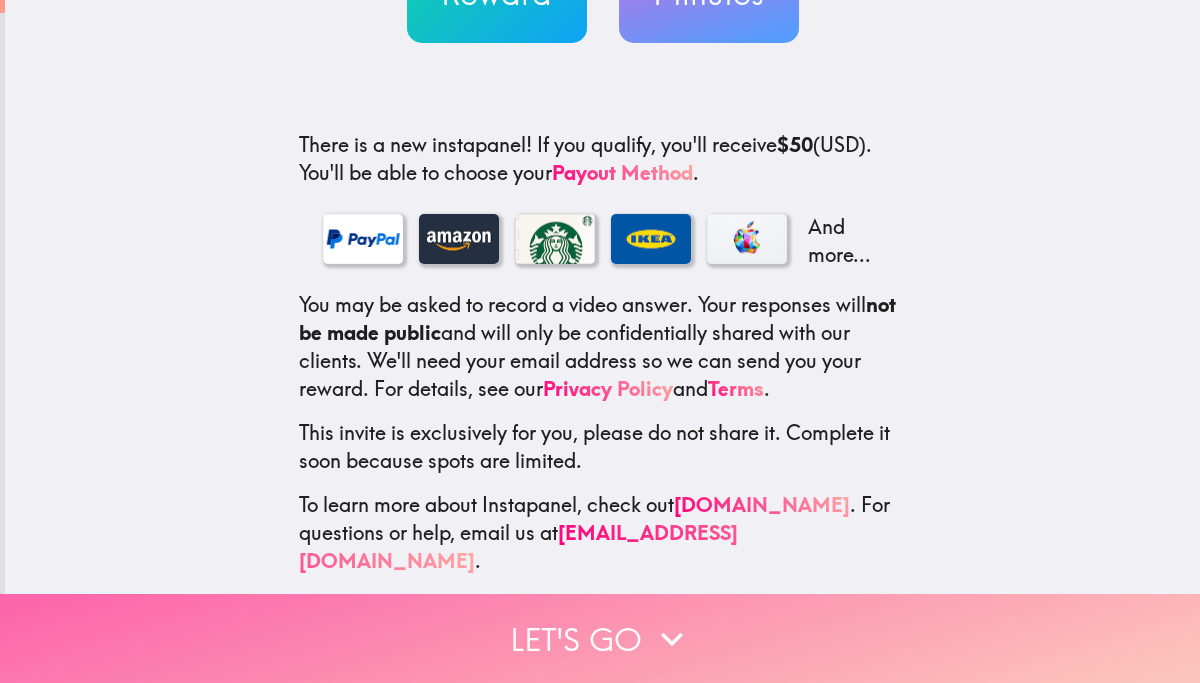 click on "Let's go" at bounding box center [600, 638] 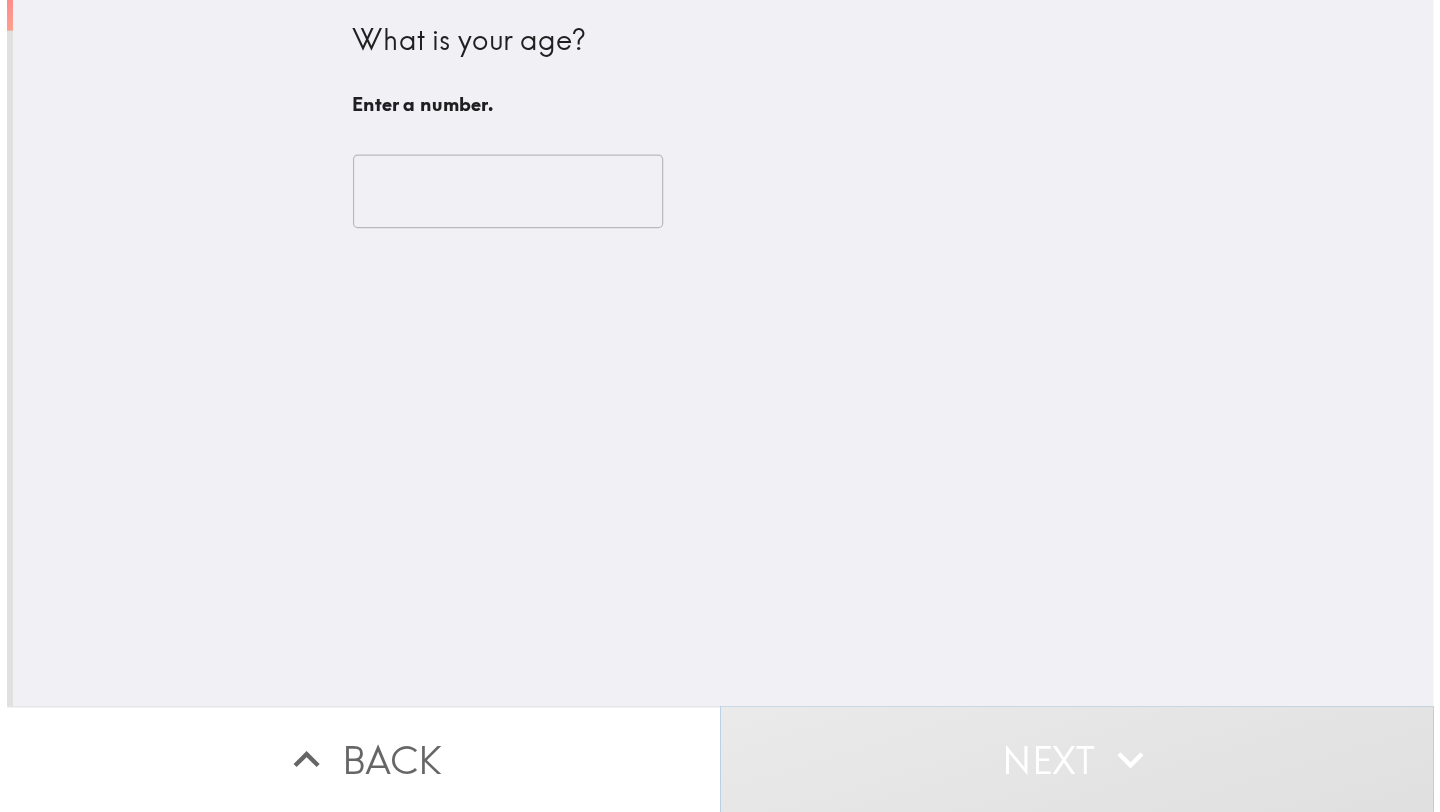scroll, scrollTop: 0, scrollLeft: 0, axis: both 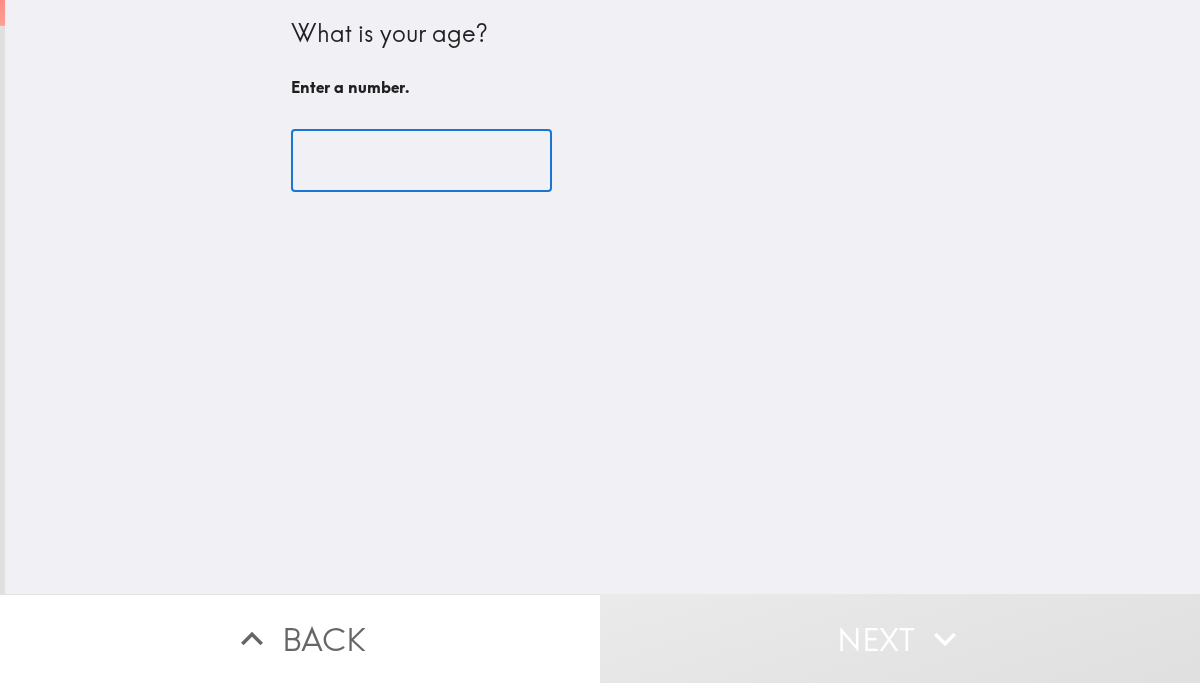 click at bounding box center [421, 161] 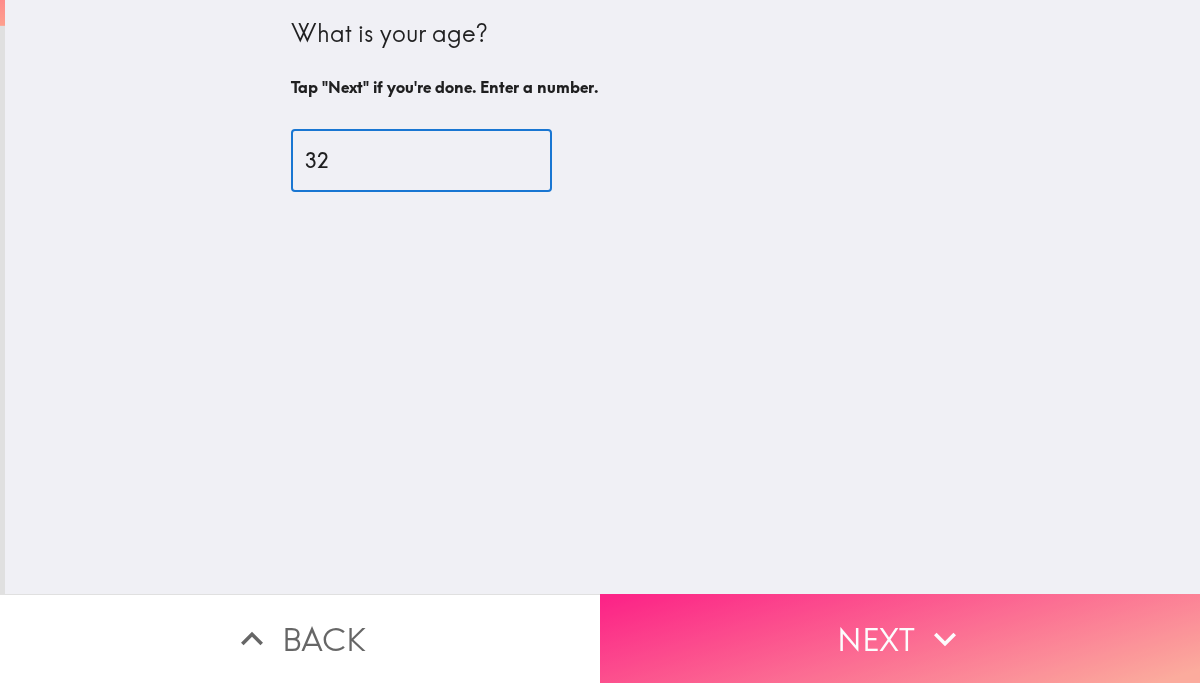 type on "32" 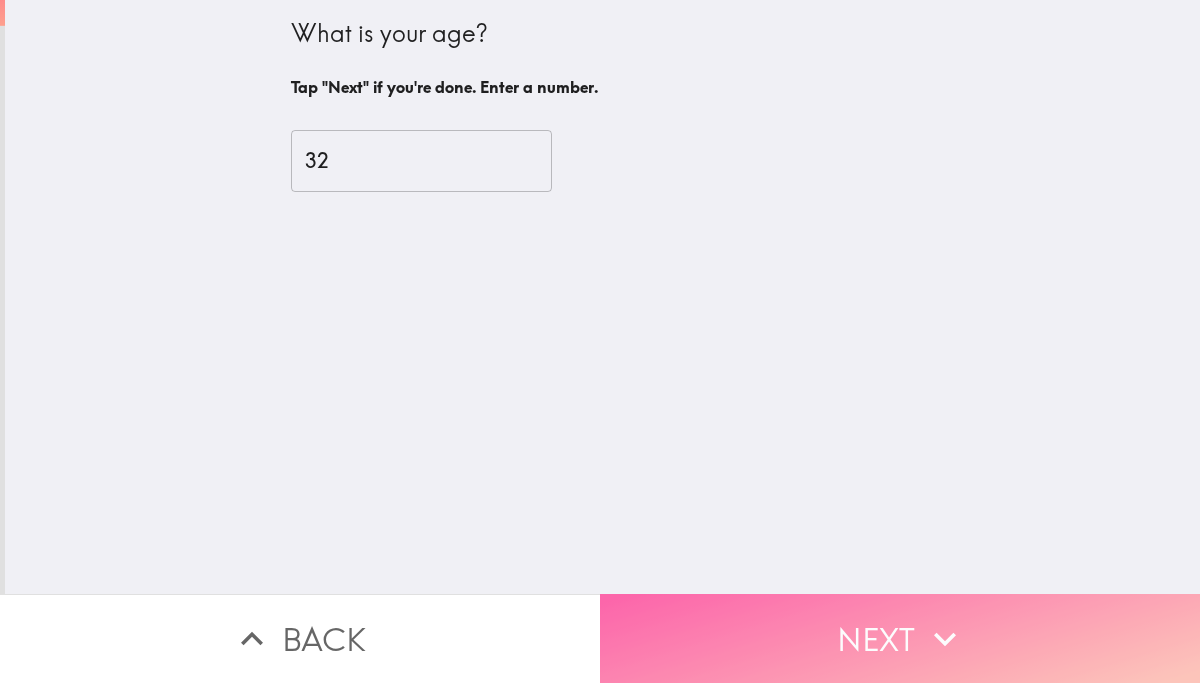 click on "Next" at bounding box center [900, 638] 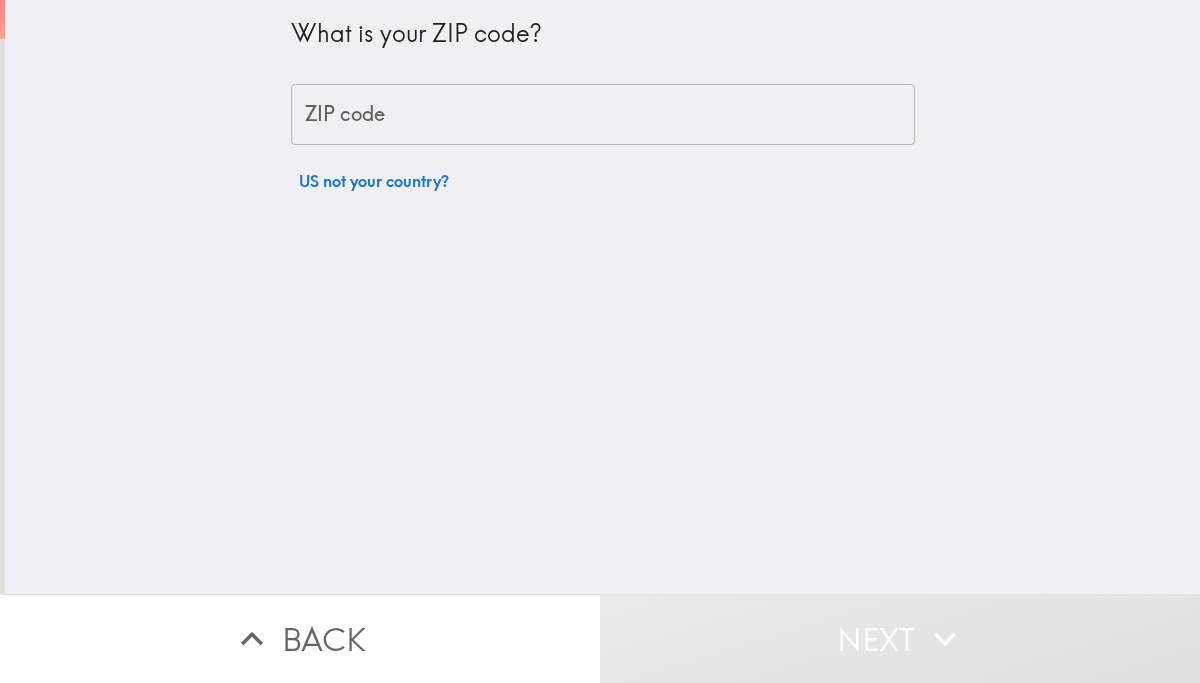 click on "ZIP code" at bounding box center [603, 115] 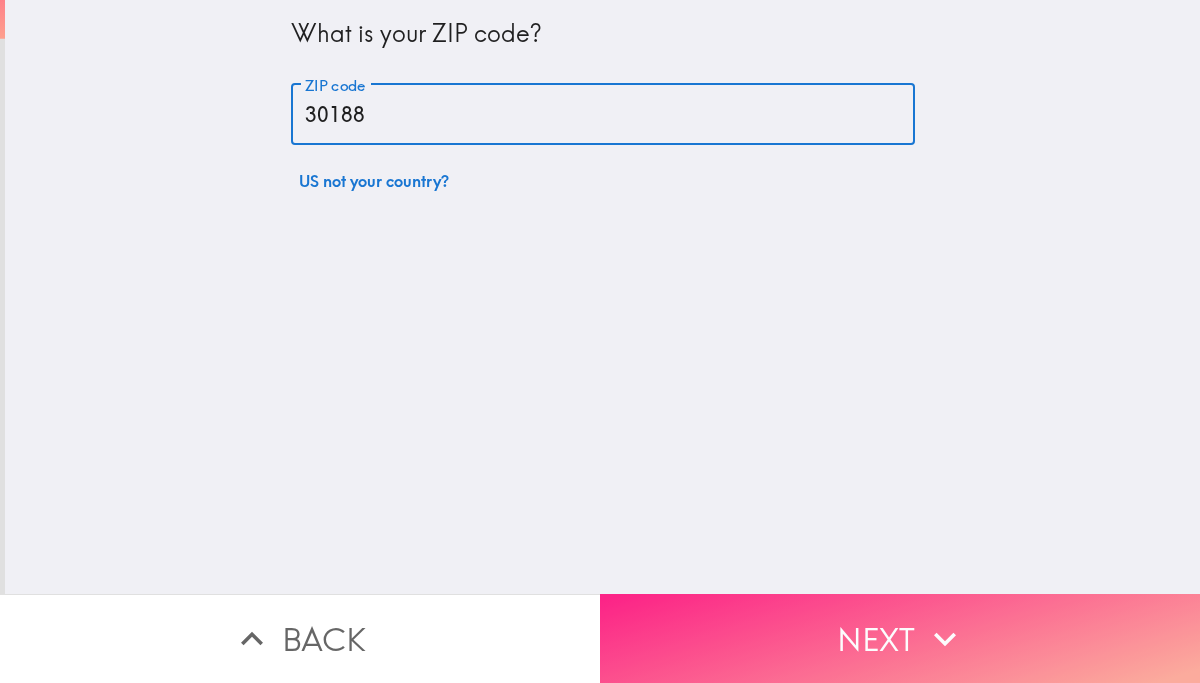 type on "30188" 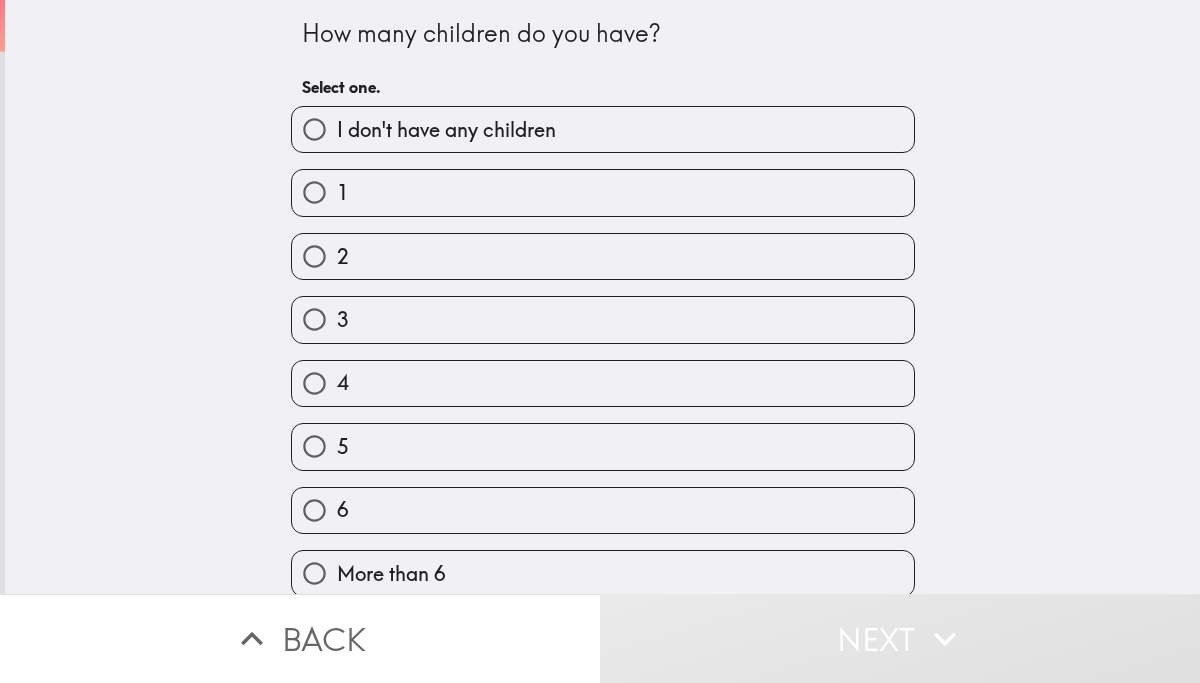click on "2" at bounding box center (595, 248) 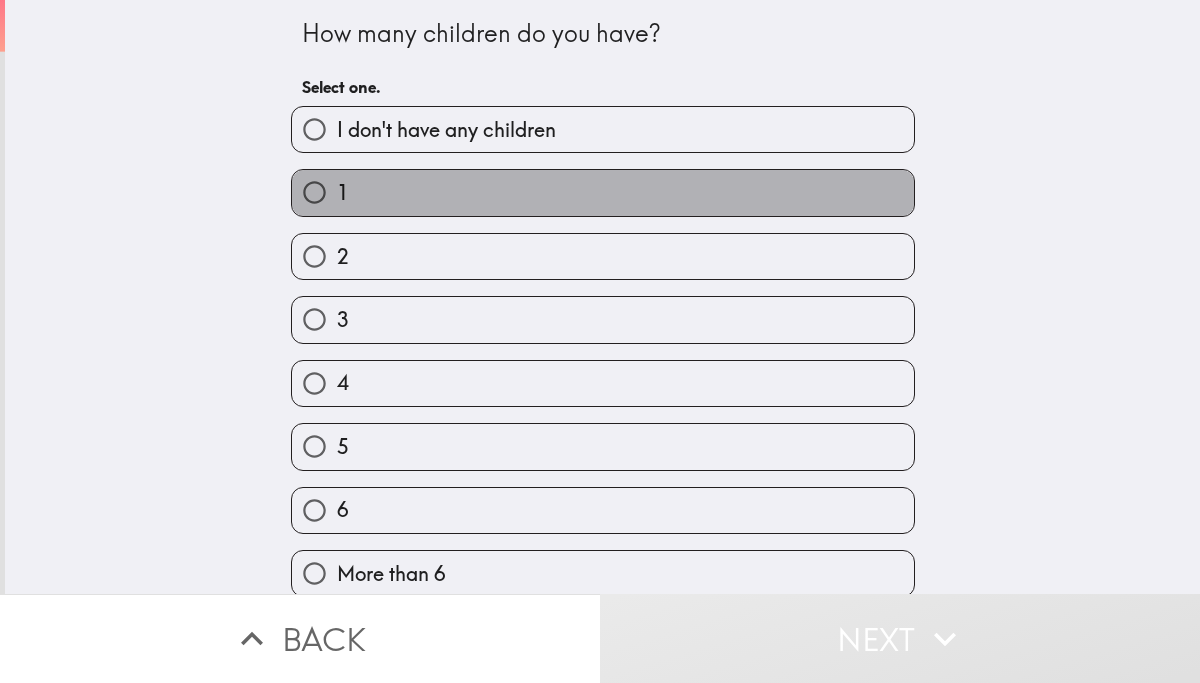 click on "1" at bounding box center [603, 192] 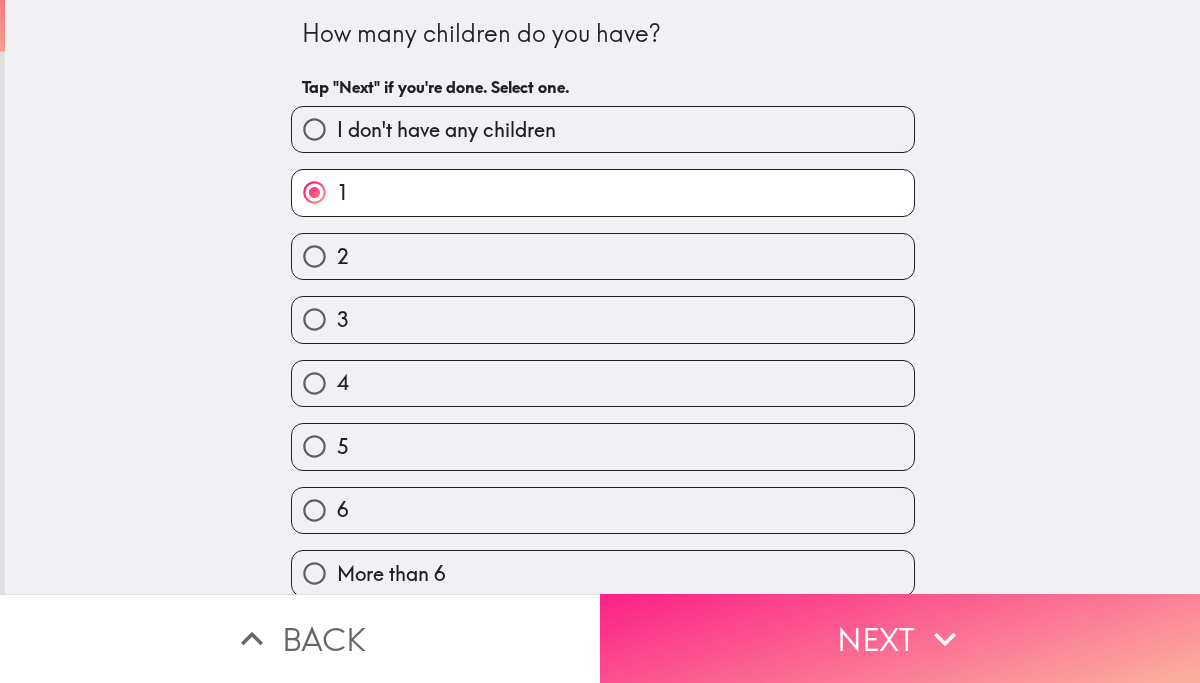 click on "Next" at bounding box center [900, 638] 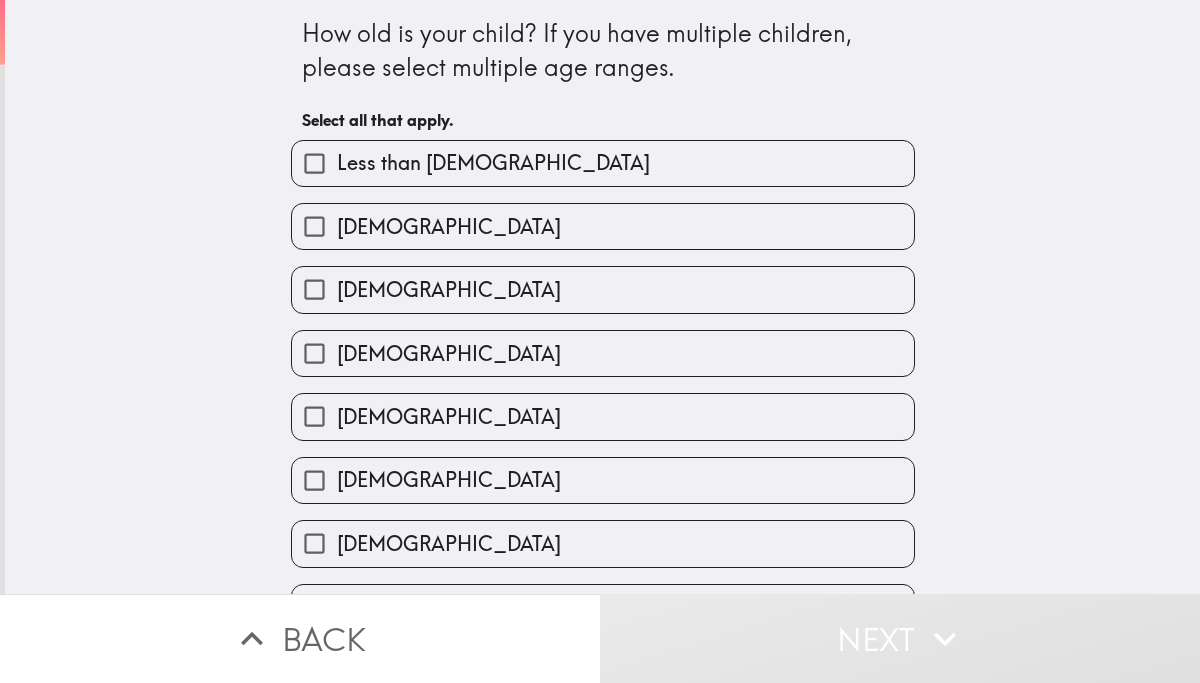 click on "[DEMOGRAPHIC_DATA]" at bounding box center [603, 353] 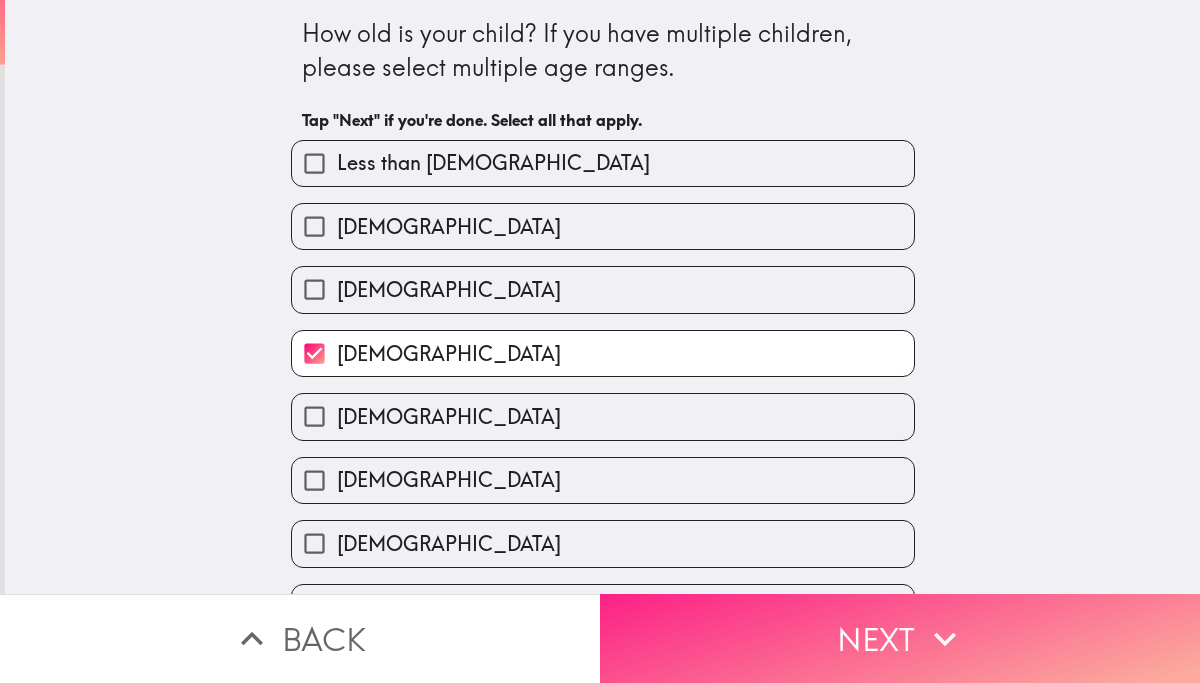 click on "Next" at bounding box center (900, 638) 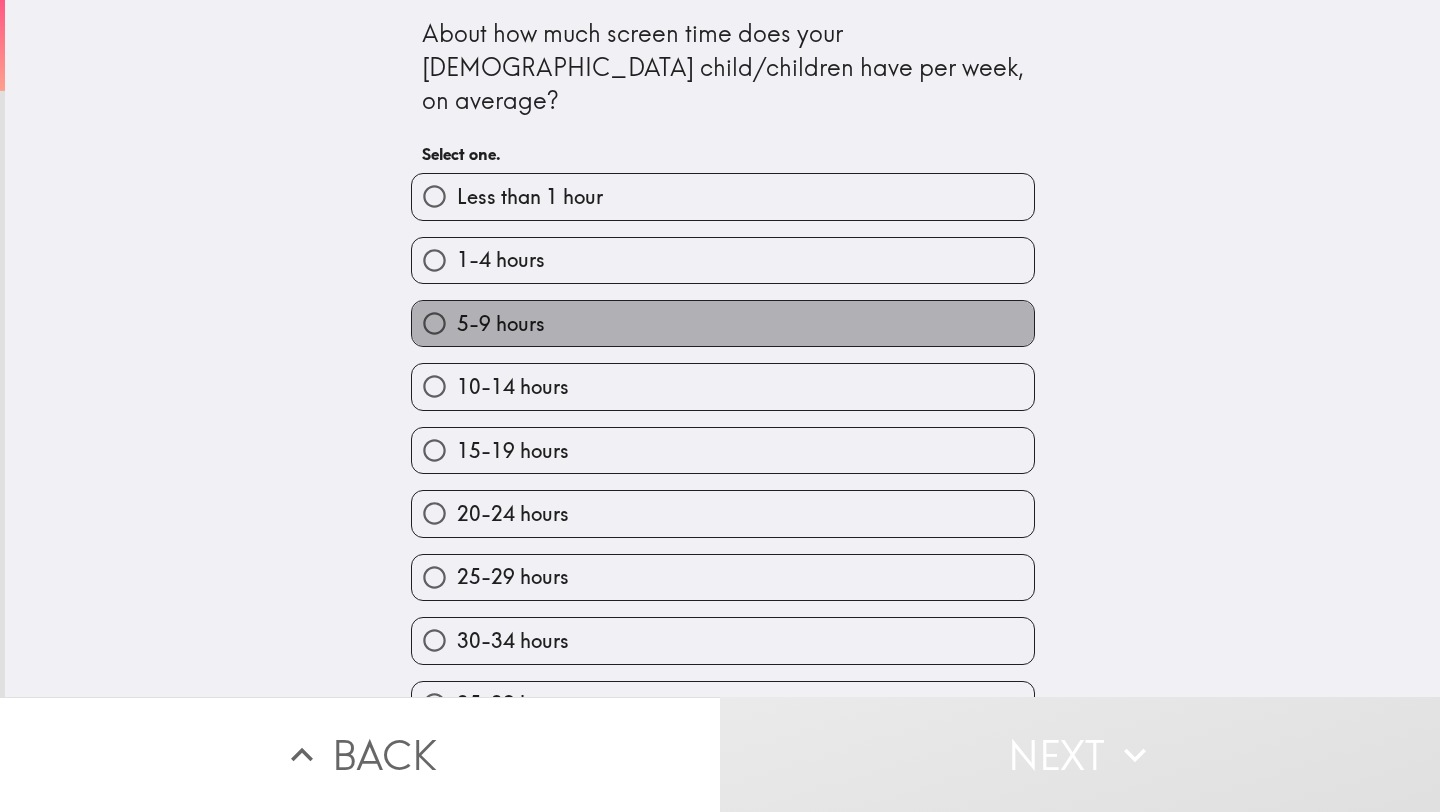 click on "5-9 hours" at bounding box center (723, 323) 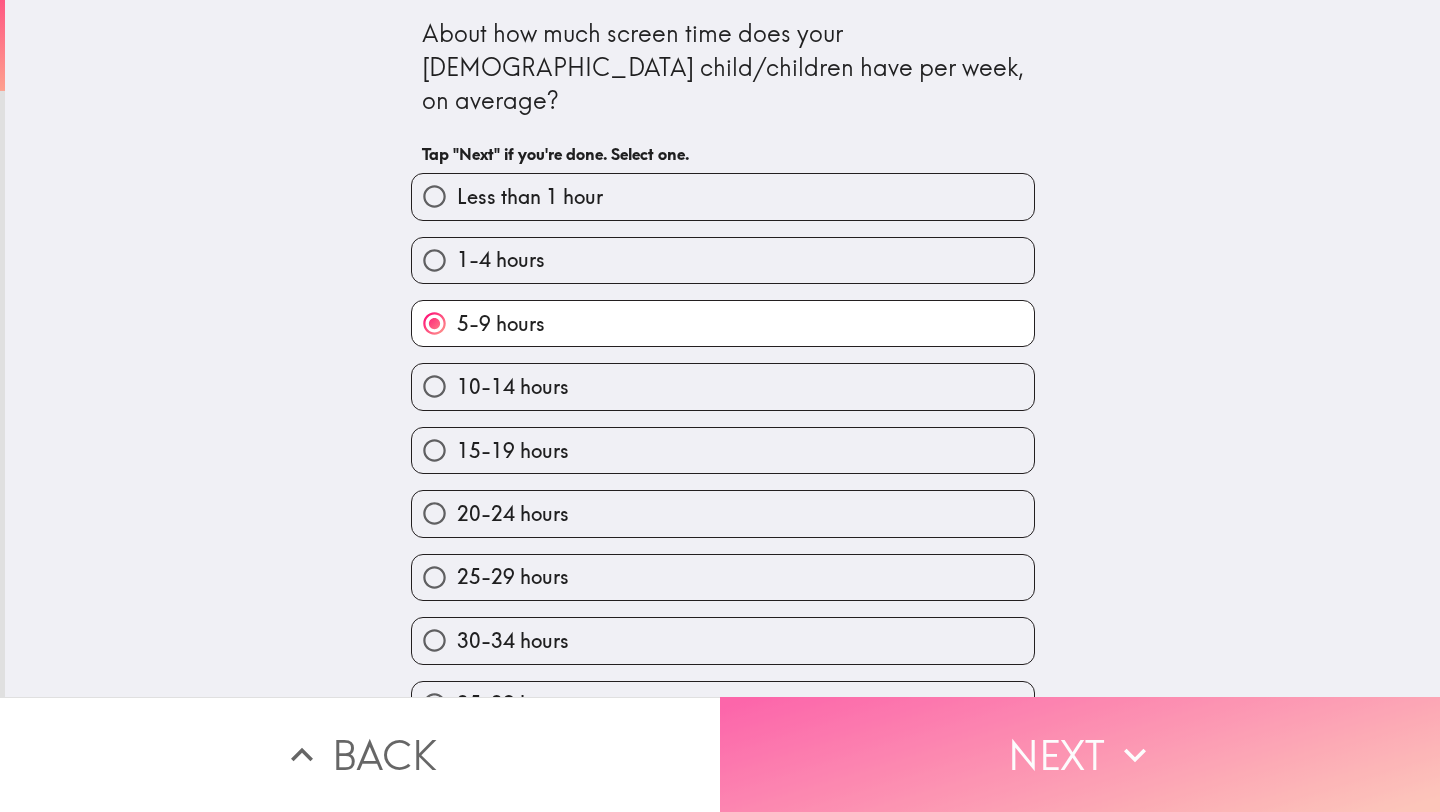 click on "Next" at bounding box center (1080, 754) 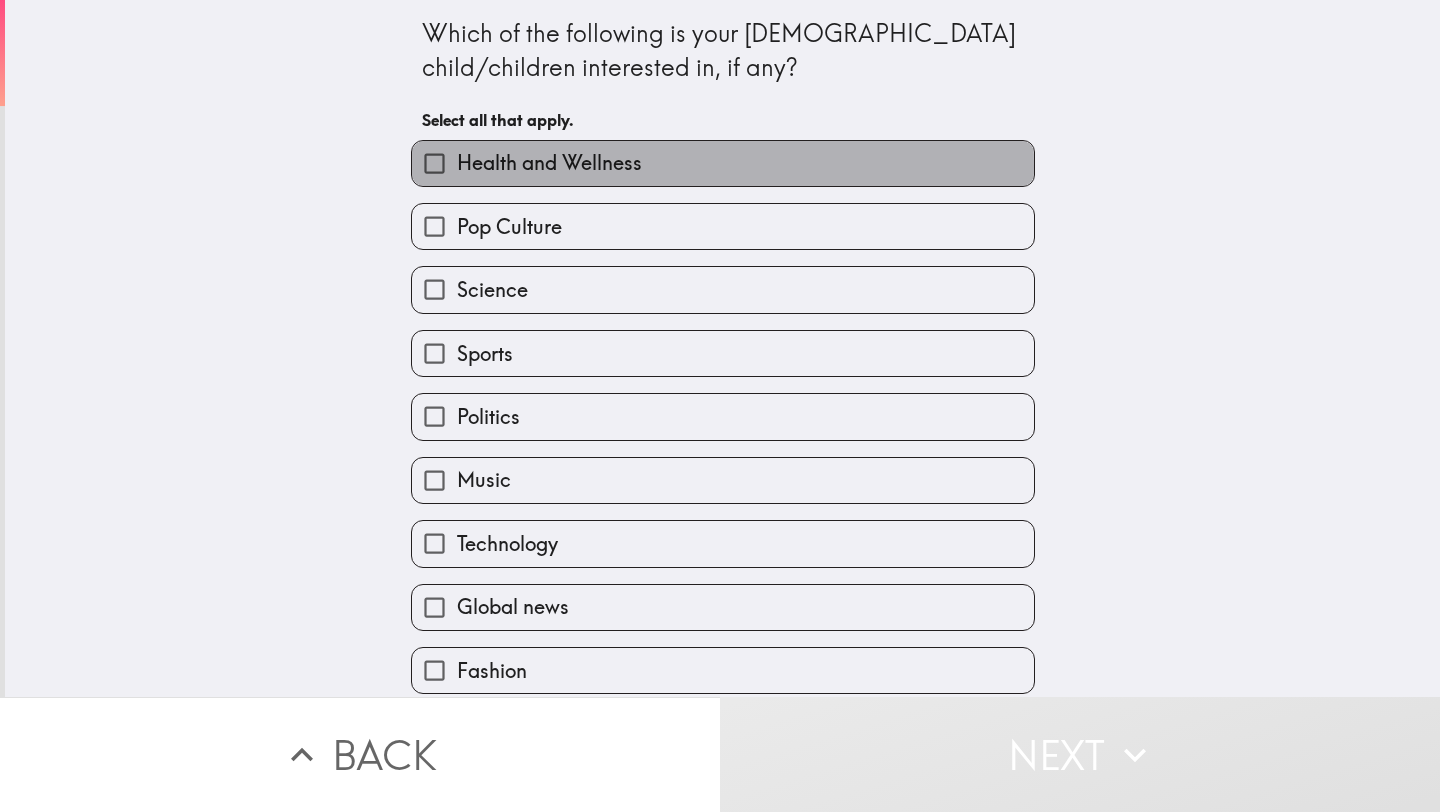 click on "Health and Wellness" at bounding box center (549, 163) 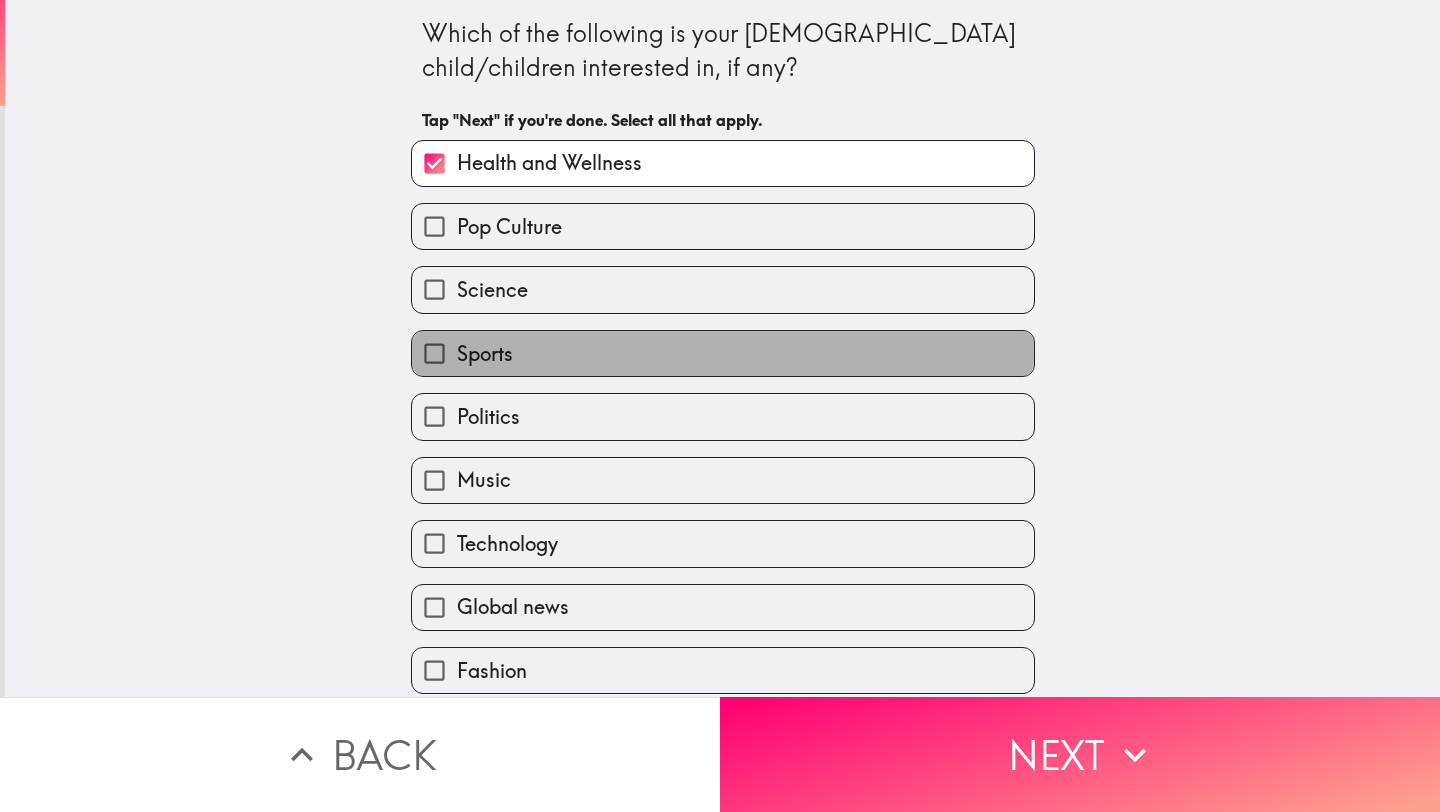click on "Sports" at bounding box center [723, 353] 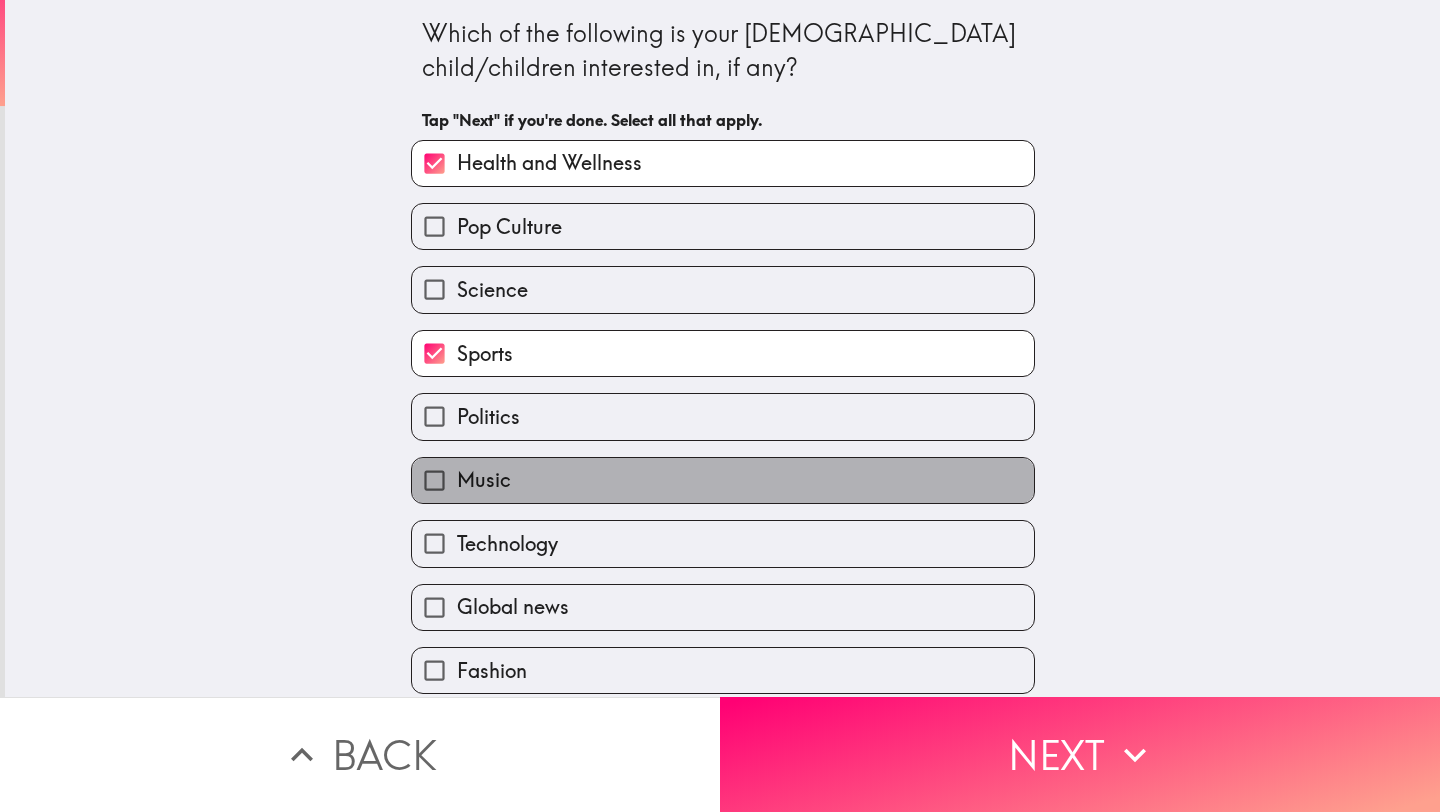click on "Music" at bounding box center [723, 480] 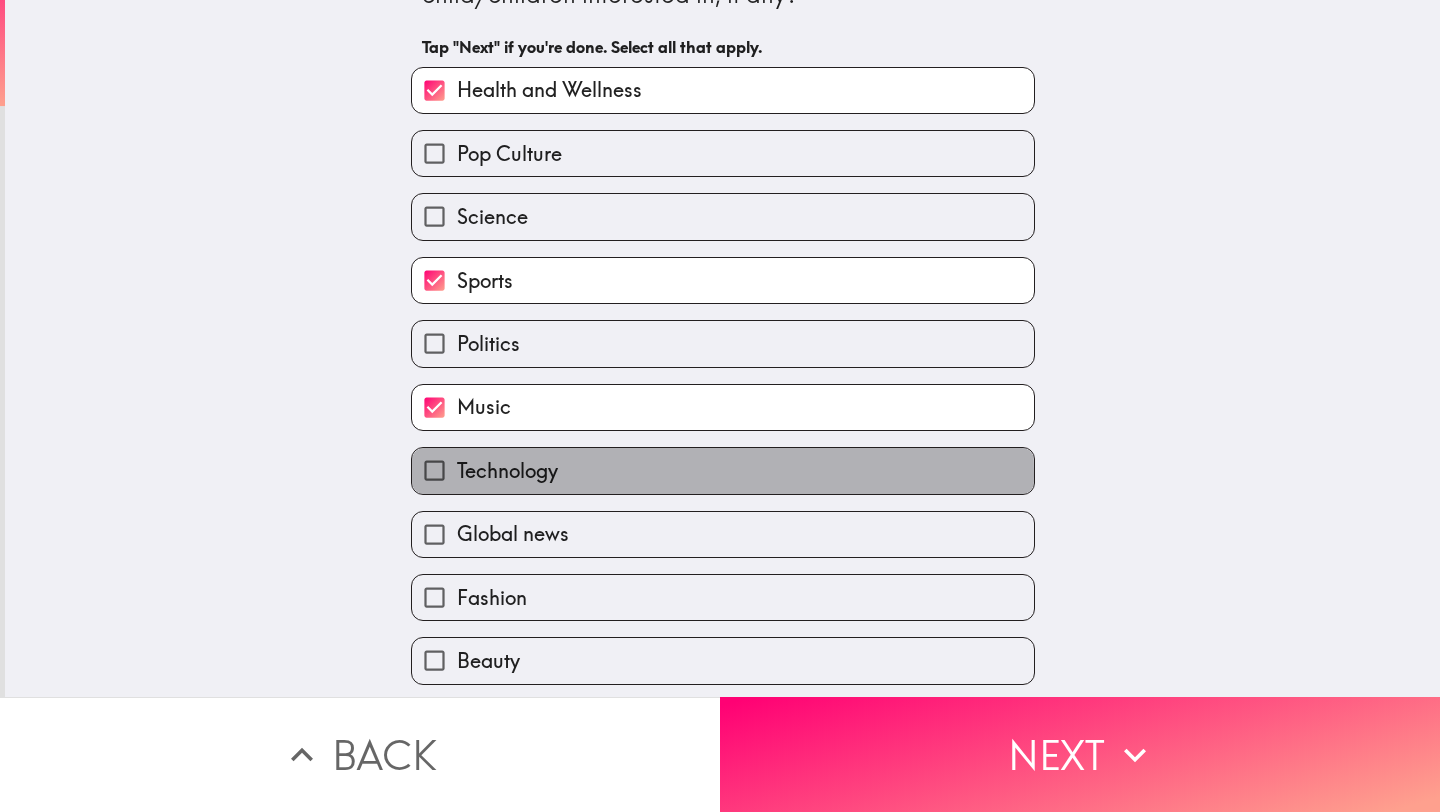 click on "Technology" at bounding box center (723, 470) 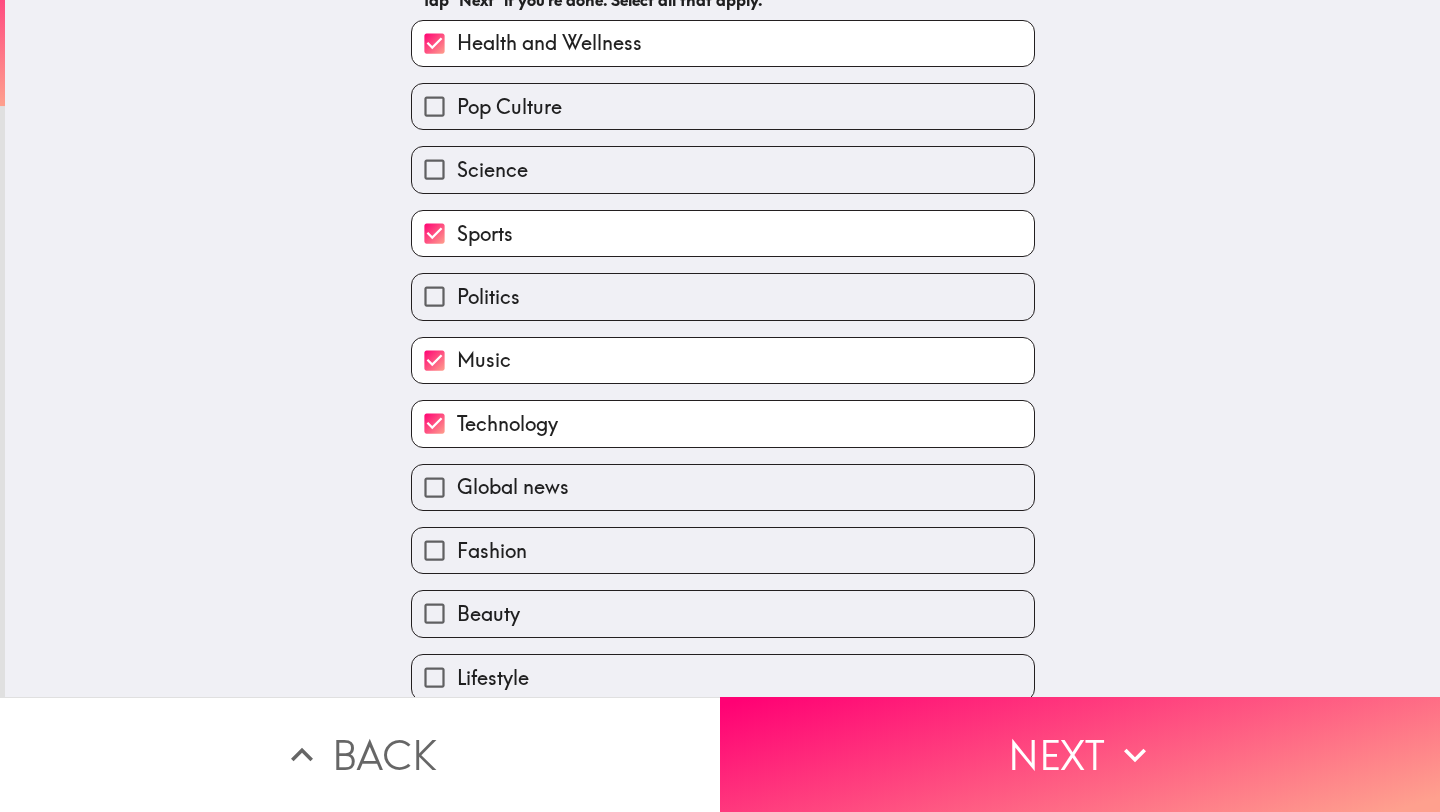 scroll, scrollTop: 141, scrollLeft: 0, axis: vertical 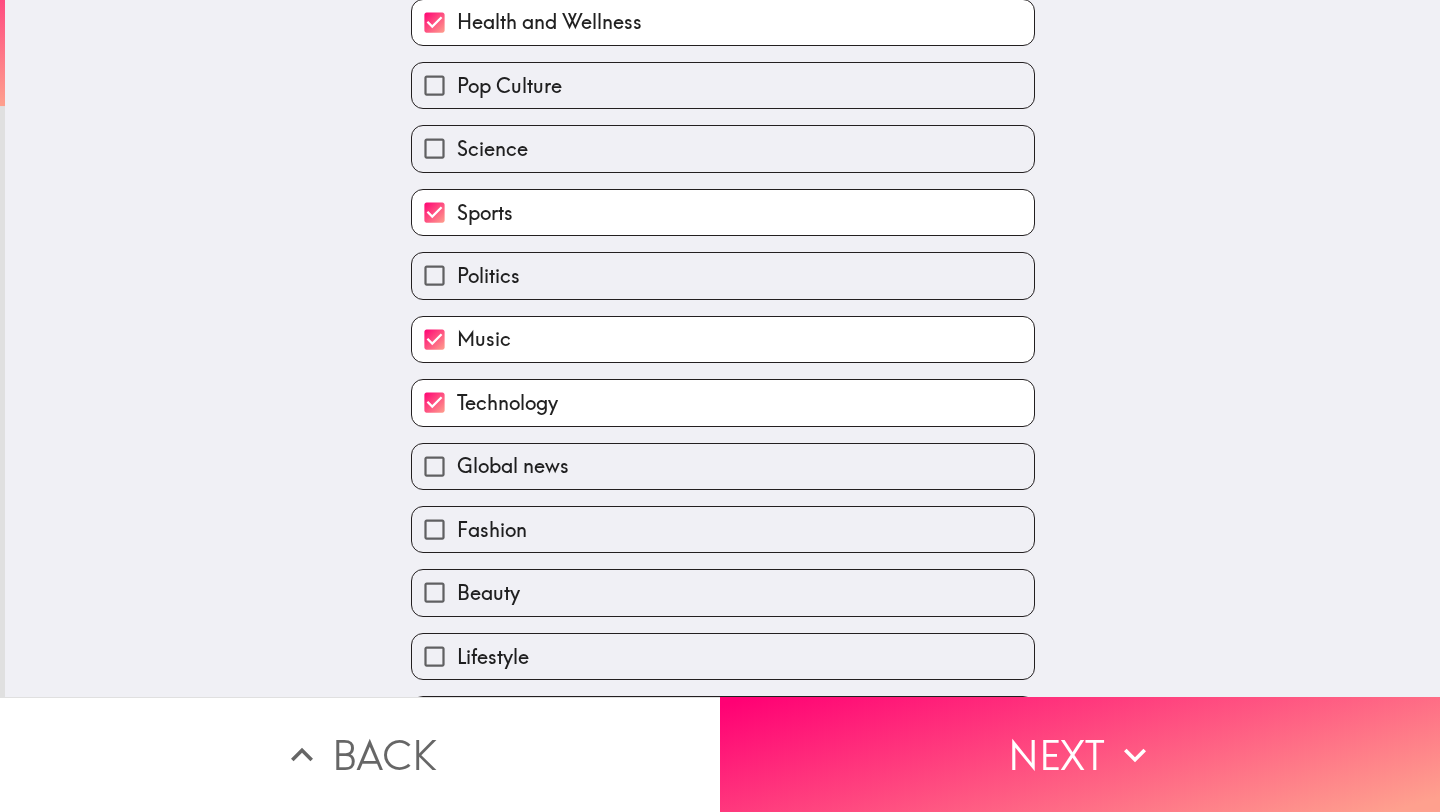 click on "Fashion" at bounding box center (492, 530) 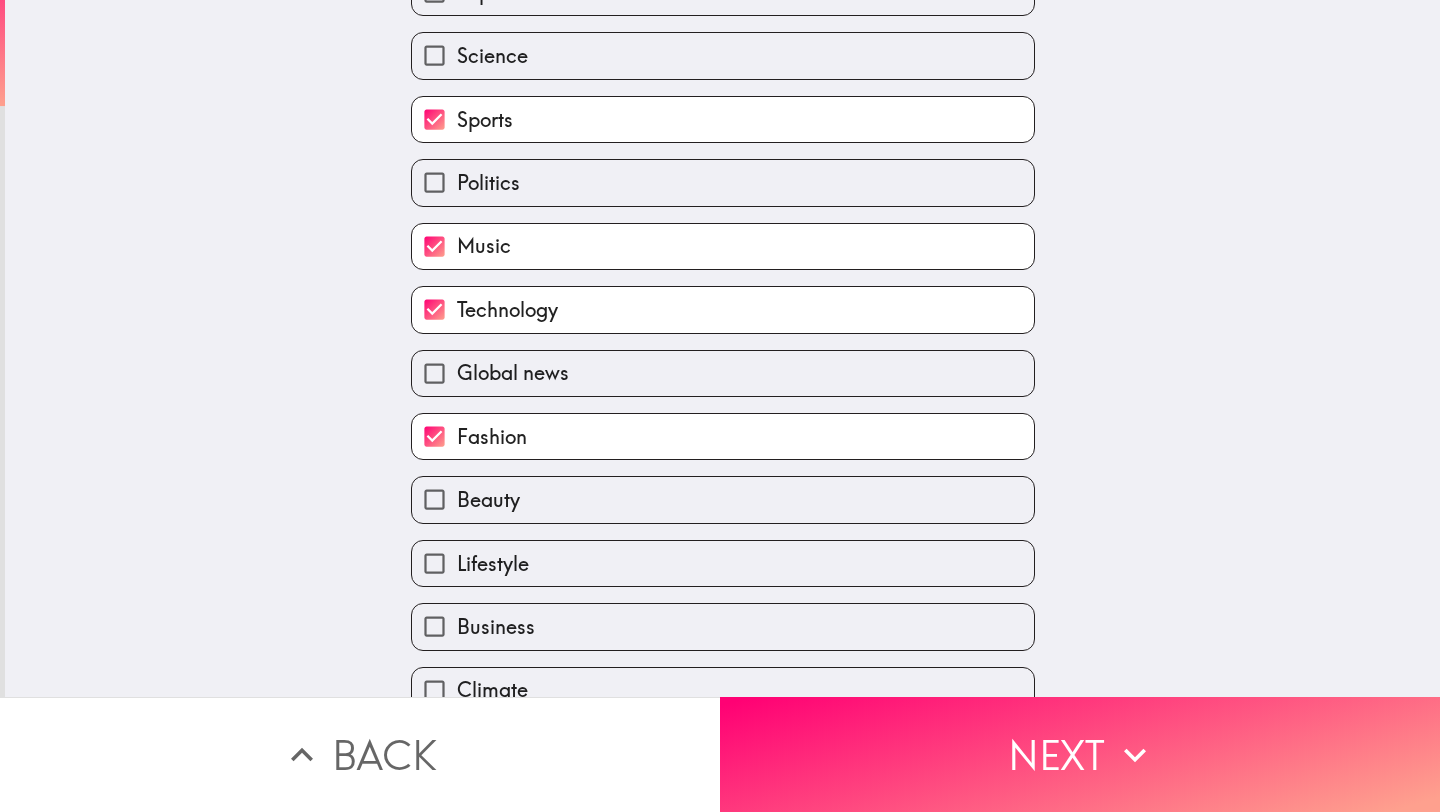 scroll, scrollTop: 279, scrollLeft: 0, axis: vertical 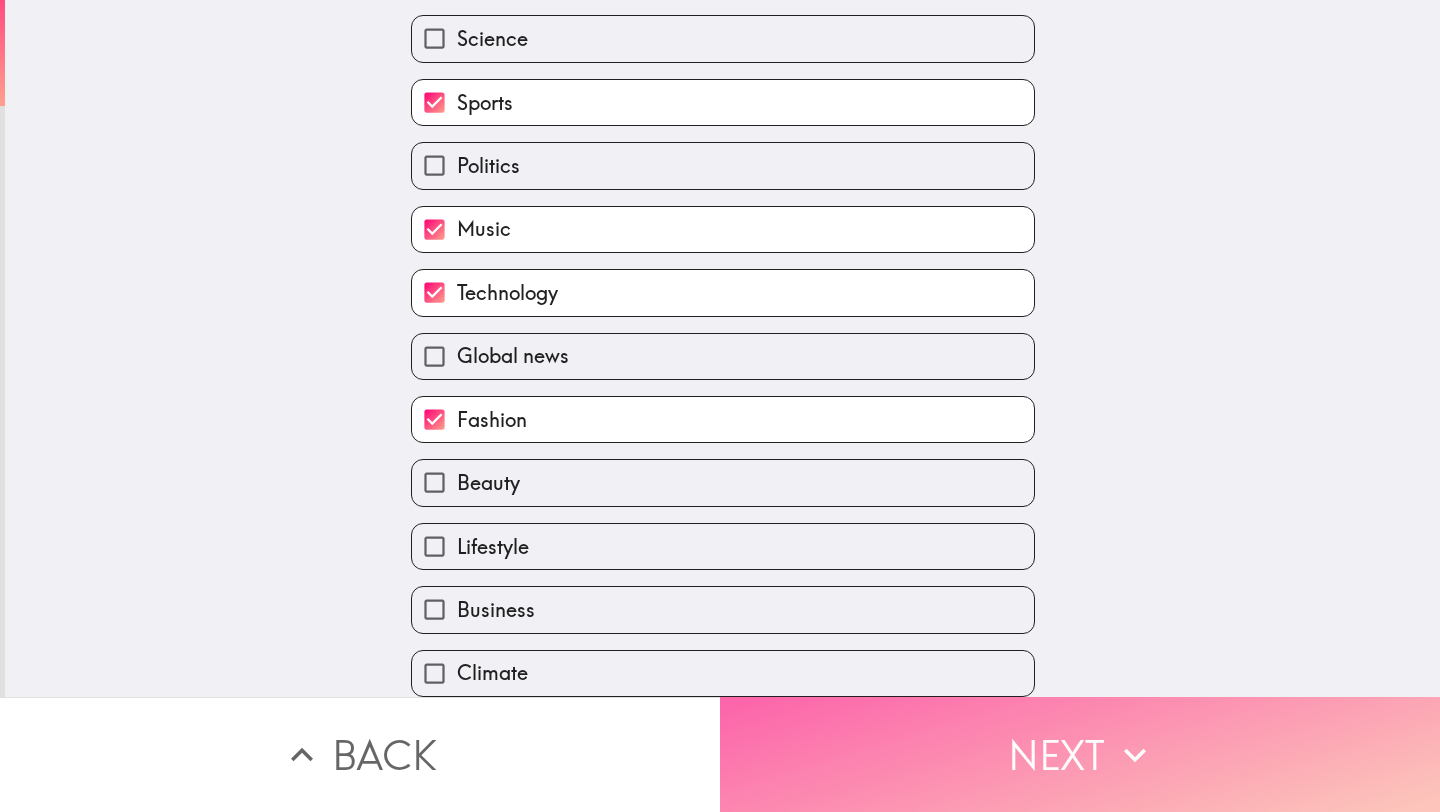 click on "Next" at bounding box center (1080, 754) 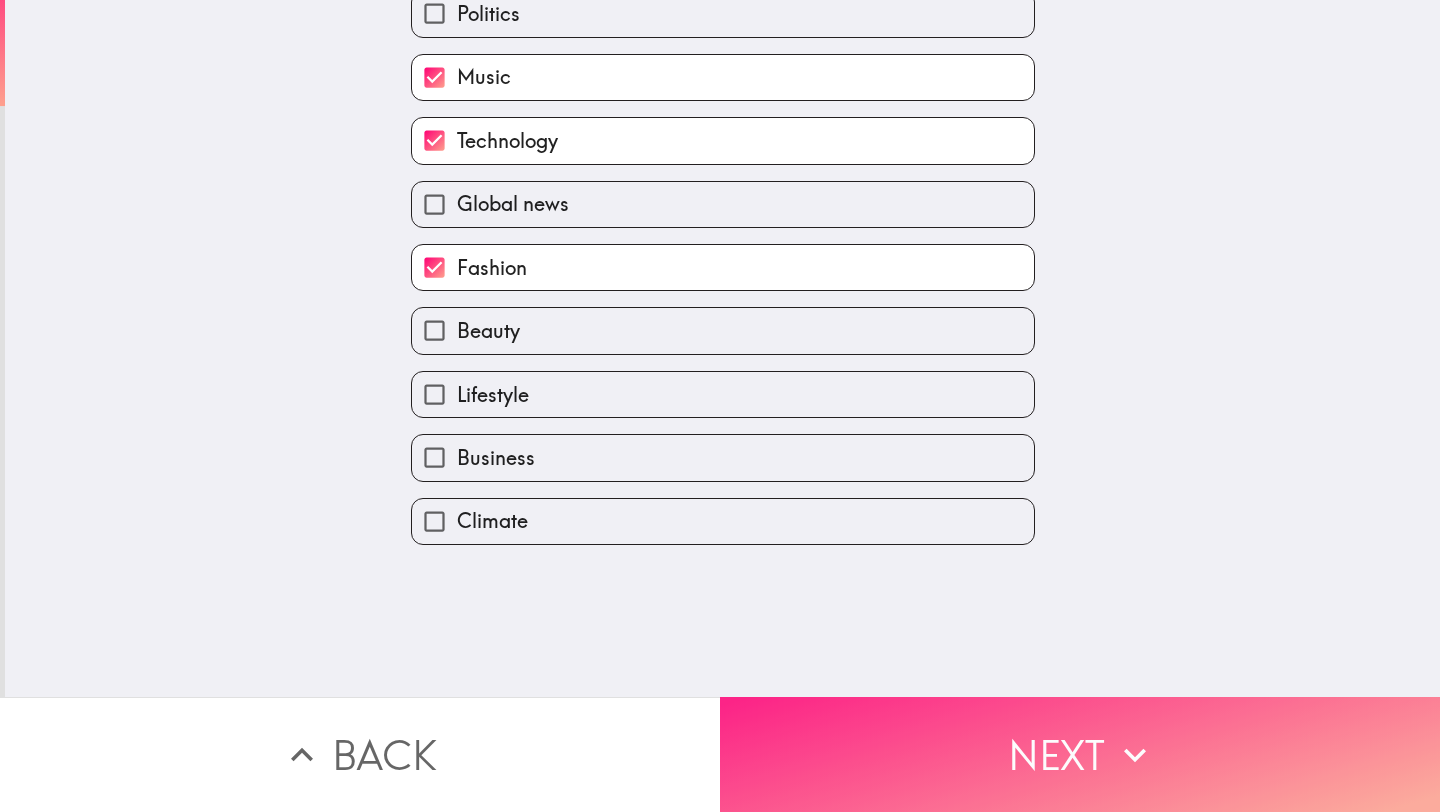 scroll, scrollTop: 0, scrollLeft: 0, axis: both 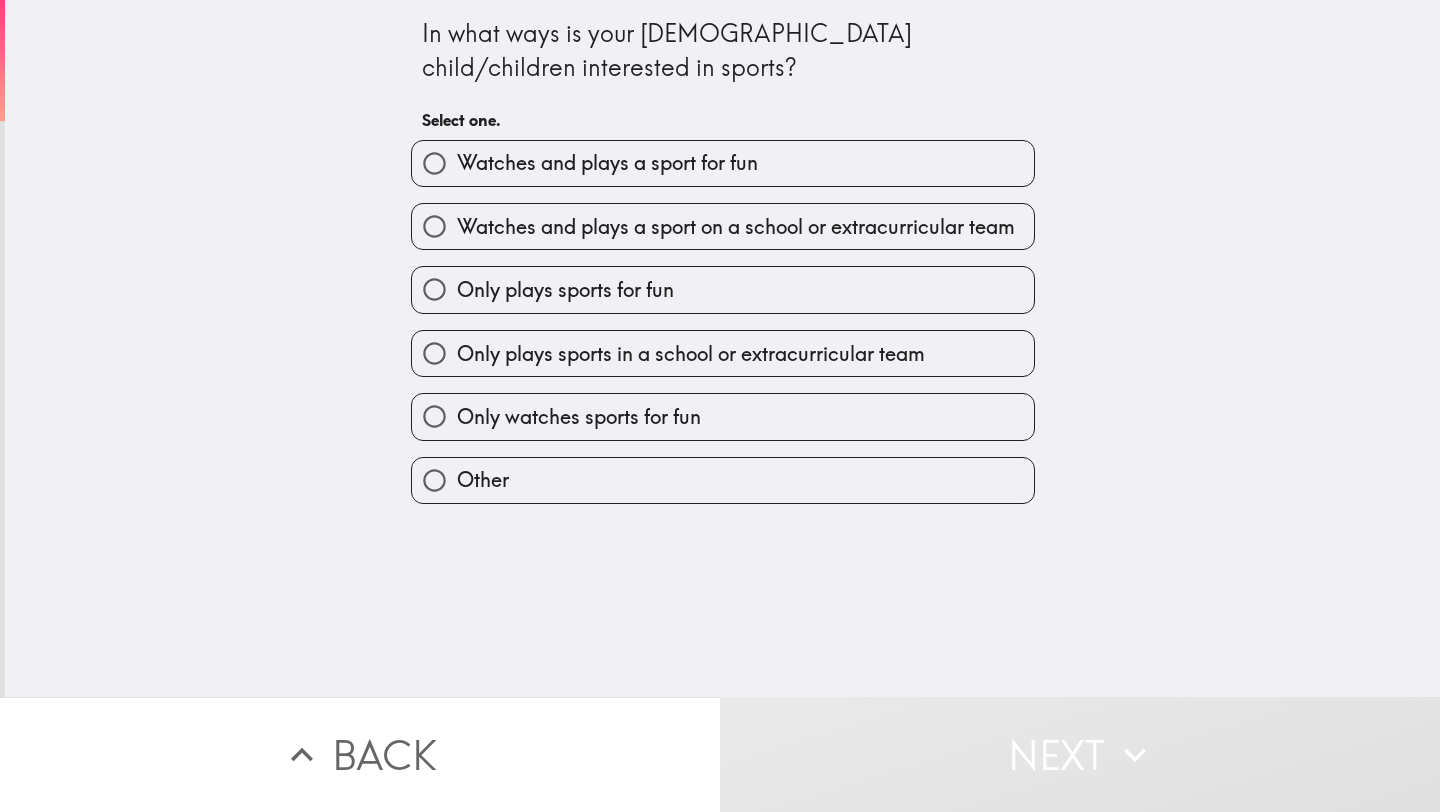 click on "Watches and plays a sport on a school or extracurricular team" at bounding box center (736, 227) 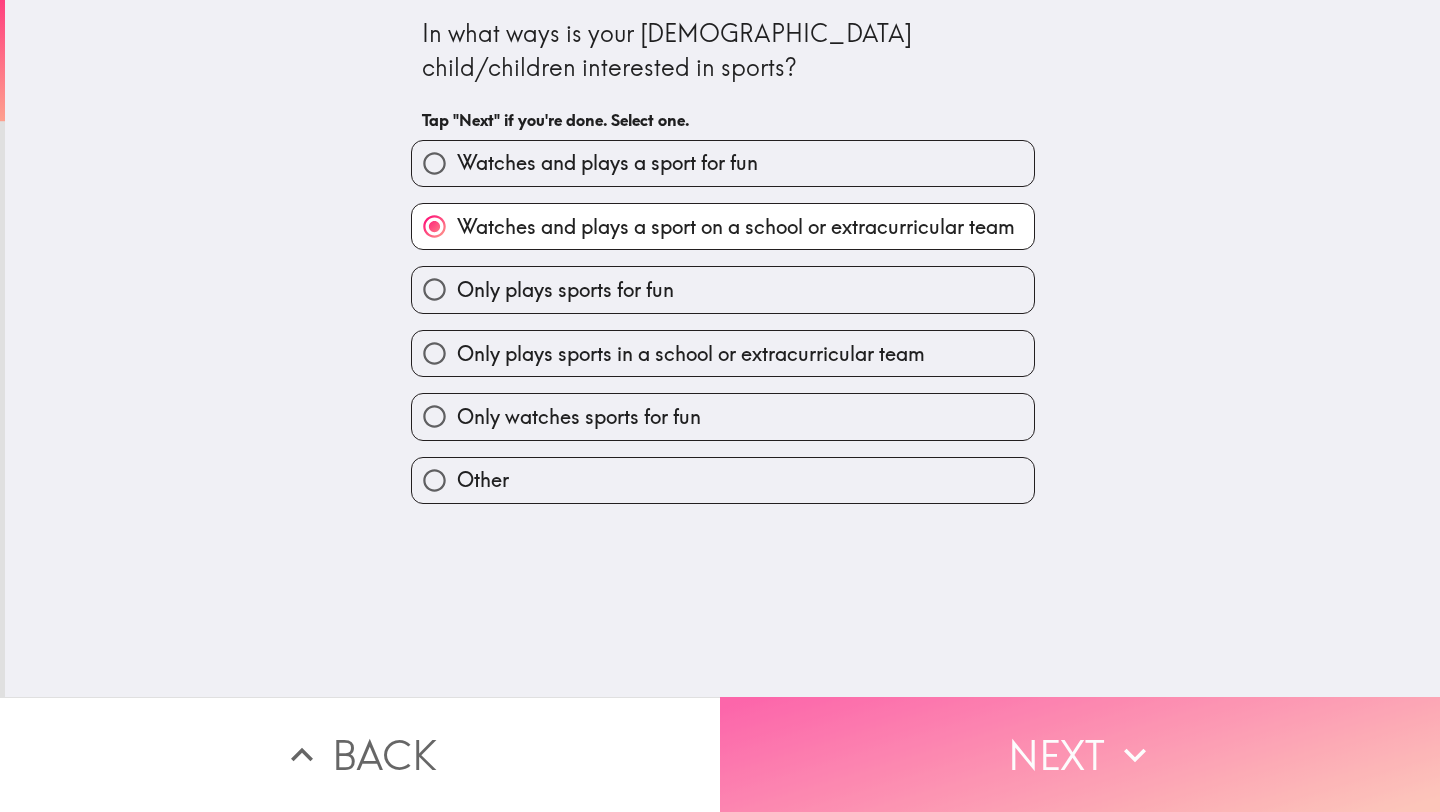 click on "Next" at bounding box center (1080, 754) 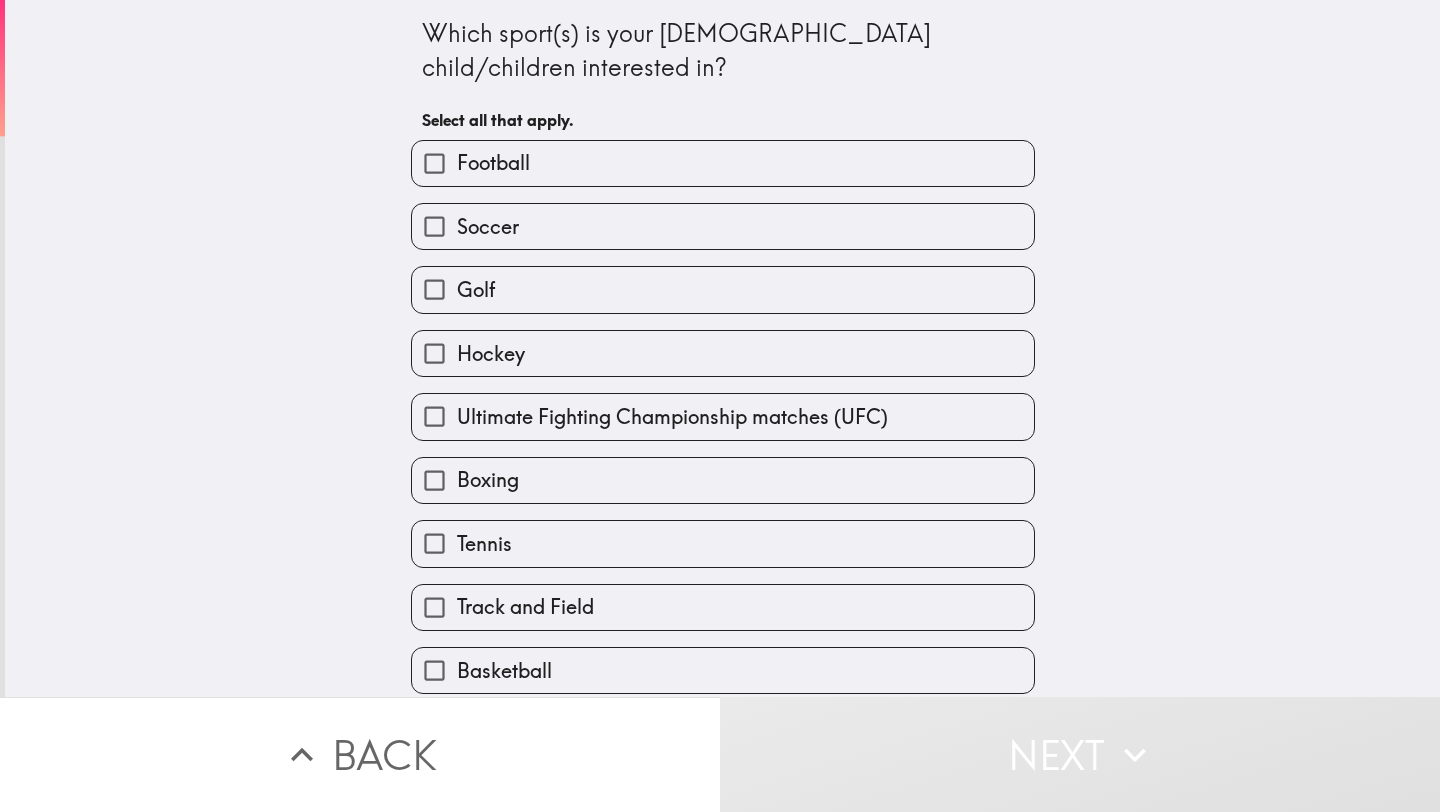 click on "Soccer" at bounding box center [715, 218] 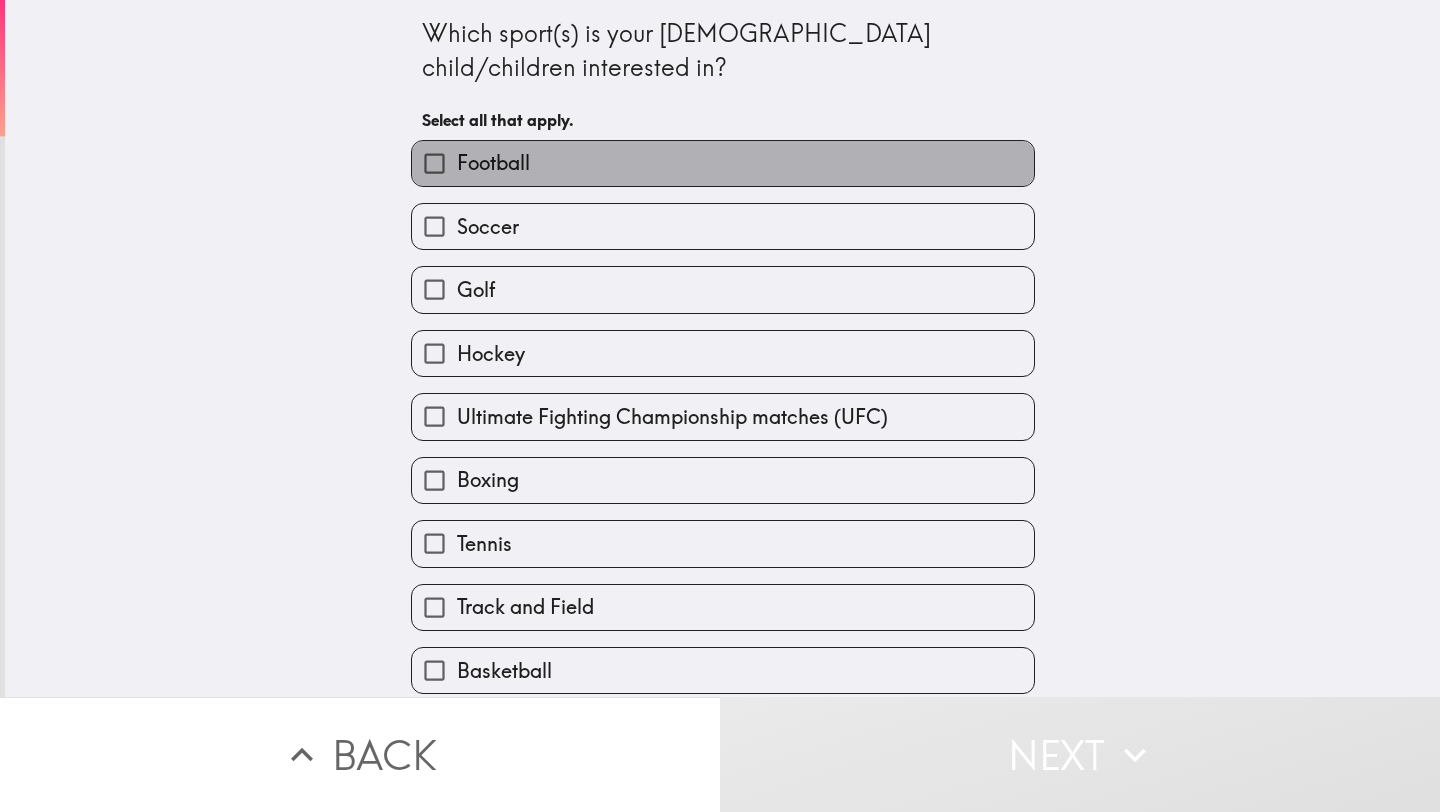 click on "Football" at bounding box center (493, 163) 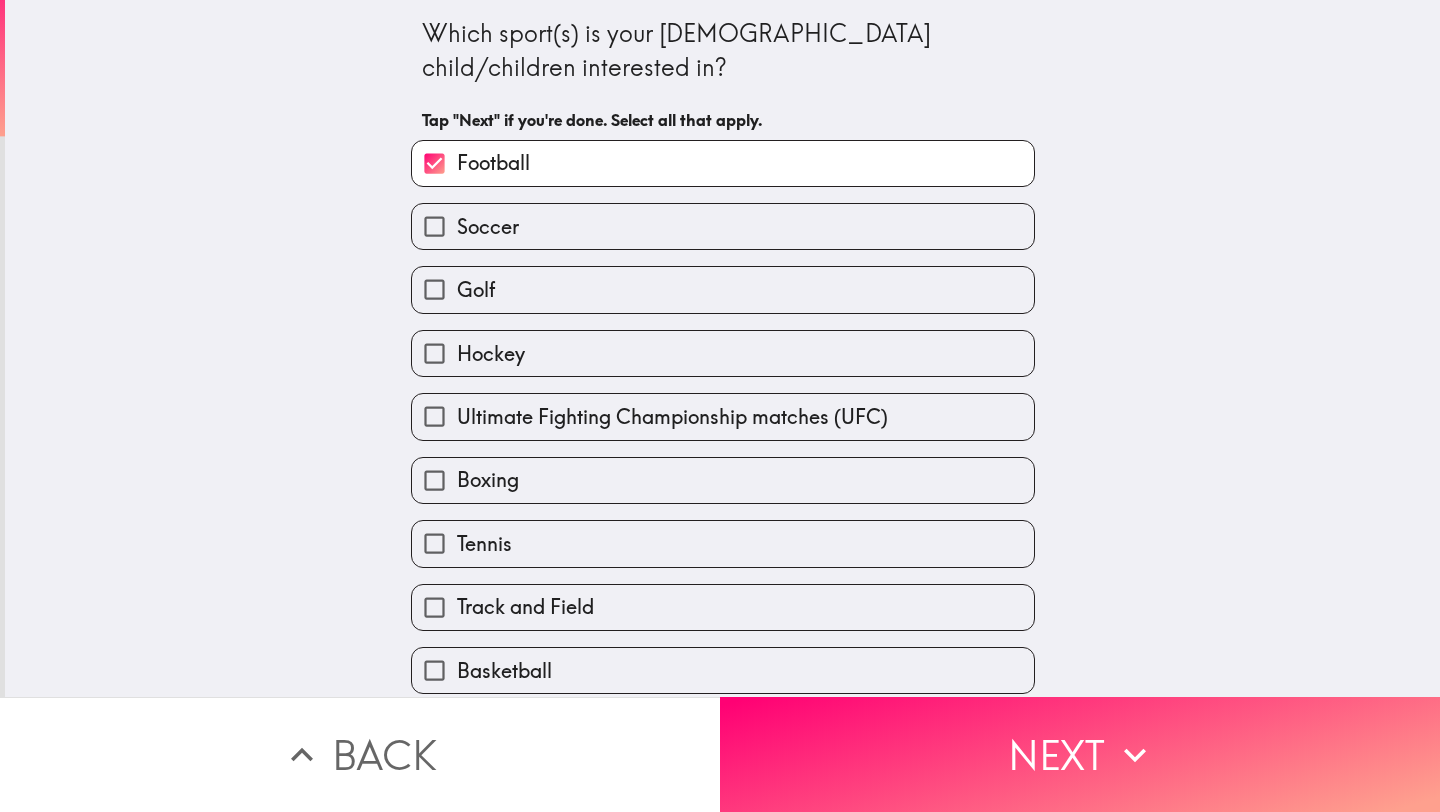 click on "Soccer" at bounding box center (488, 227) 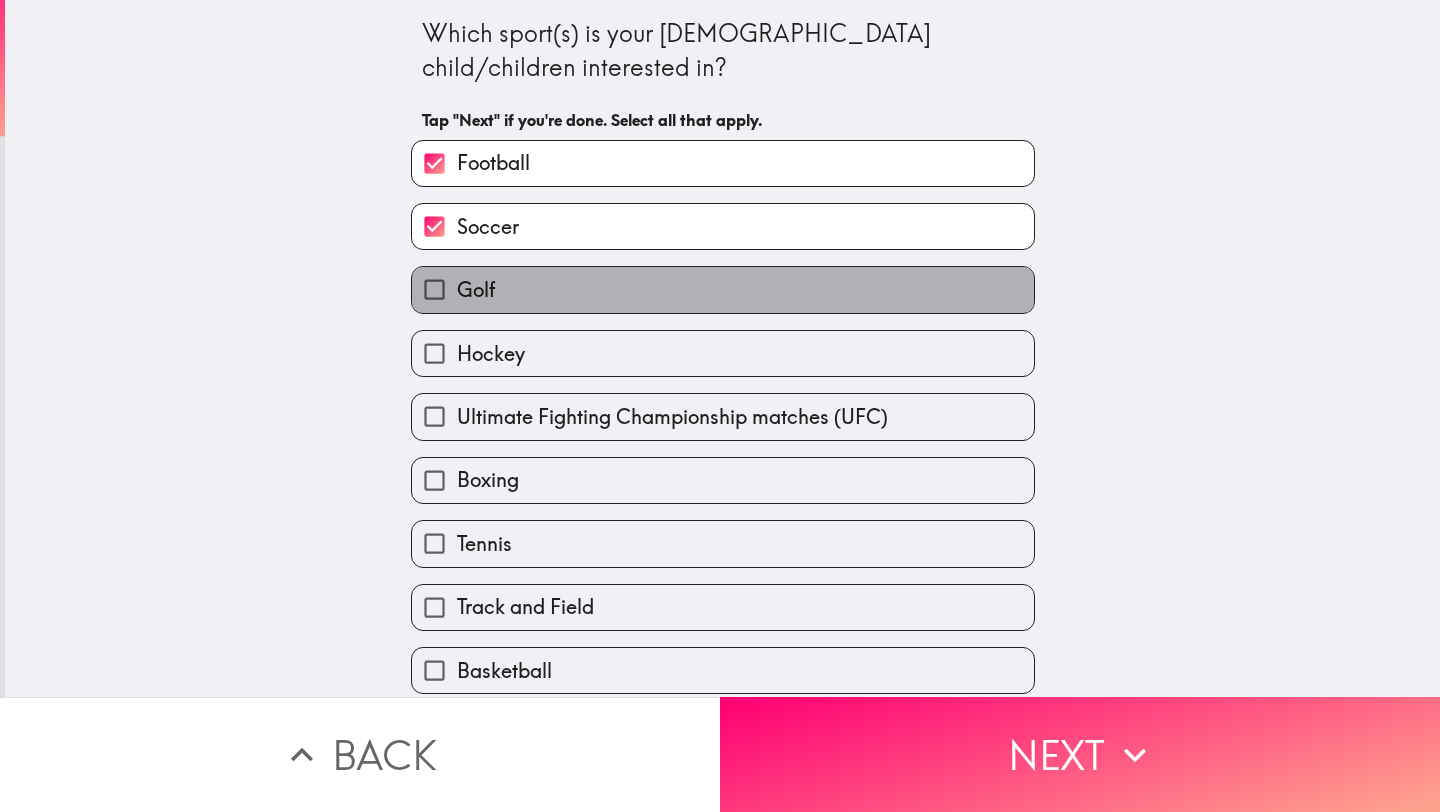 click on "Golf" at bounding box center [476, 290] 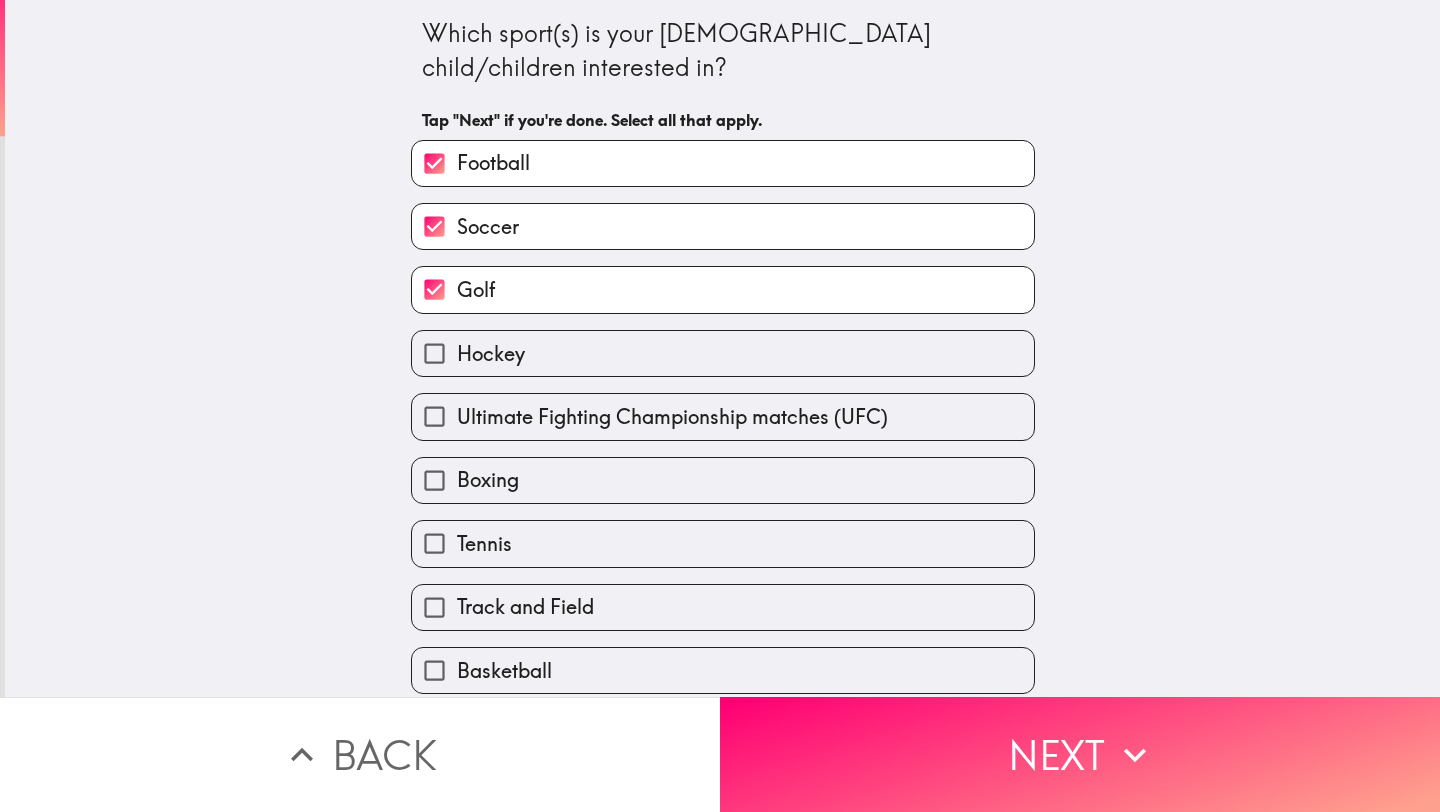 click on "Hockey" at bounding box center (491, 354) 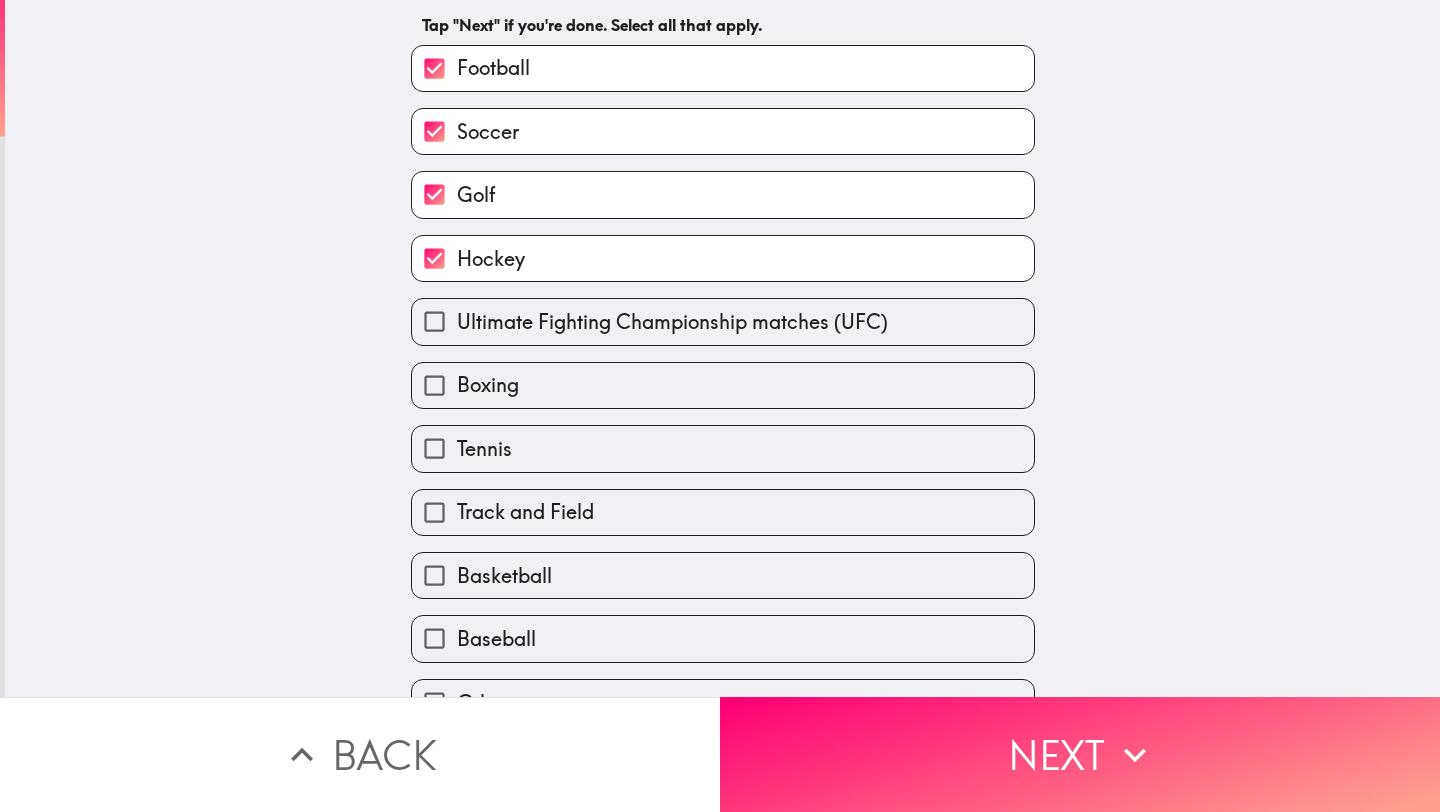 scroll, scrollTop: 111, scrollLeft: 0, axis: vertical 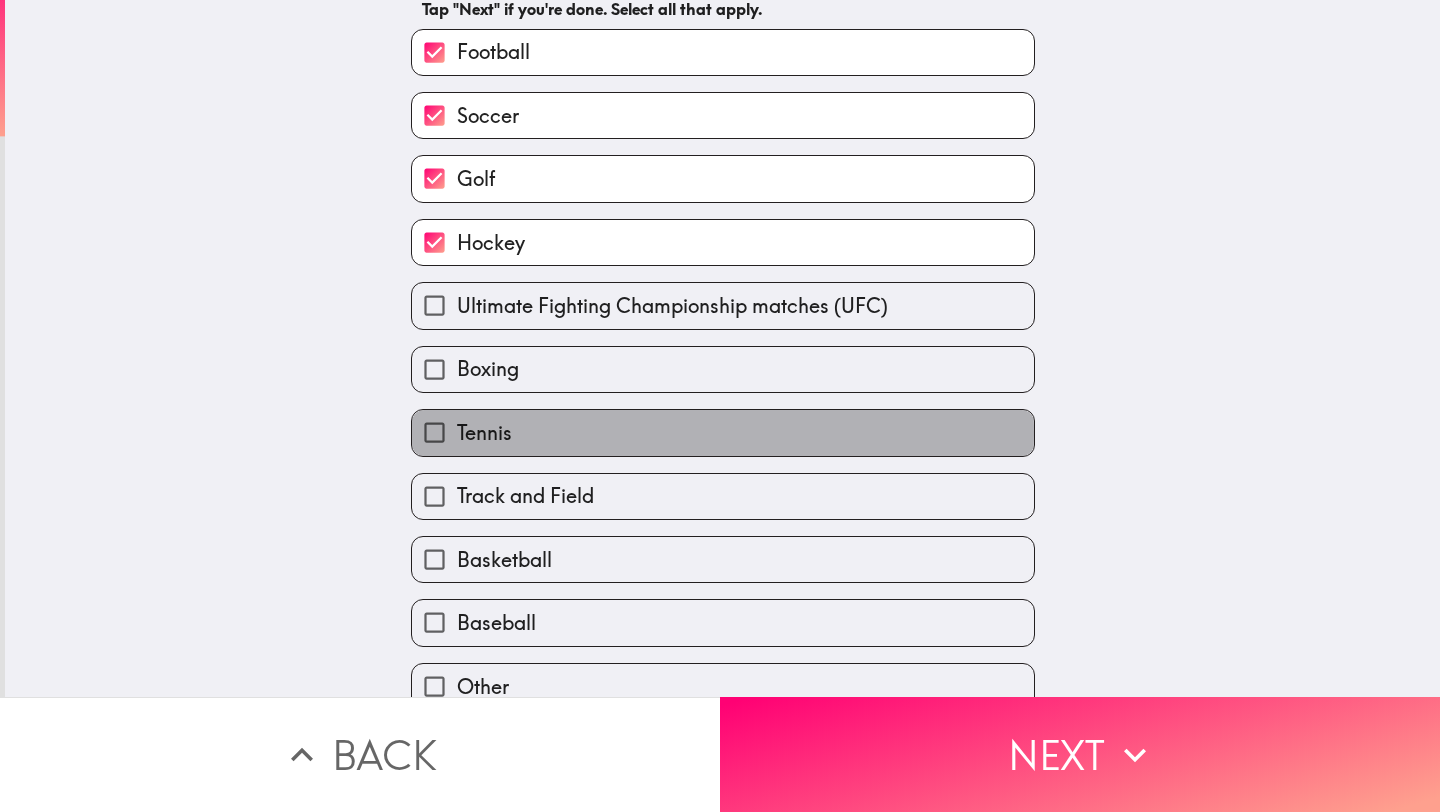 click on "Tennis" at bounding box center [723, 432] 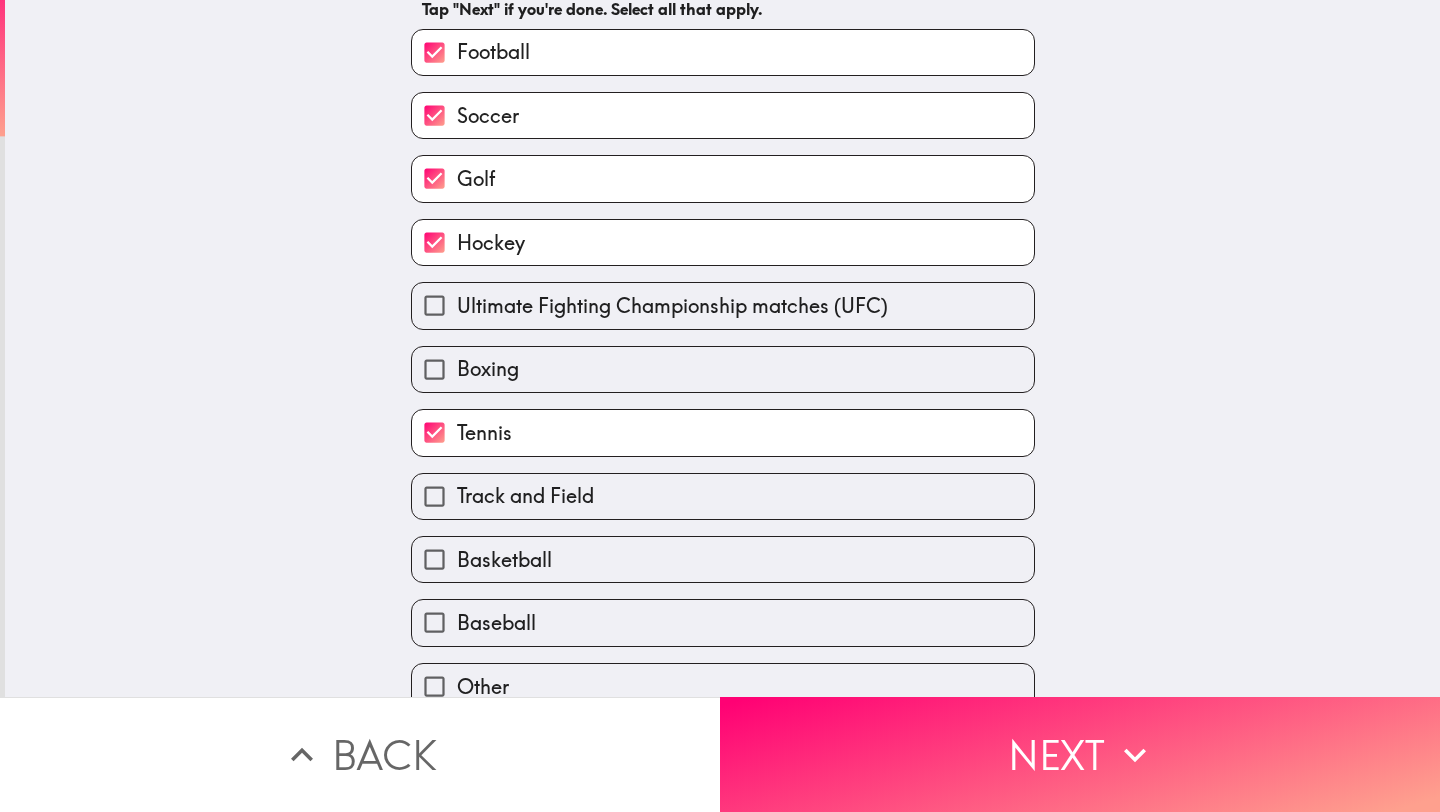 click on "Basketball" at bounding box center (504, 560) 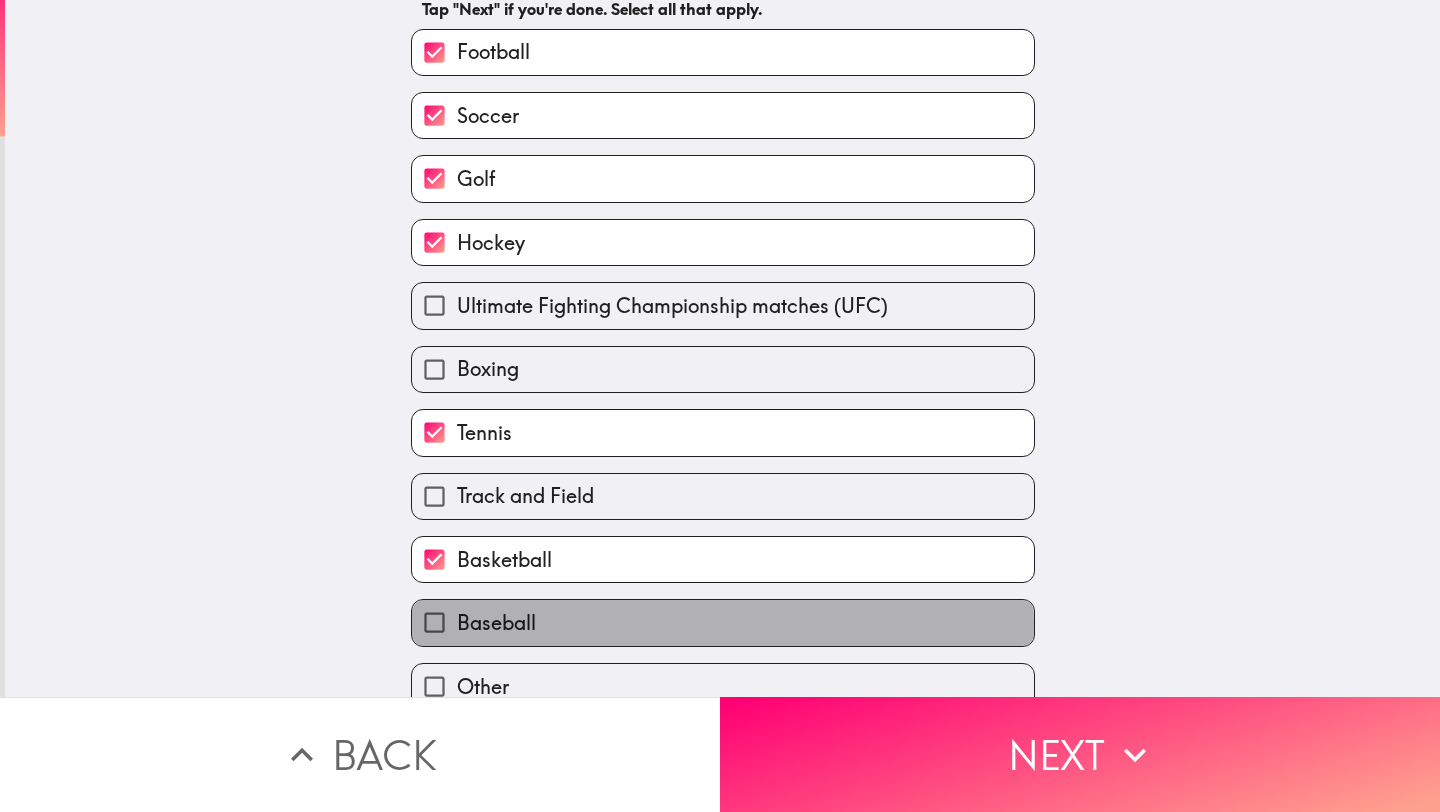 click on "Baseball" at bounding box center [723, 622] 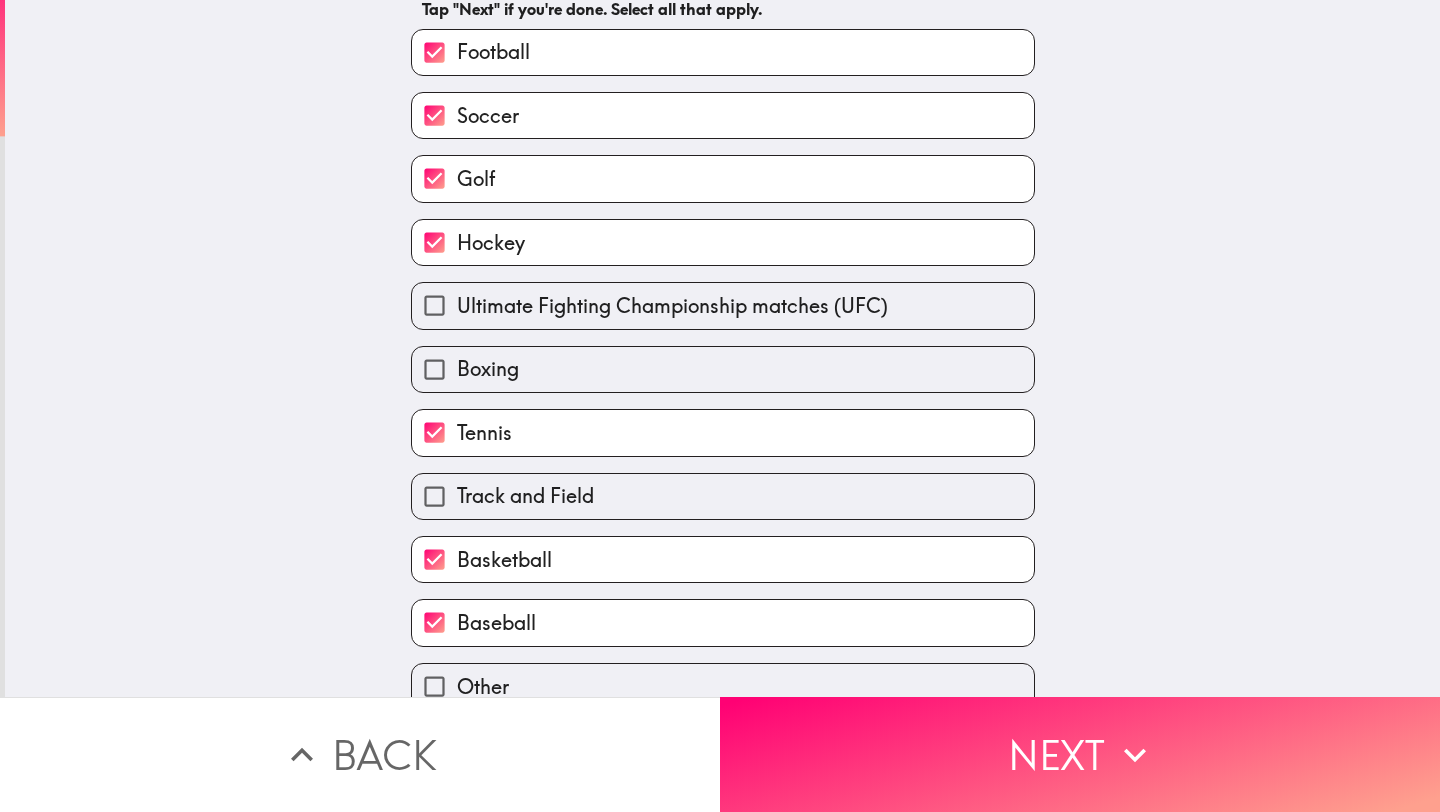 scroll, scrollTop: 150, scrollLeft: 0, axis: vertical 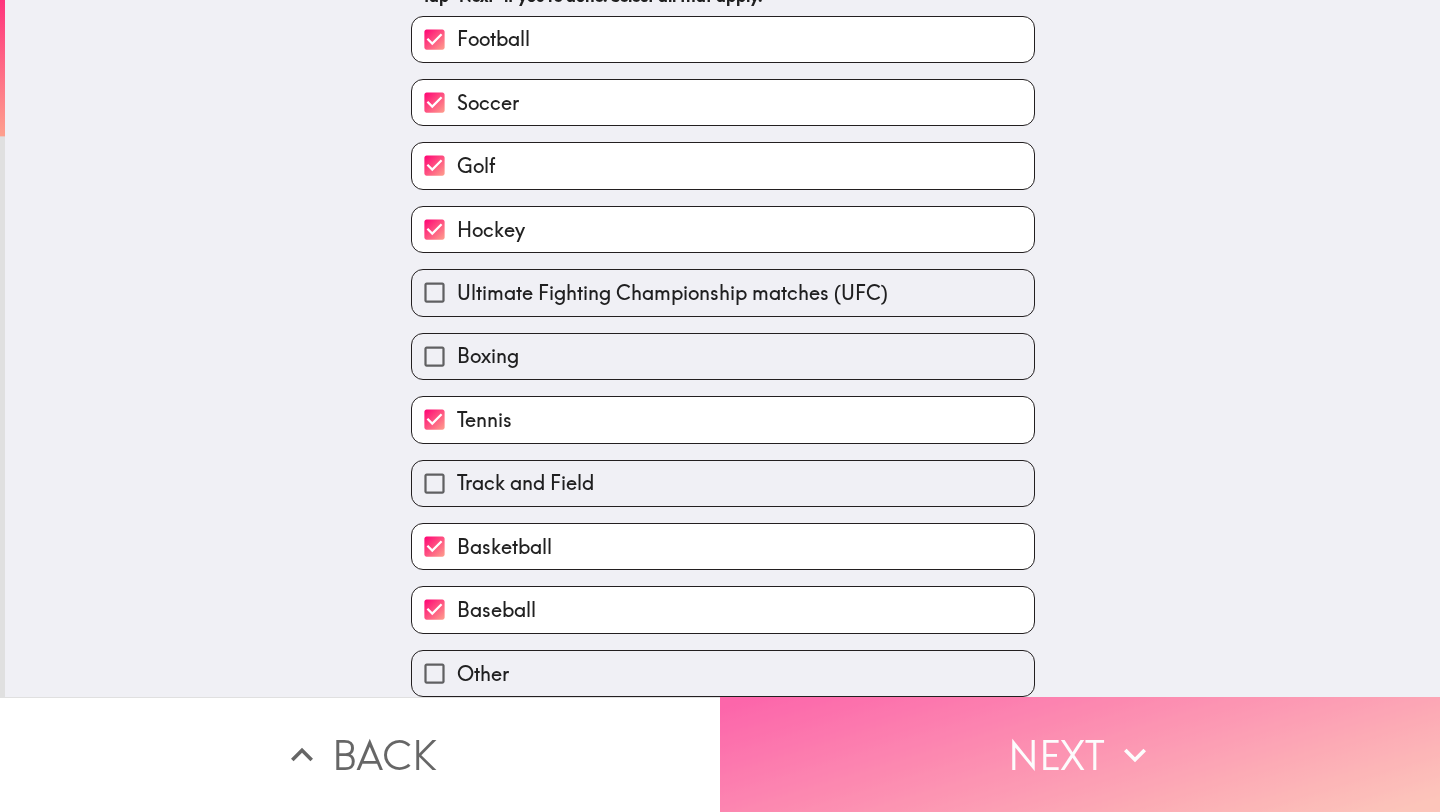 click on "Next" at bounding box center (1080, 754) 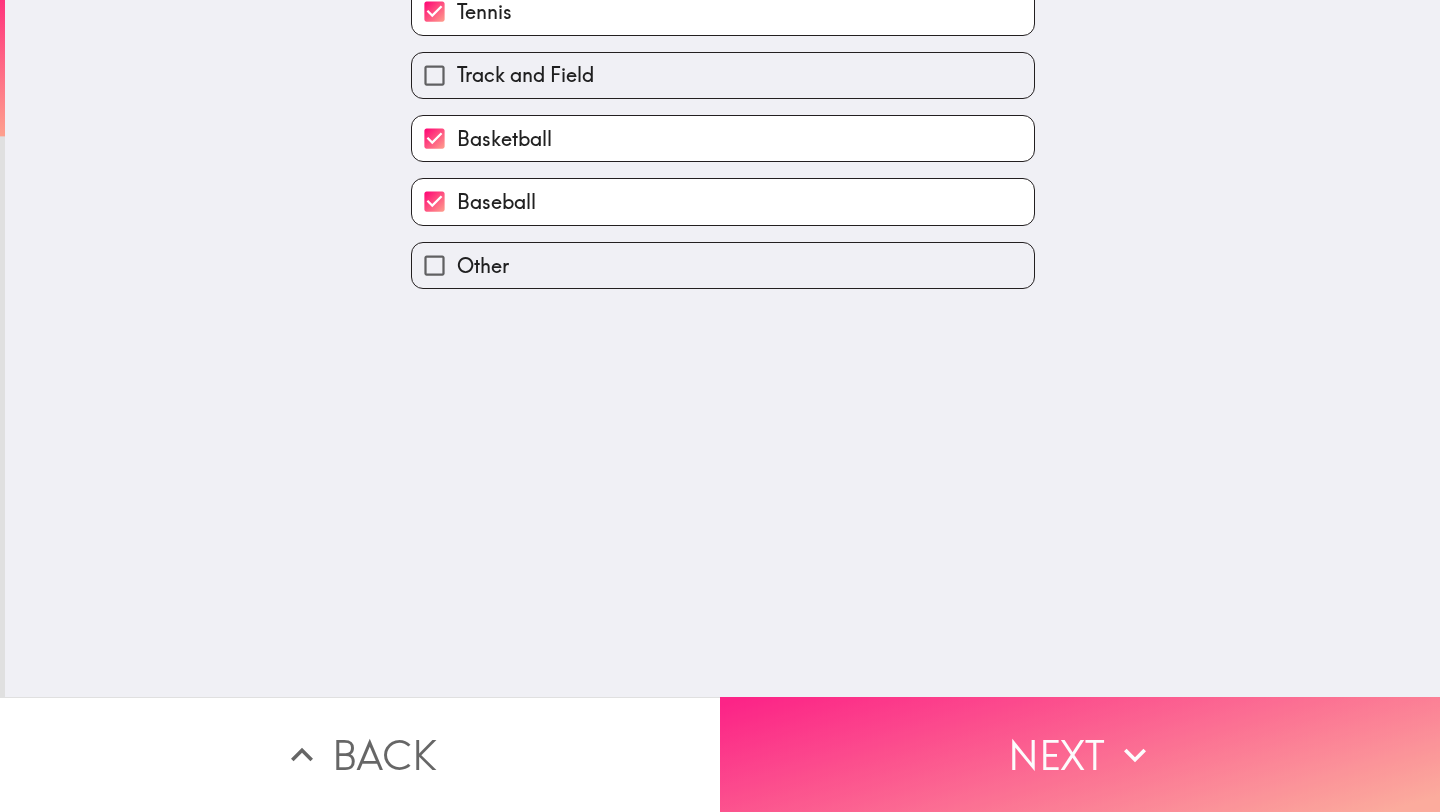 scroll, scrollTop: 0, scrollLeft: 0, axis: both 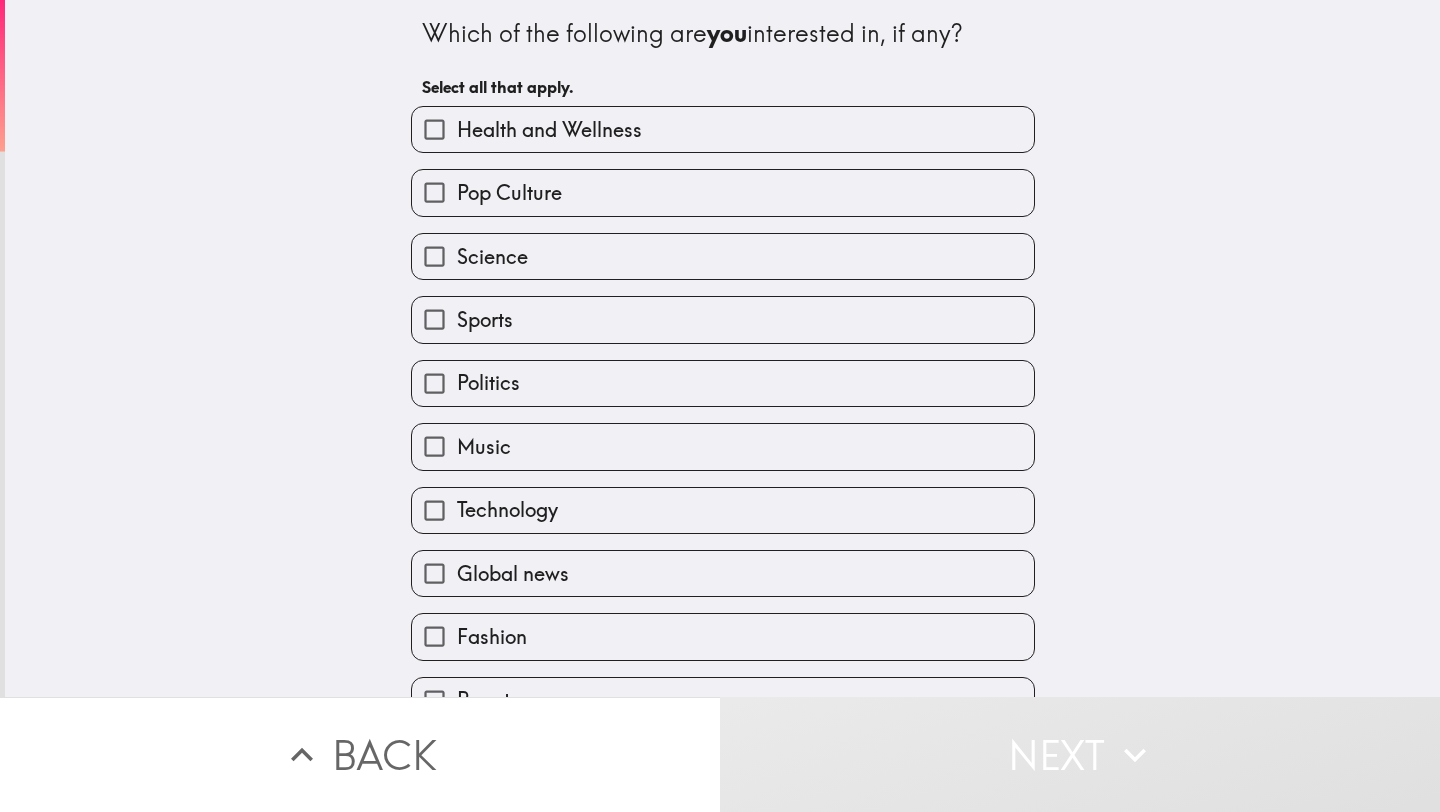click on "Pop Culture" at bounding box center [715, 184] 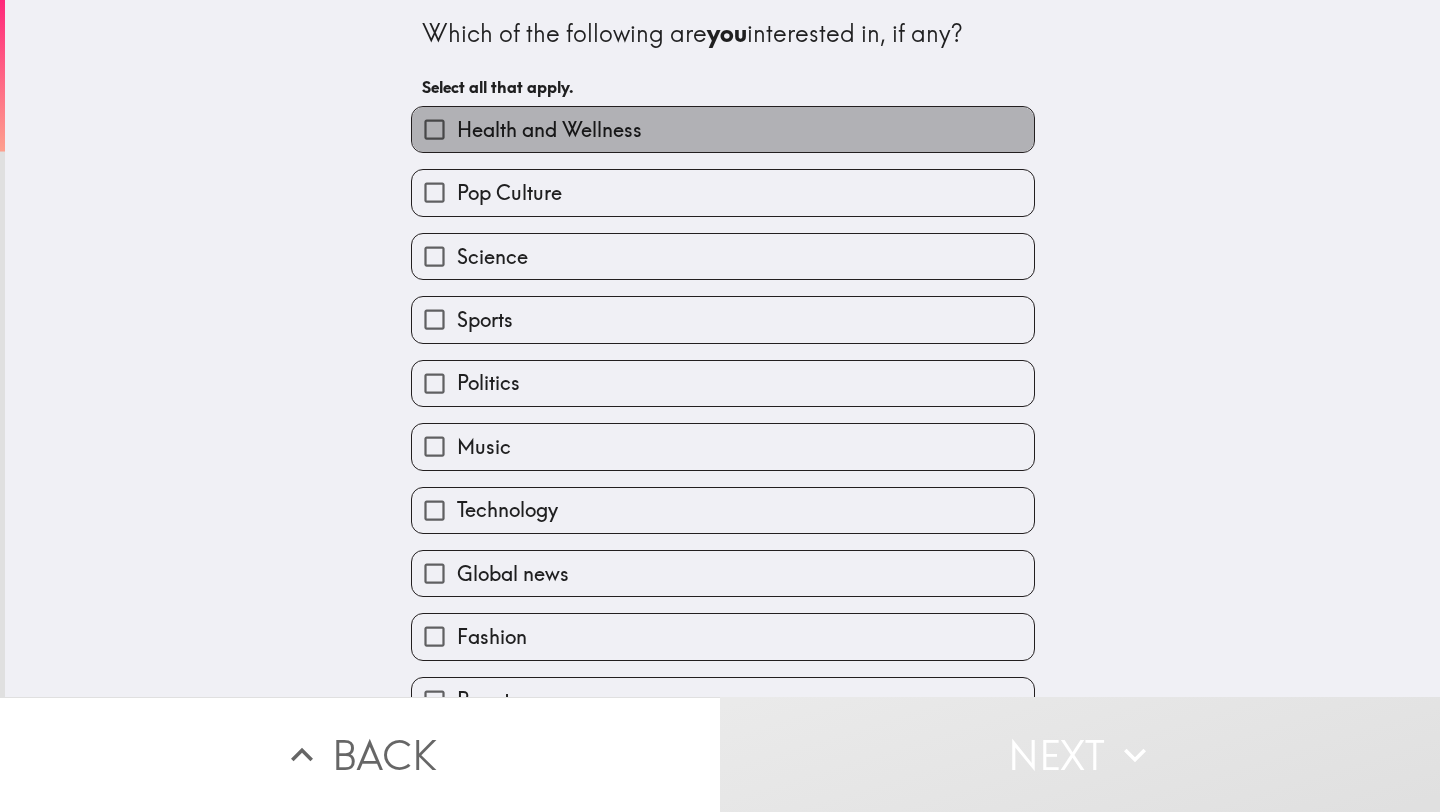click on "Health and Wellness" at bounding box center [723, 129] 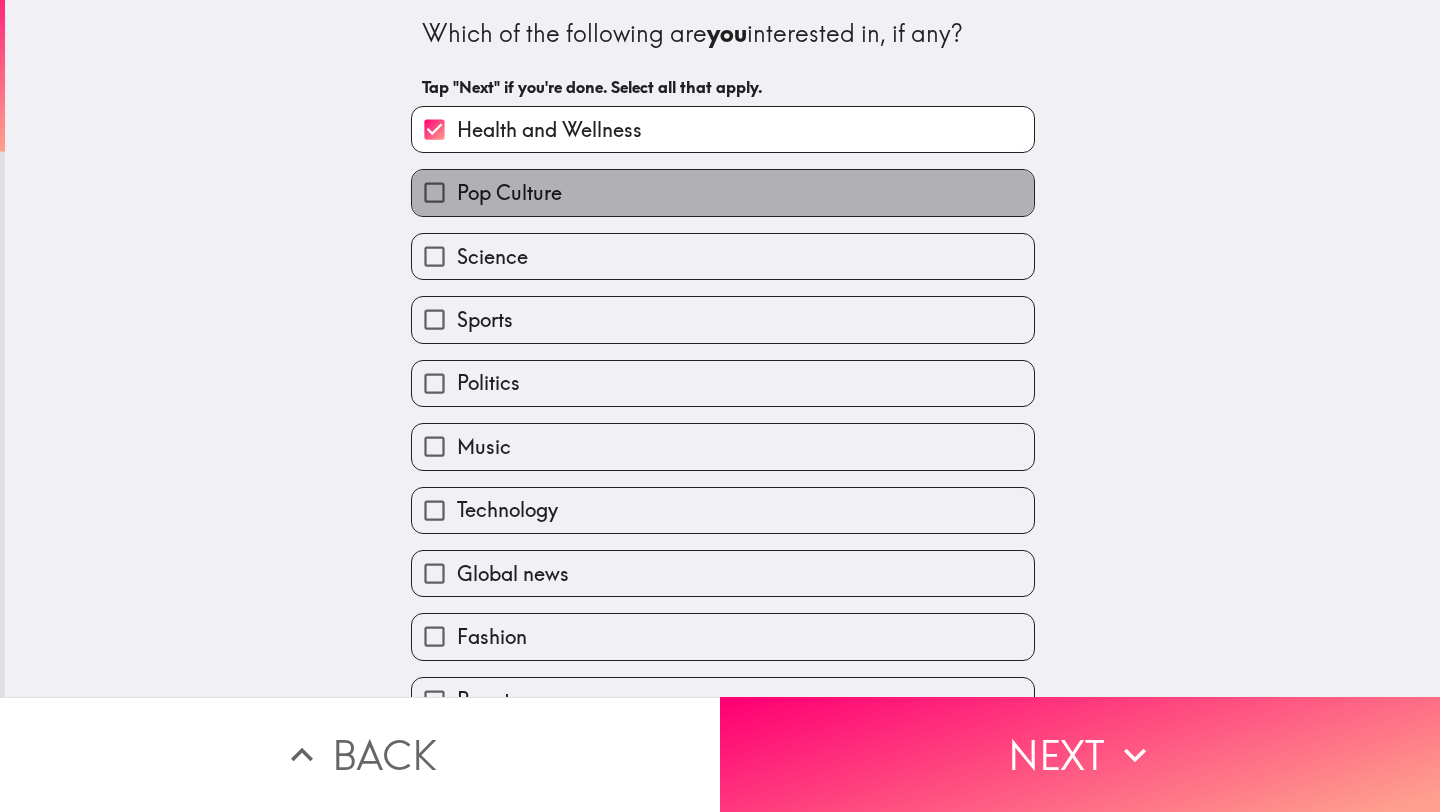 click on "Pop Culture" at bounding box center (509, 193) 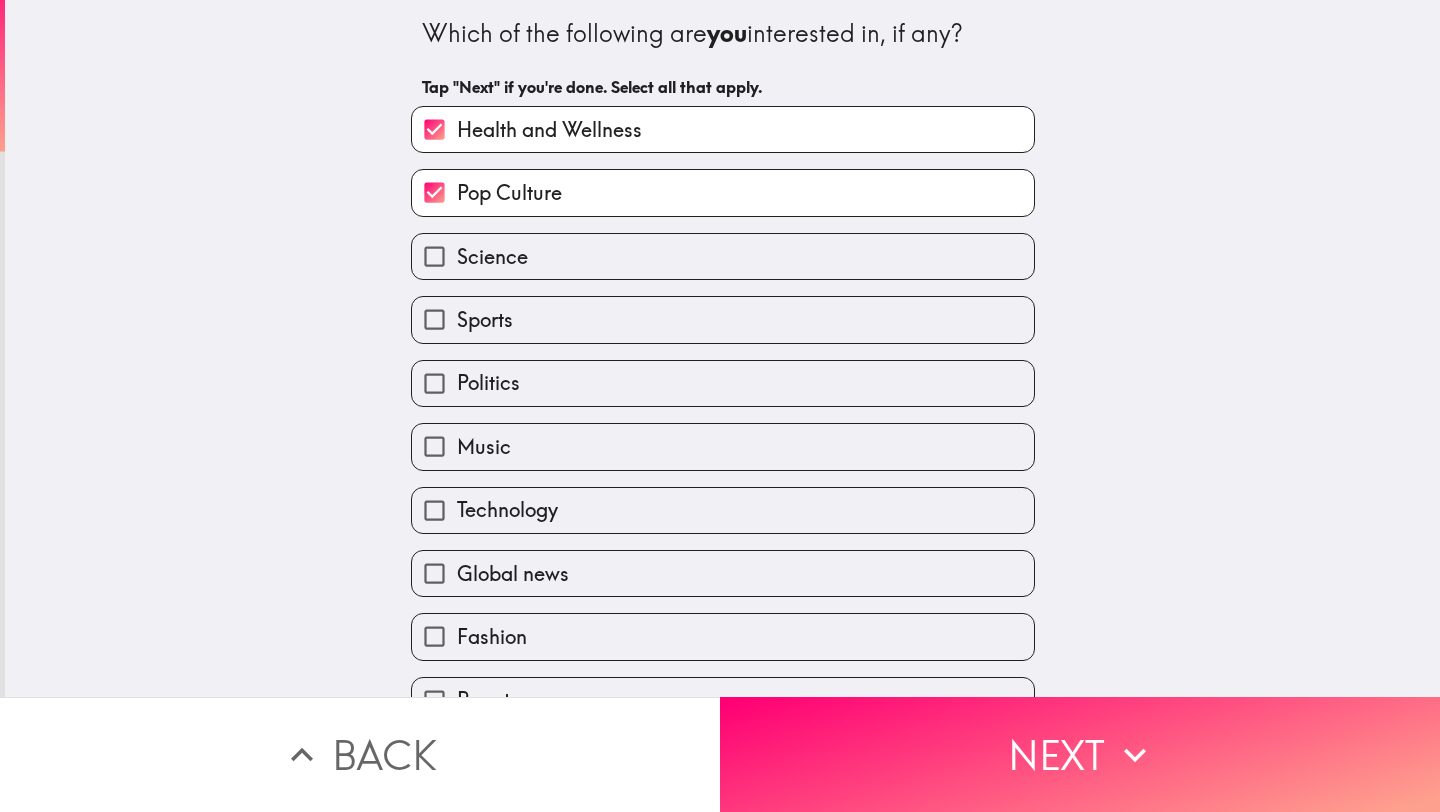 click on "Science" at bounding box center (492, 257) 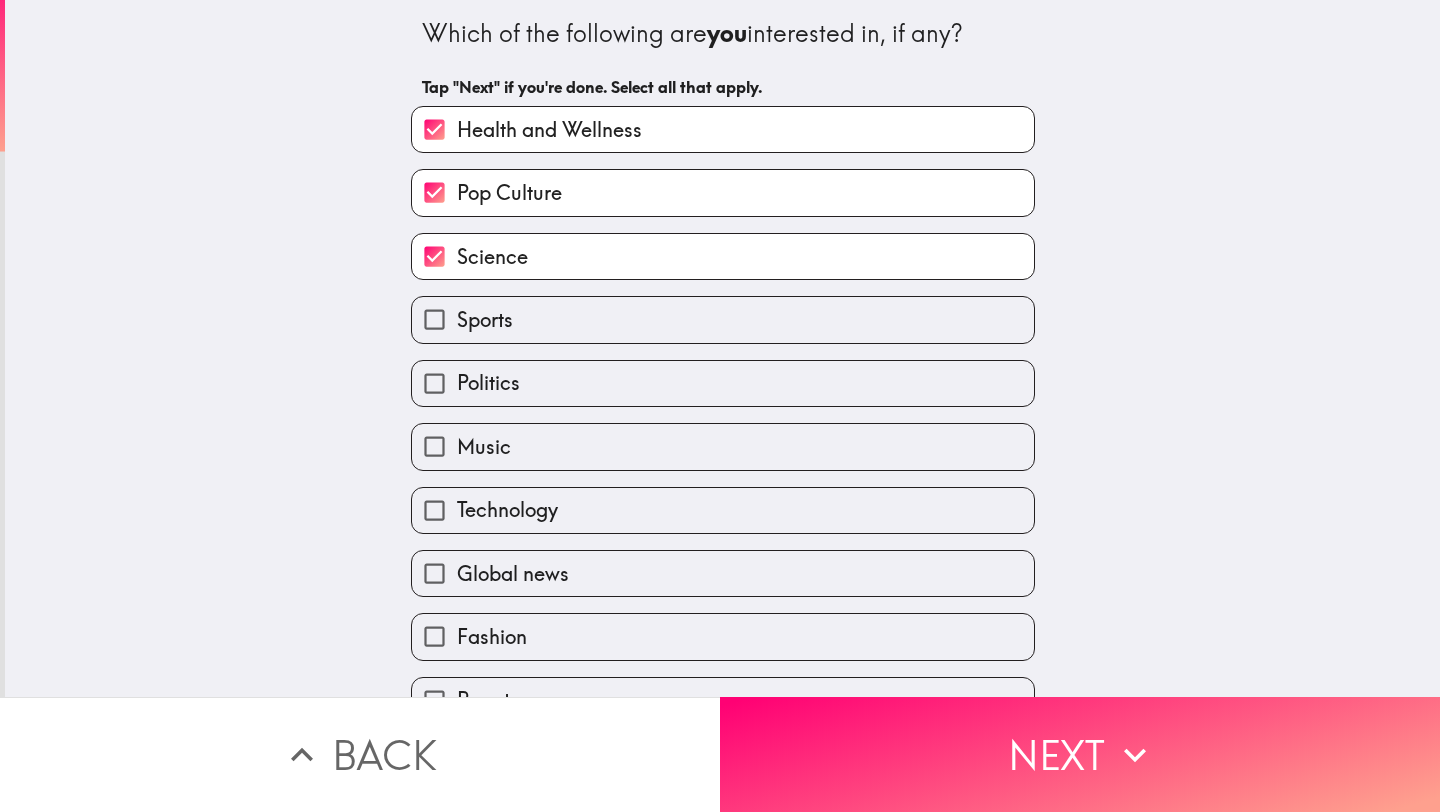 click on "Politics" at bounding box center [715, 375] 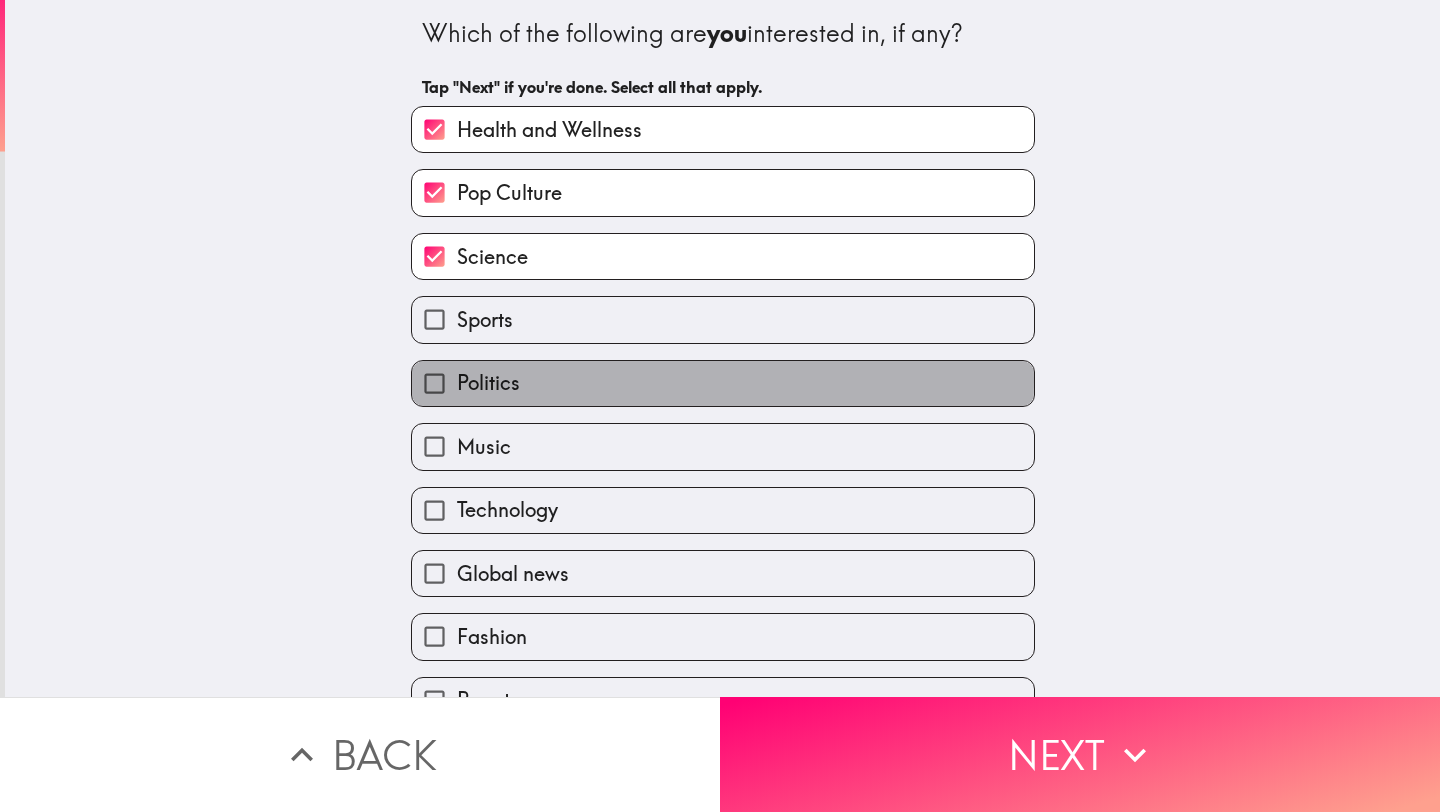 click on "Politics" at bounding box center [488, 383] 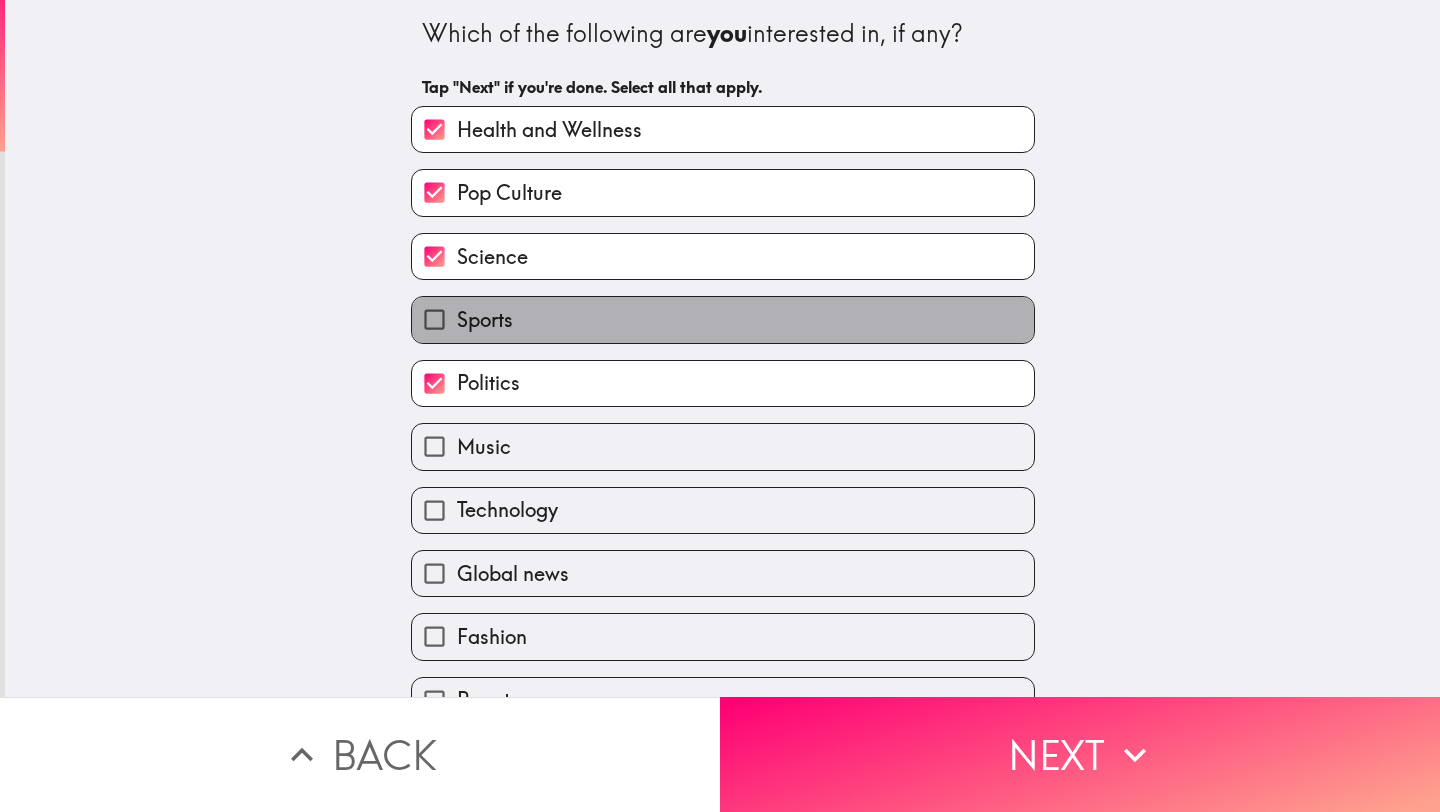 click on "Sports" at bounding box center (485, 320) 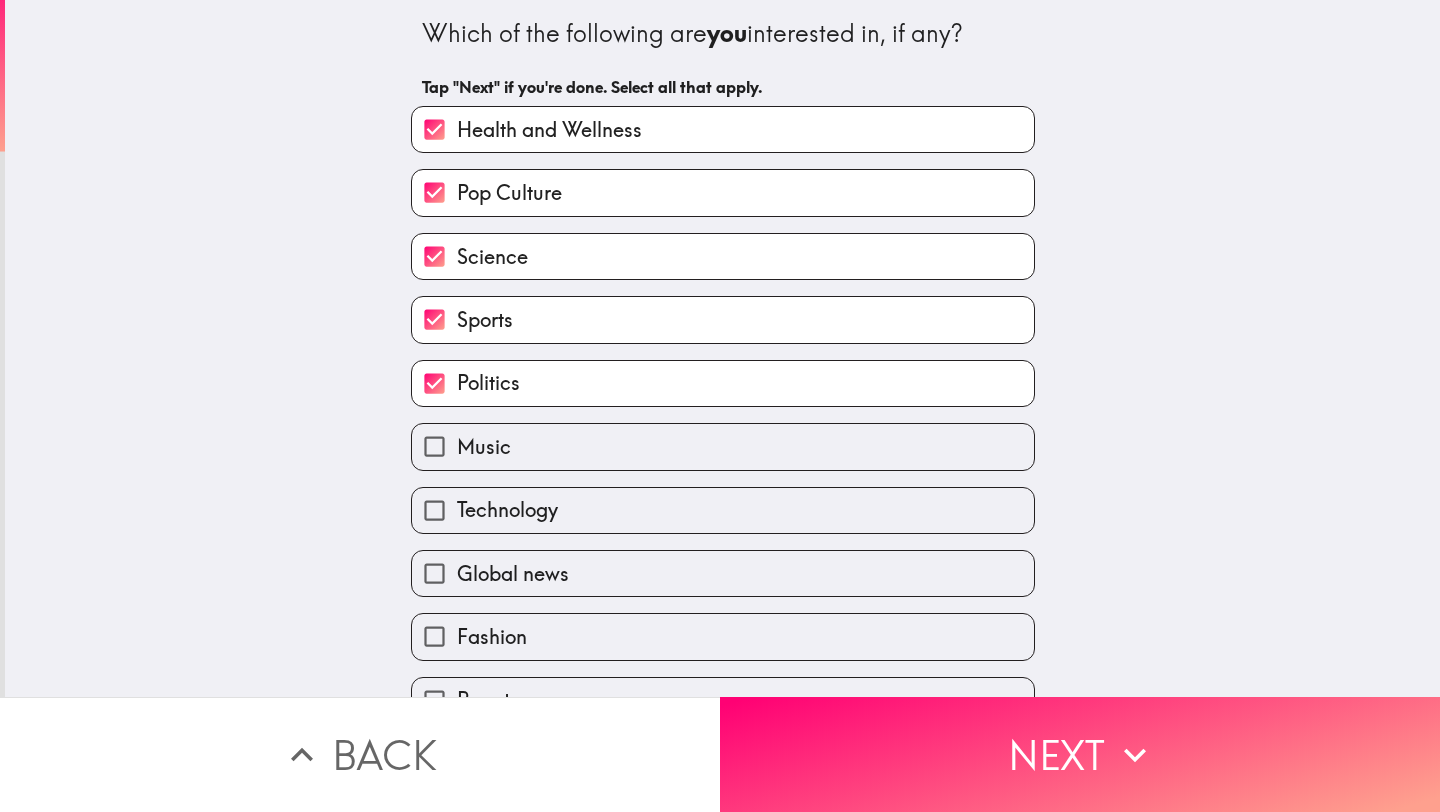 click on "Science" at bounding box center [492, 257] 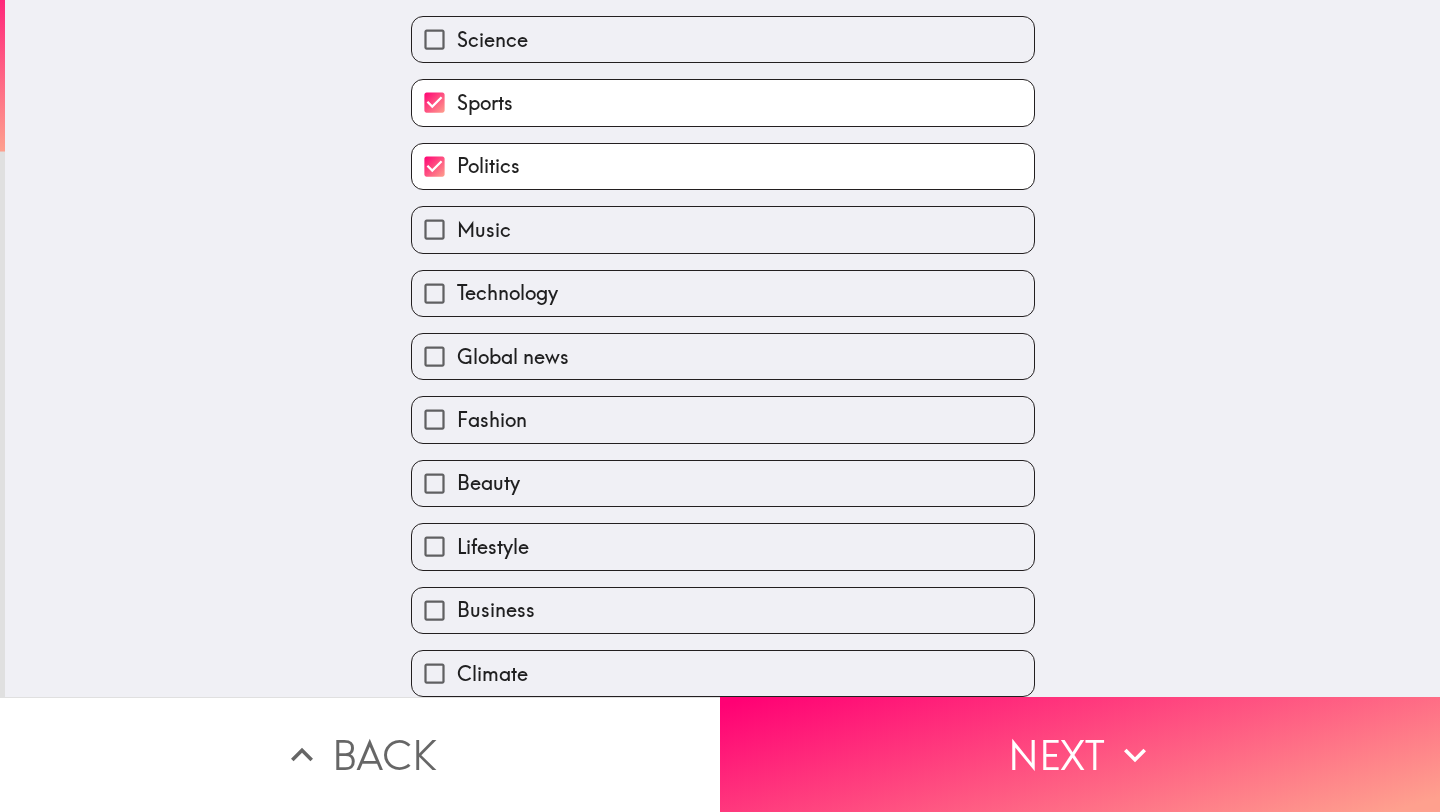 scroll, scrollTop: 245, scrollLeft: 0, axis: vertical 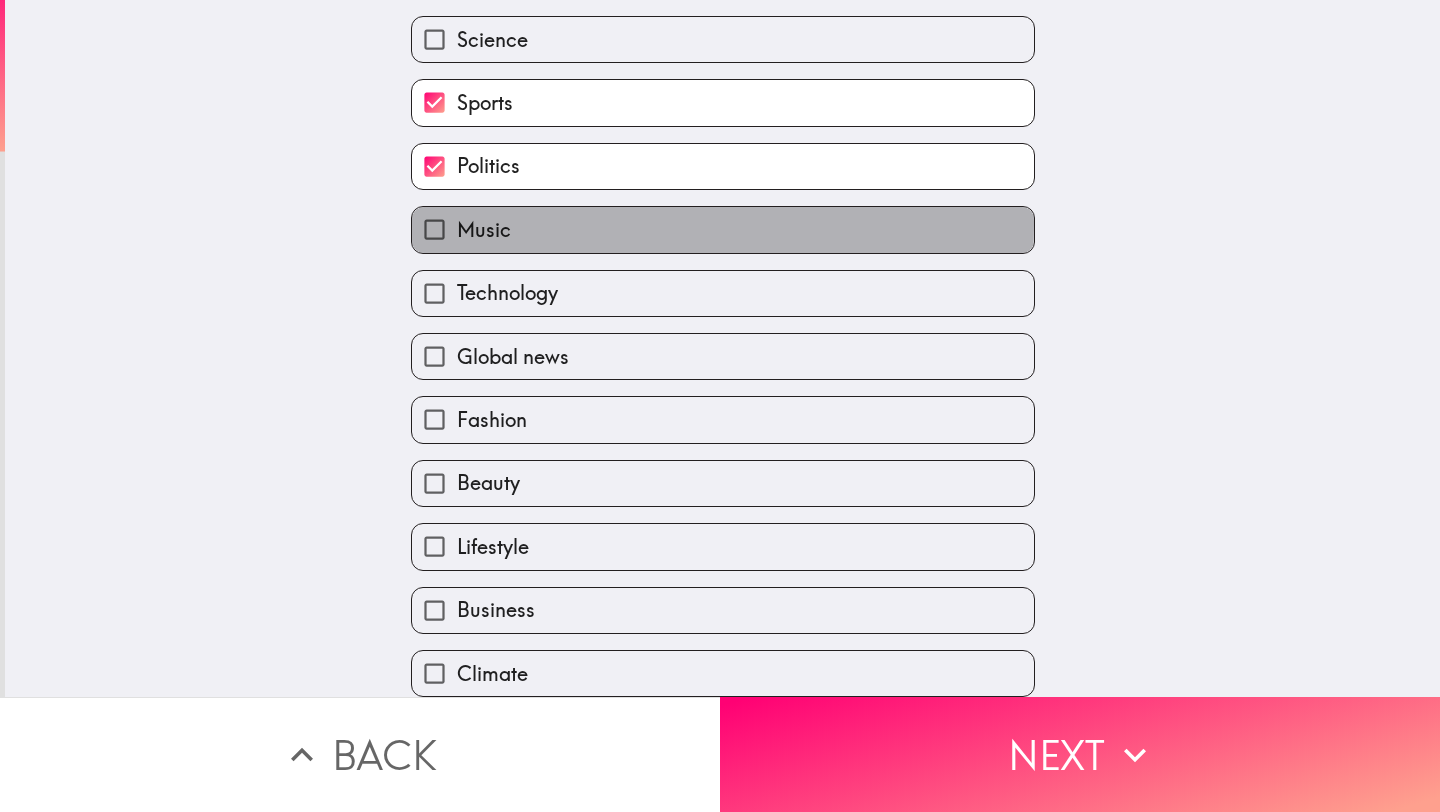 click on "Music" at bounding box center (723, 229) 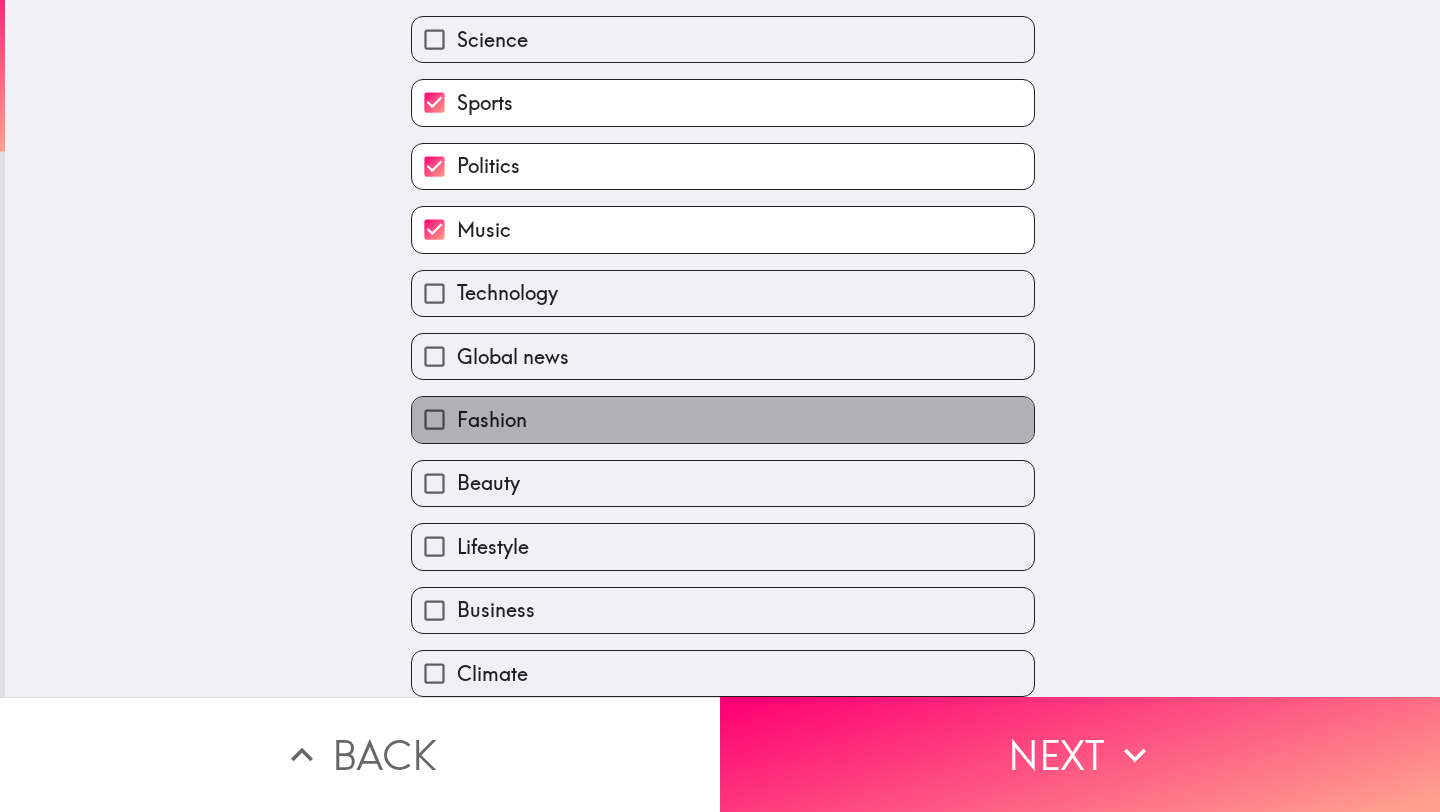 click on "Fashion" at bounding box center (492, 420) 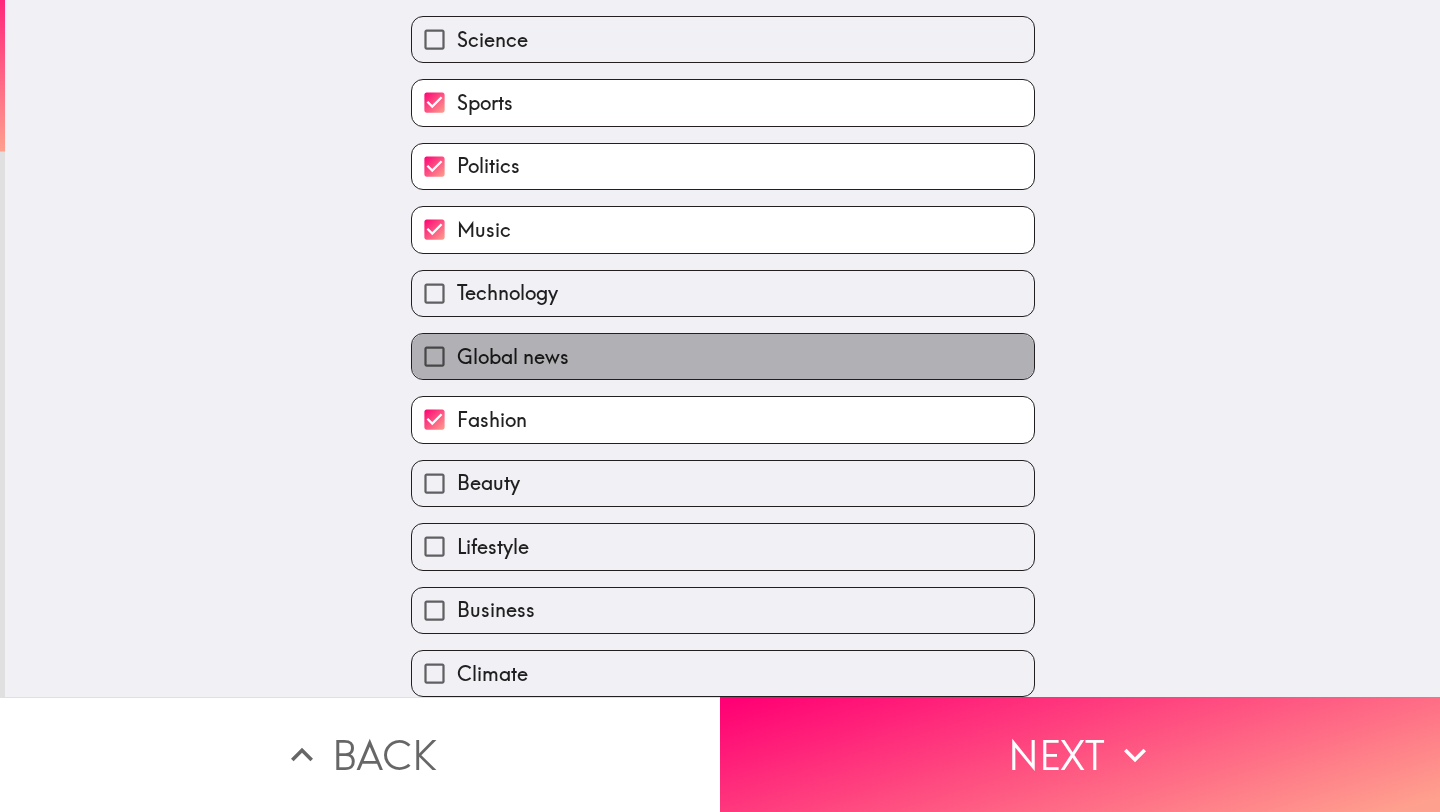 click on "Global news" at bounding box center [723, 356] 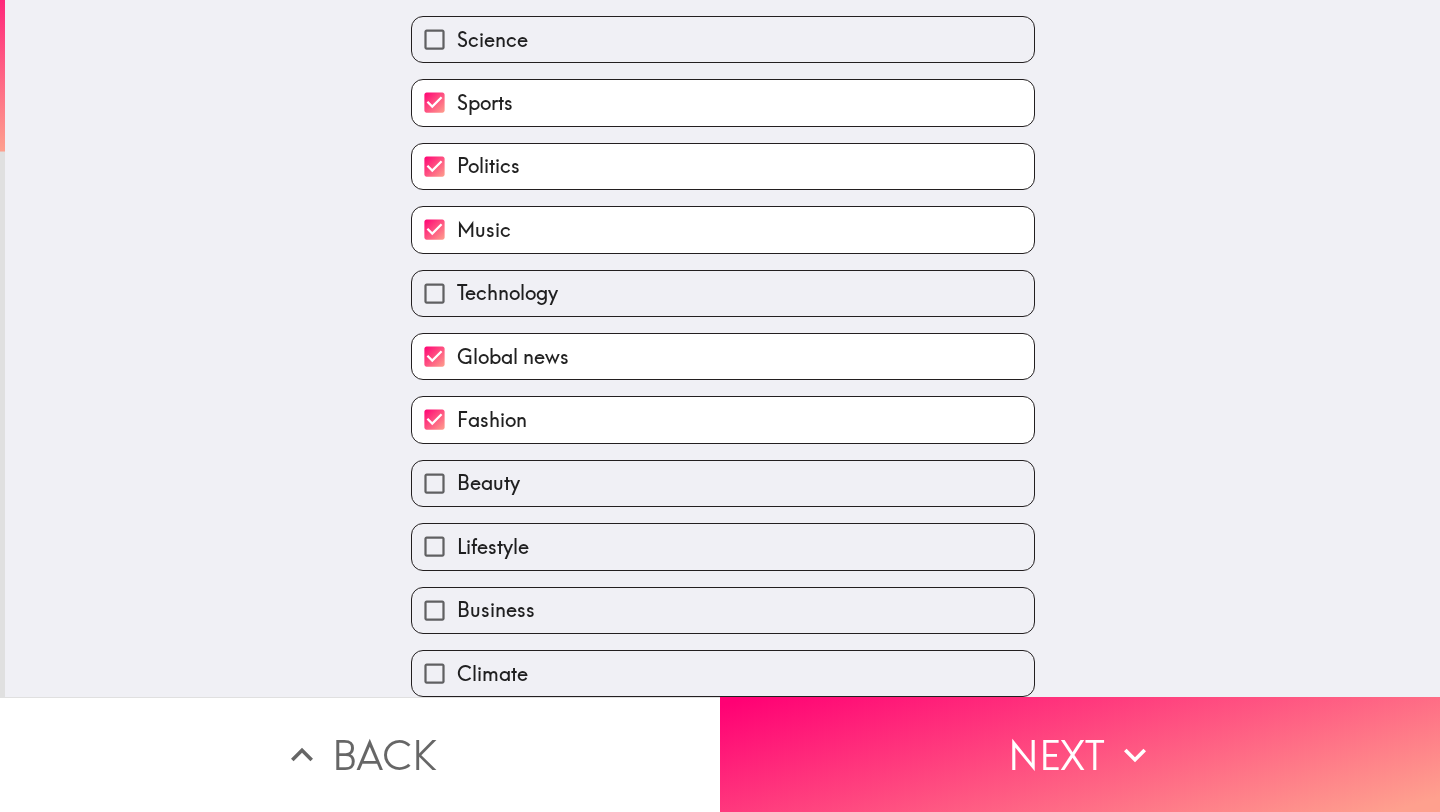click on "Technology" at bounding box center (507, 293) 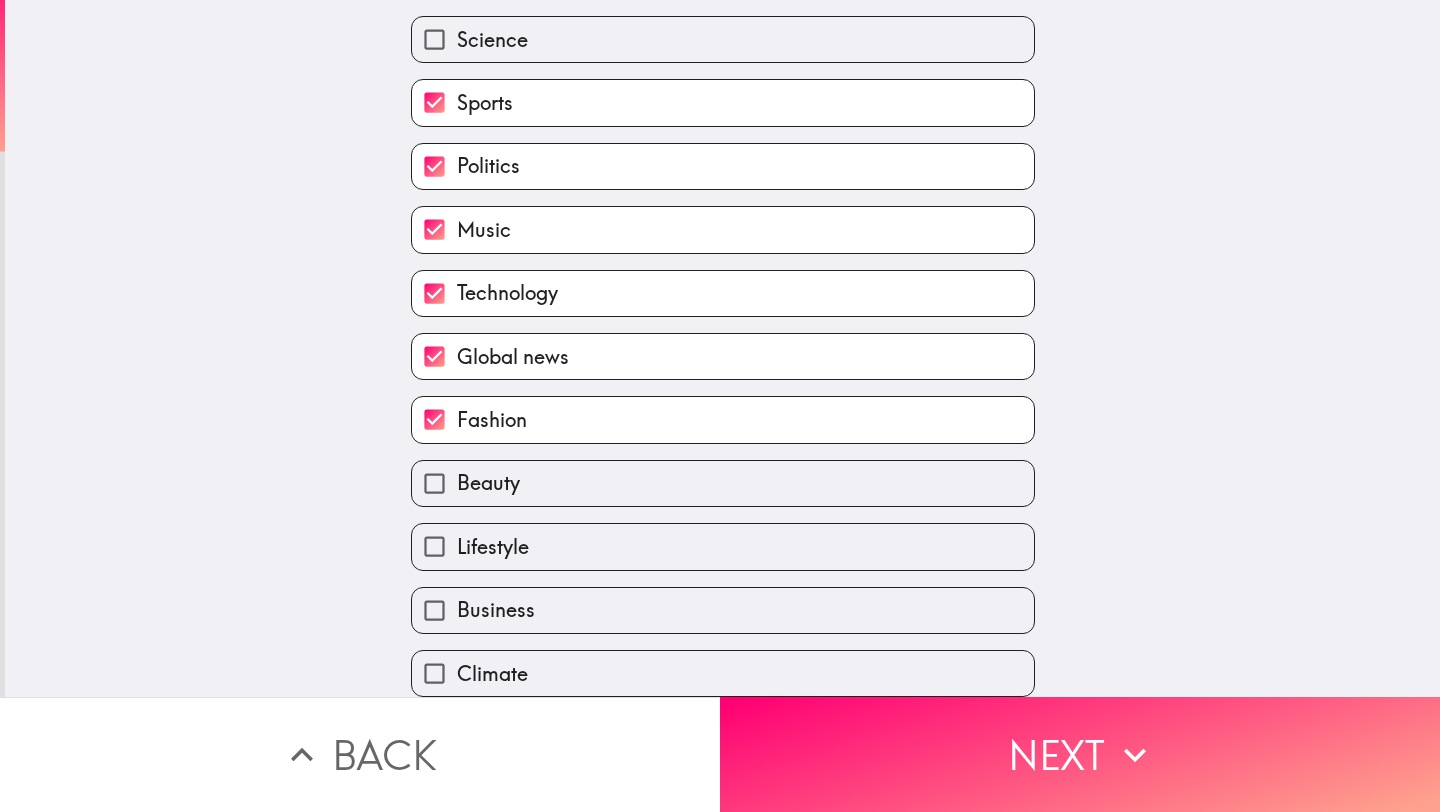 click on "Beauty" at bounding box center (488, 483) 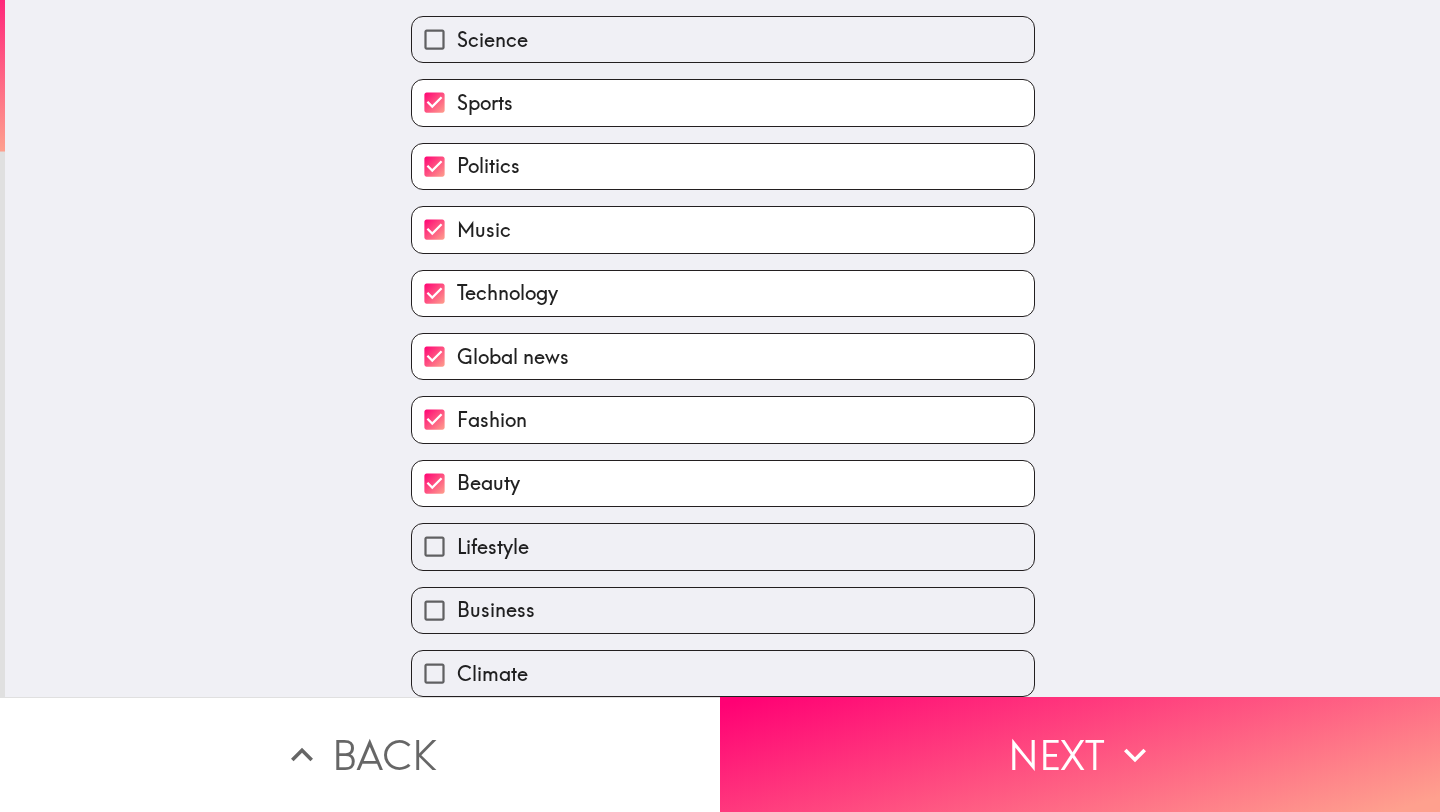 click on "Lifestyle" at bounding box center [493, 547] 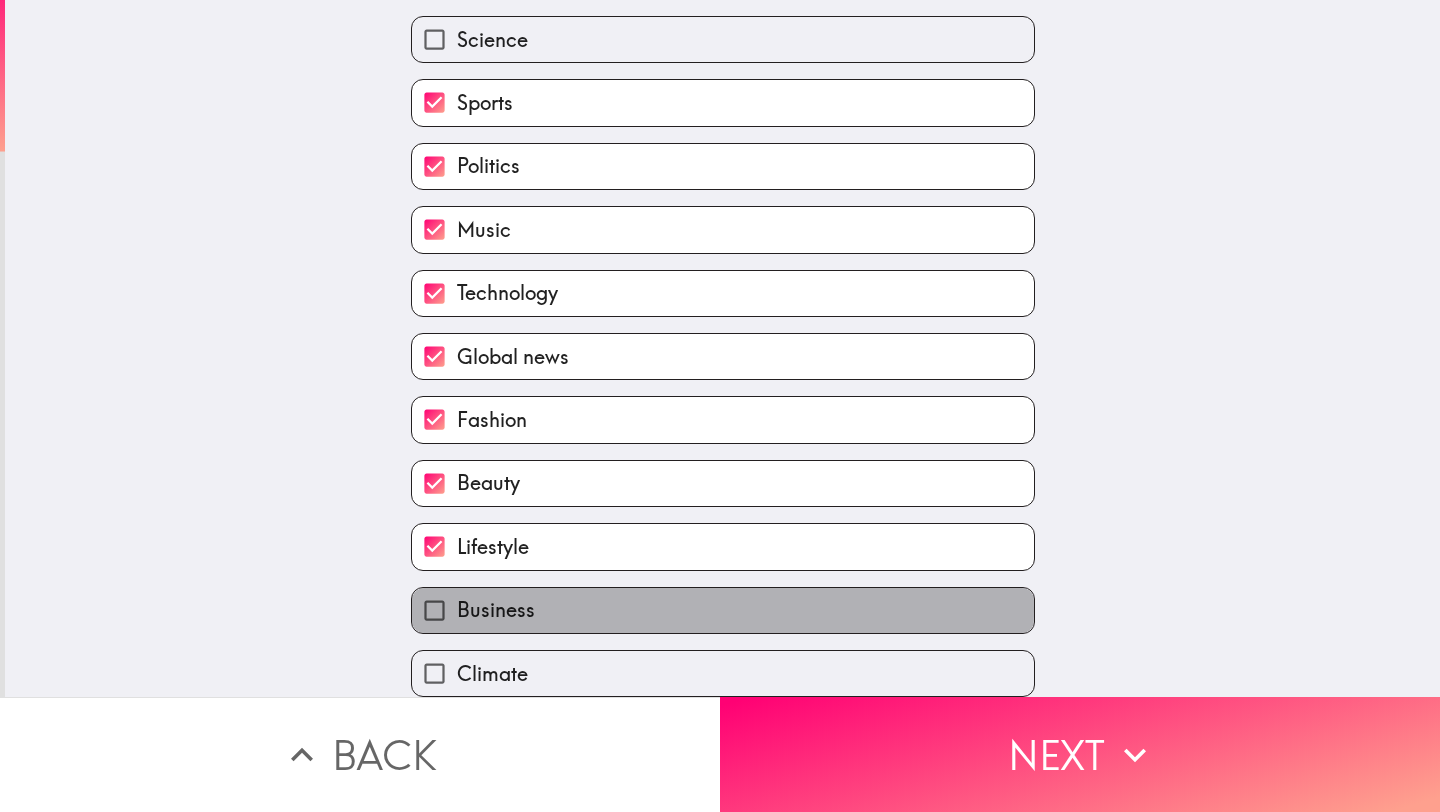 click on "Business" at bounding box center (496, 610) 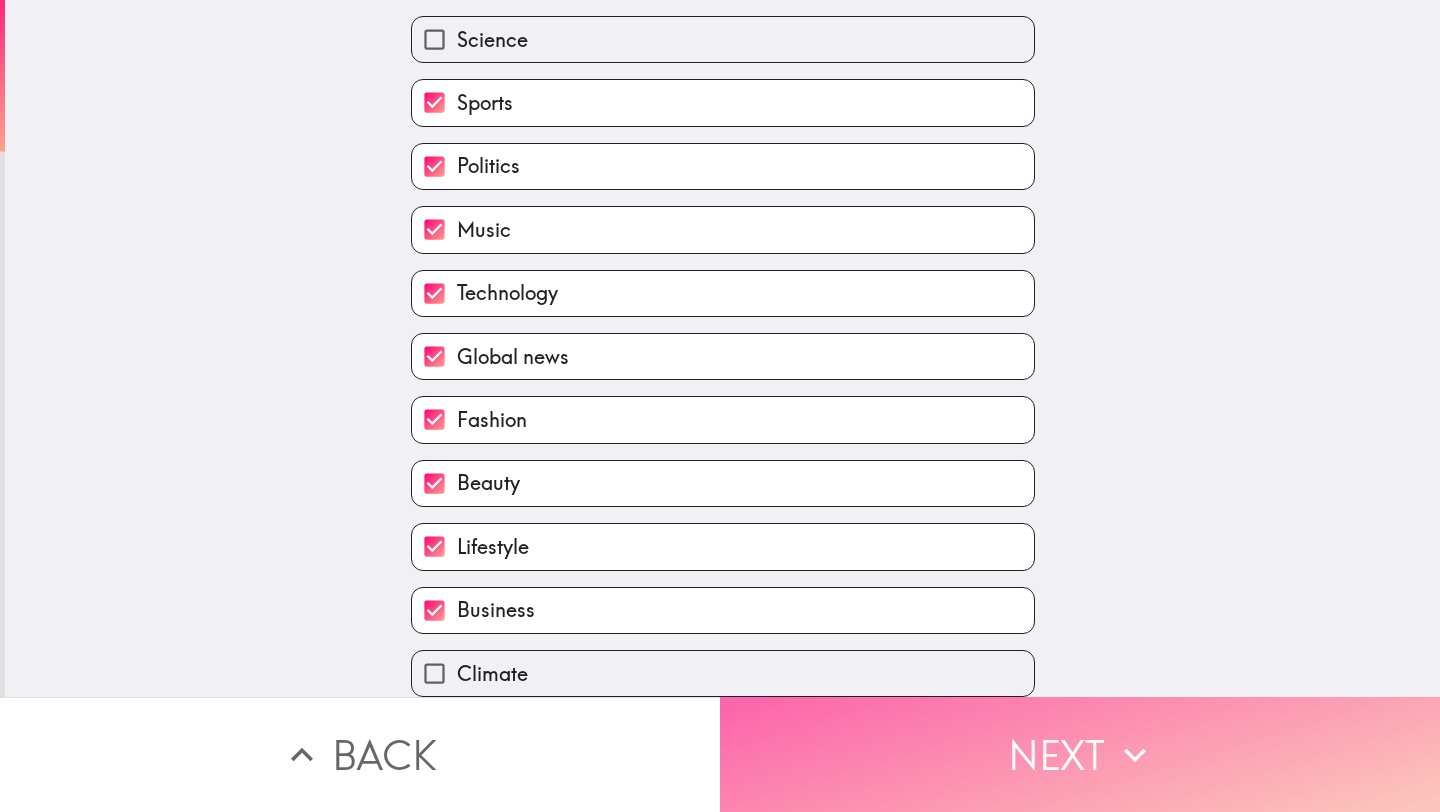 click on "Next" at bounding box center (1080, 754) 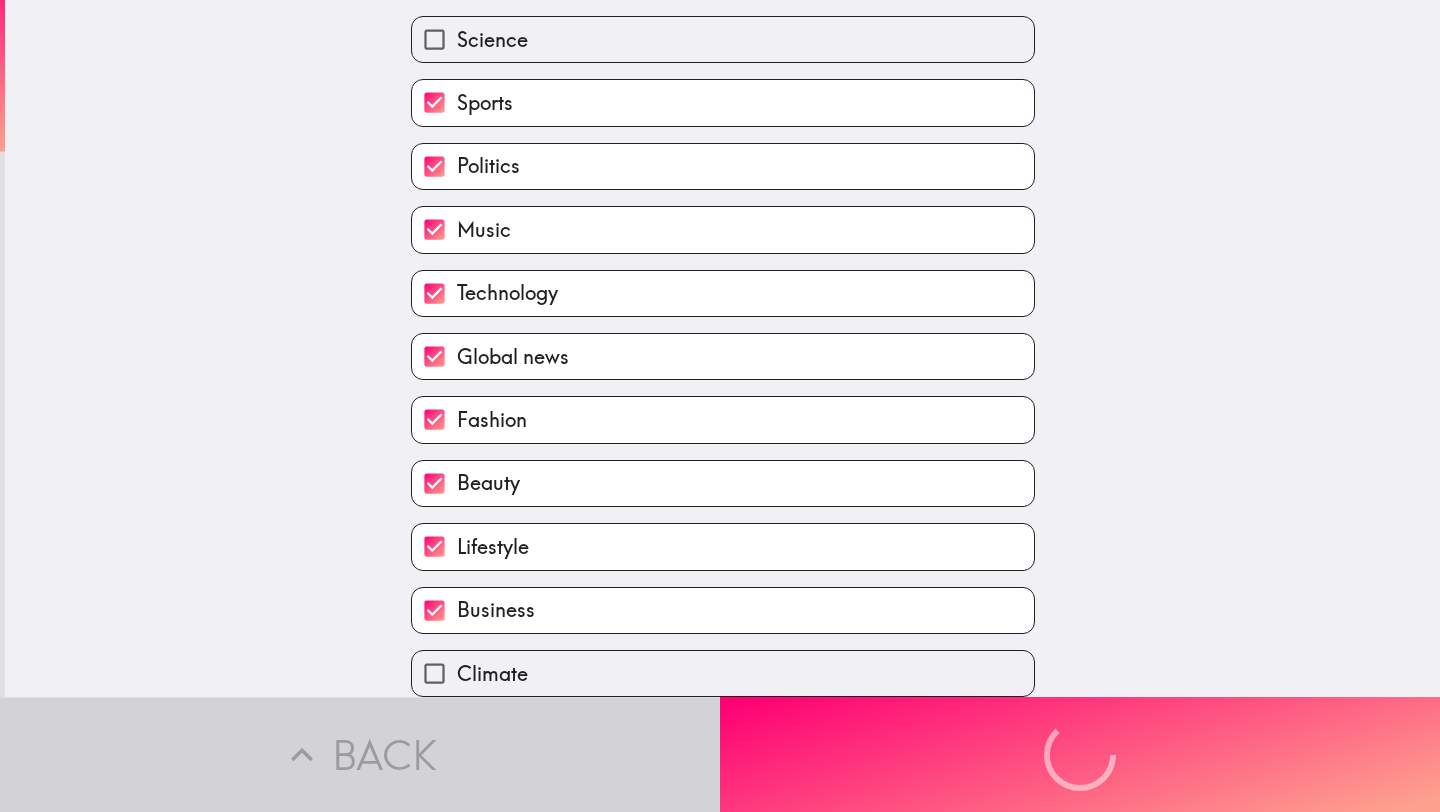 scroll, scrollTop: 0, scrollLeft: 0, axis: both 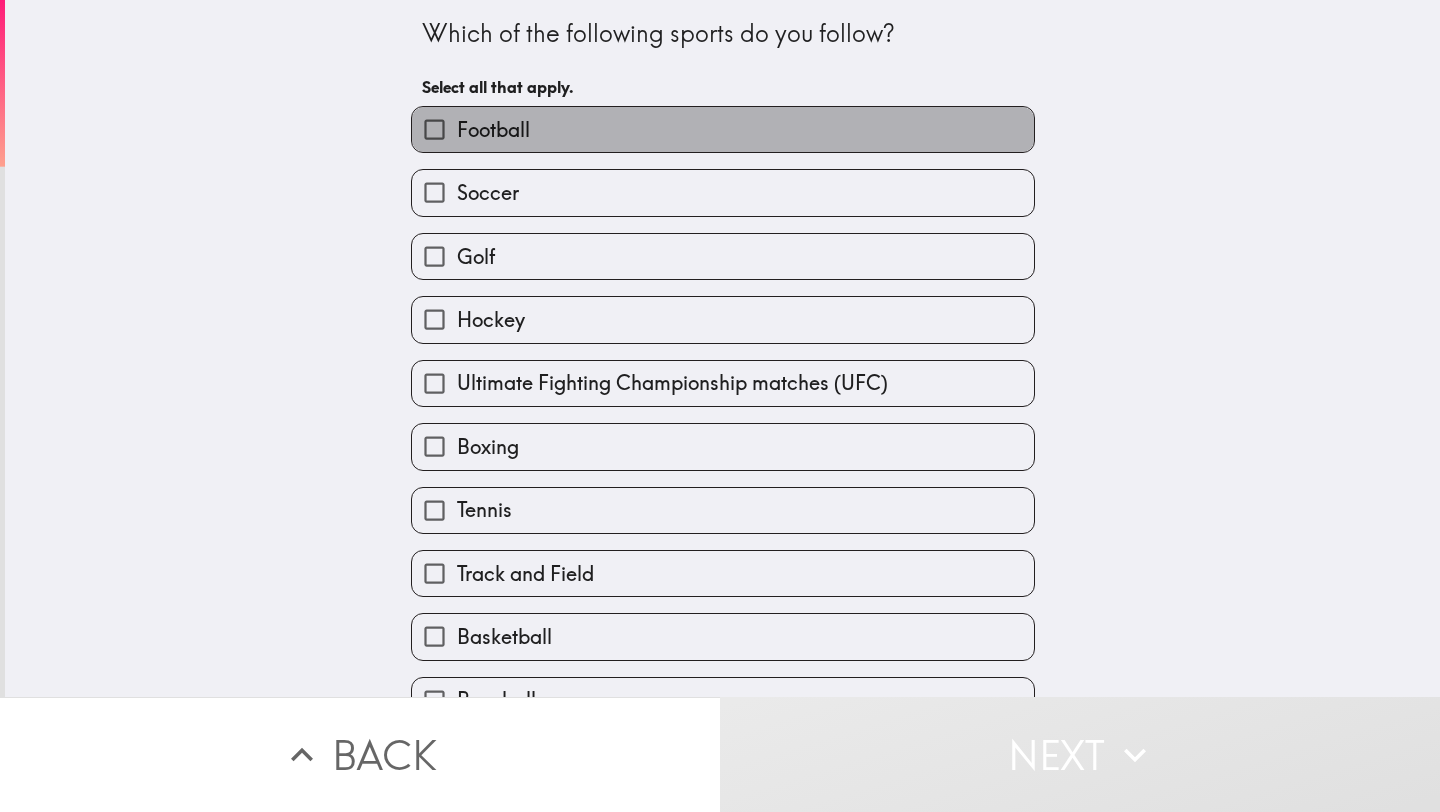 click on "Football" at bounding box center [723, 129] 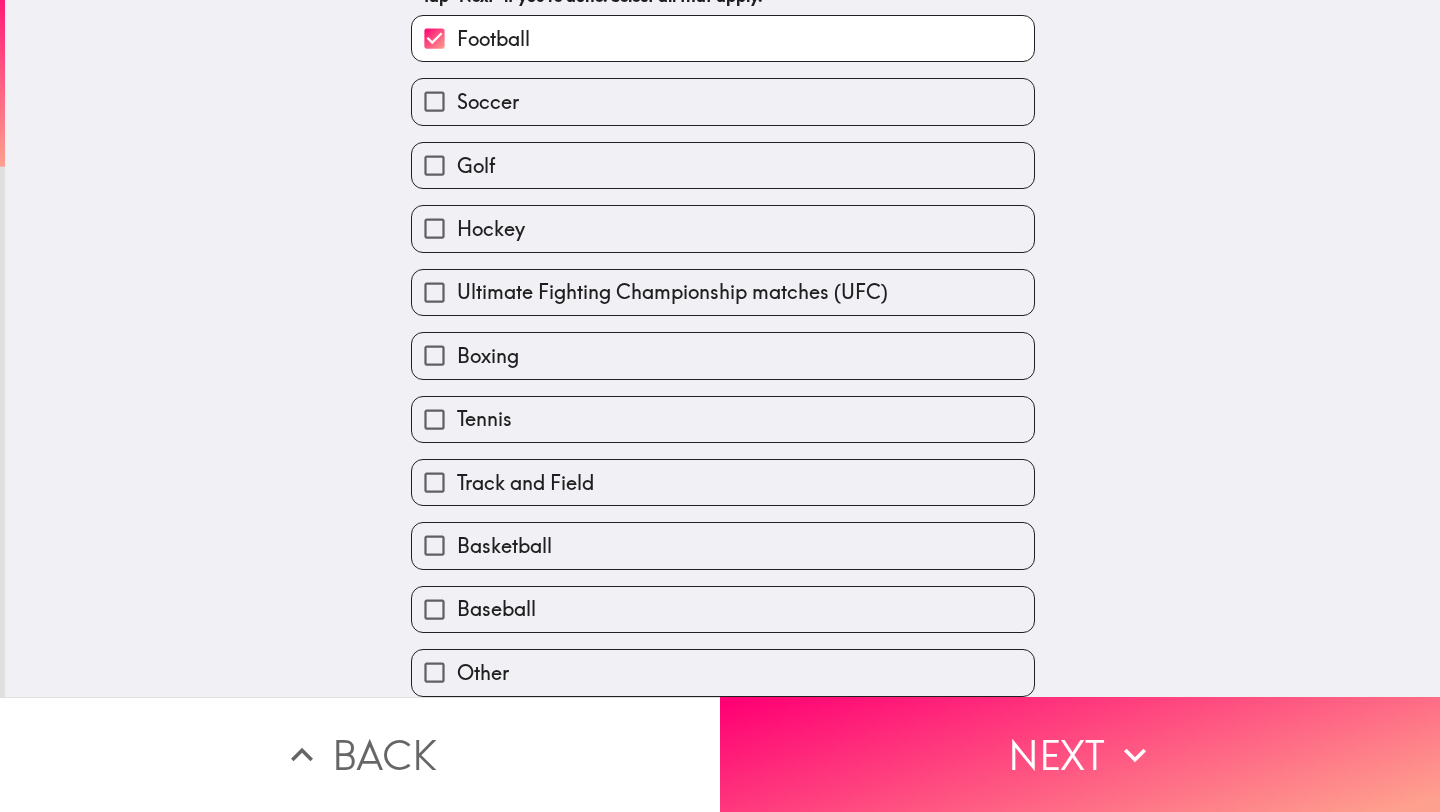 scroll, scrollTop: 116, scrollLeft: 0, axis: vertical 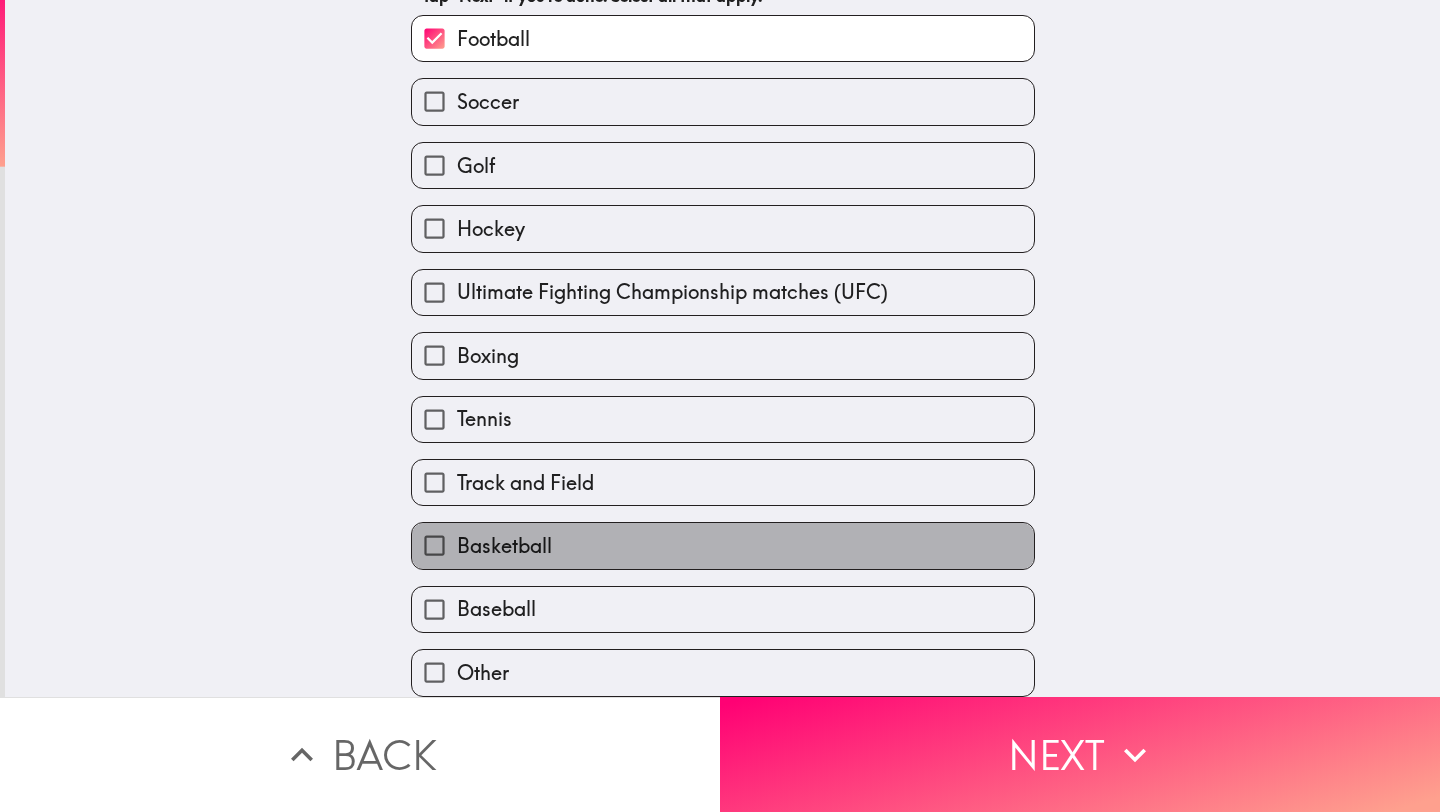 click on "Basketball" at bounding box center [723, 545] 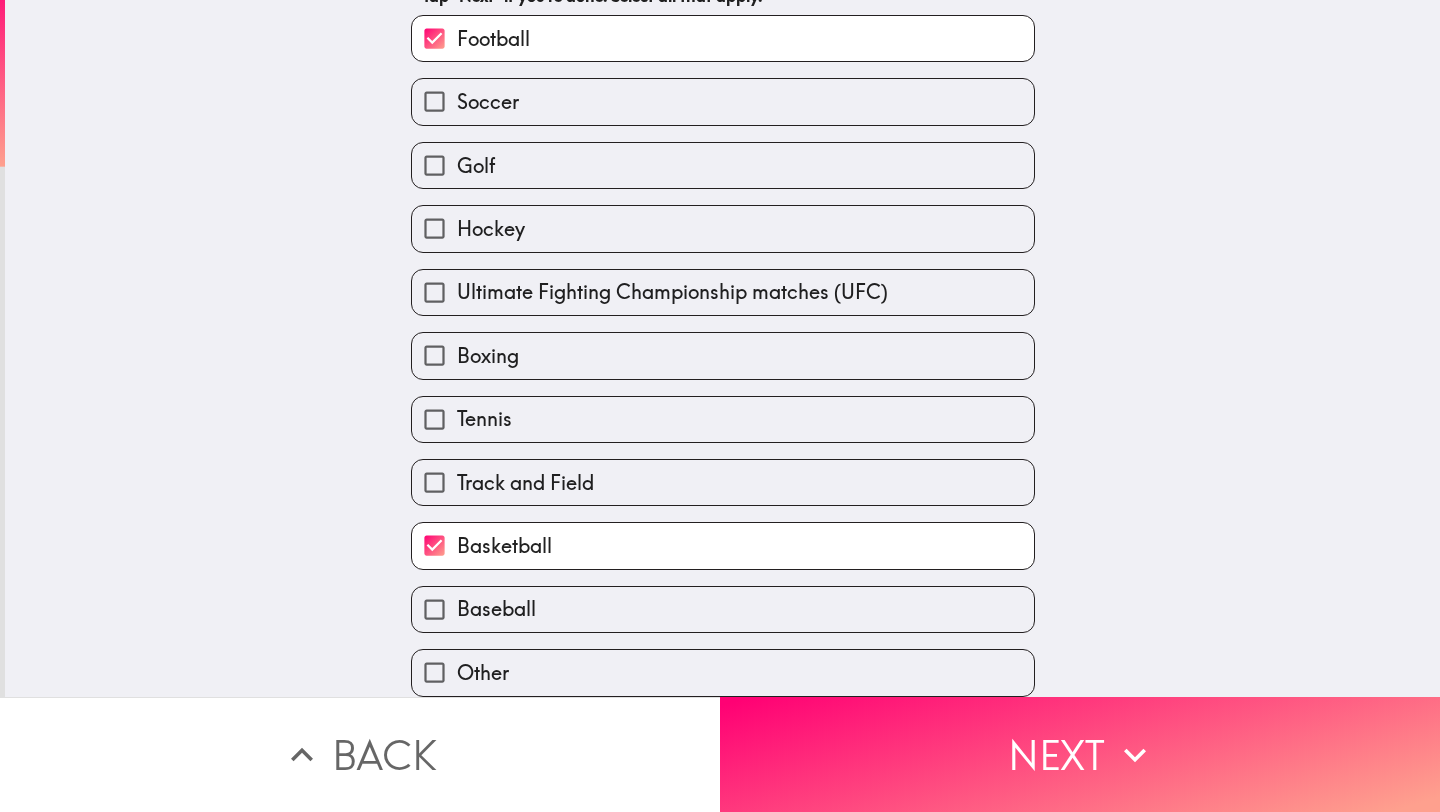 click on "Baseball" at bounding box center [496, 609] 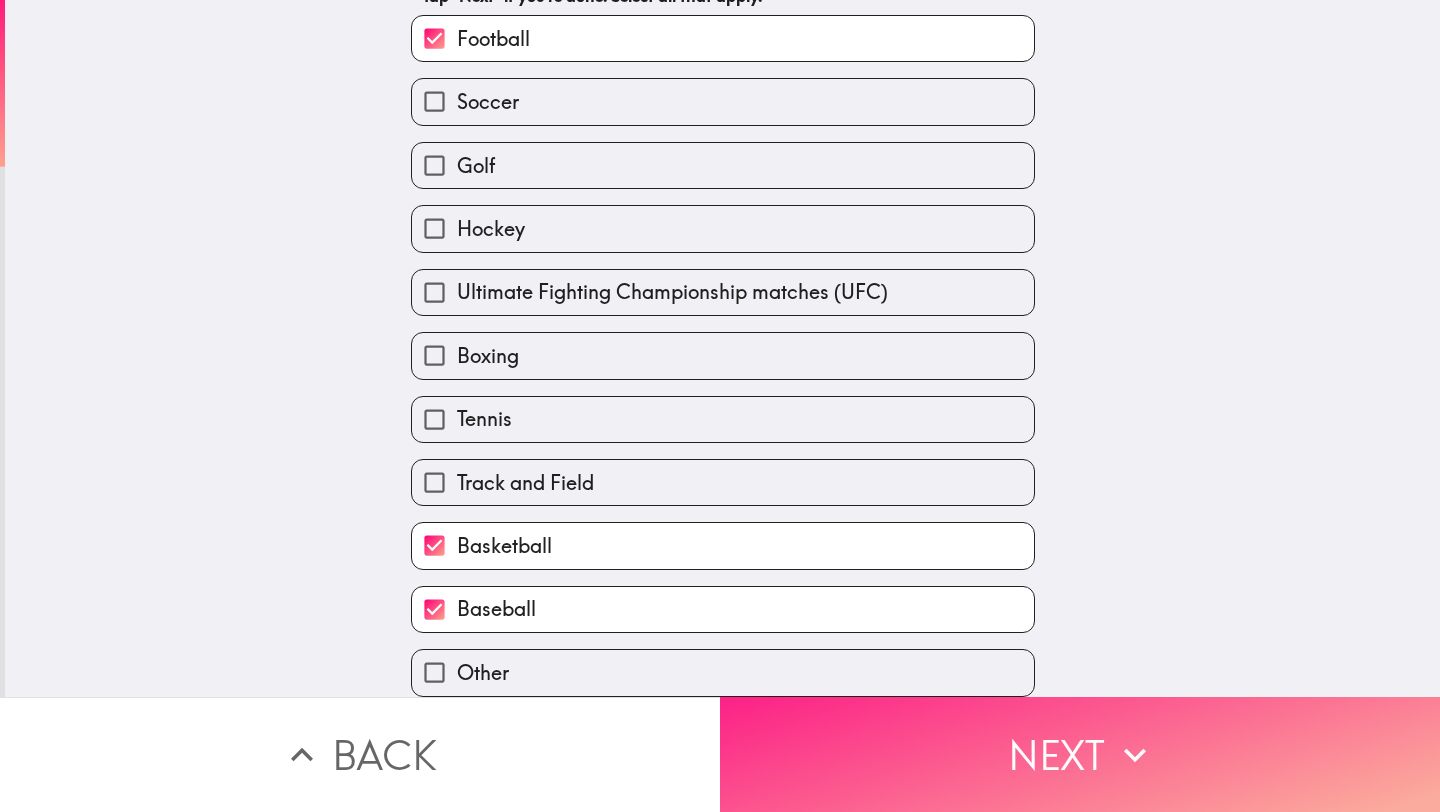 click on "Next" at bounding box center (1080, 754) 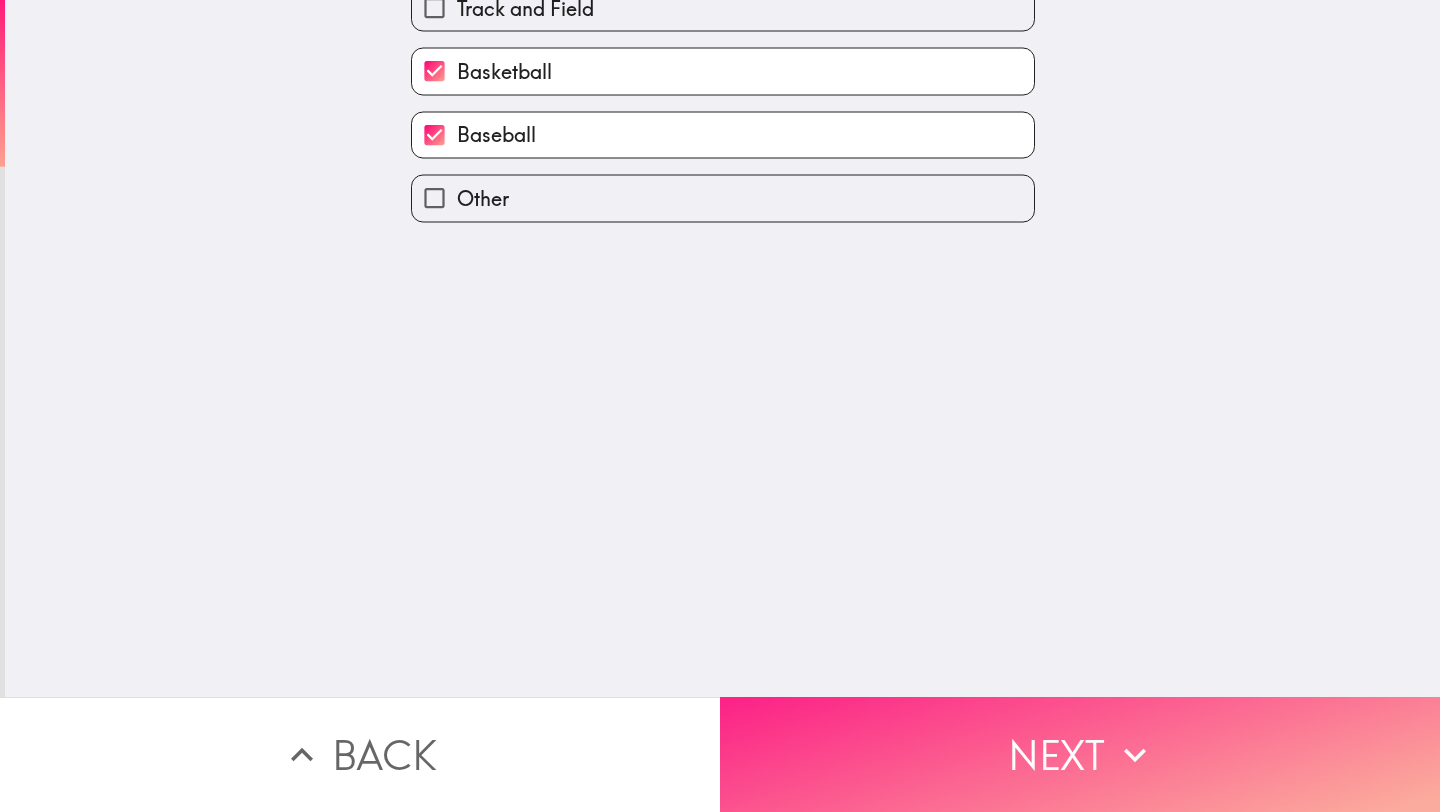 scroll, scrollTop: 0, scrollLeft: 0, axis: both 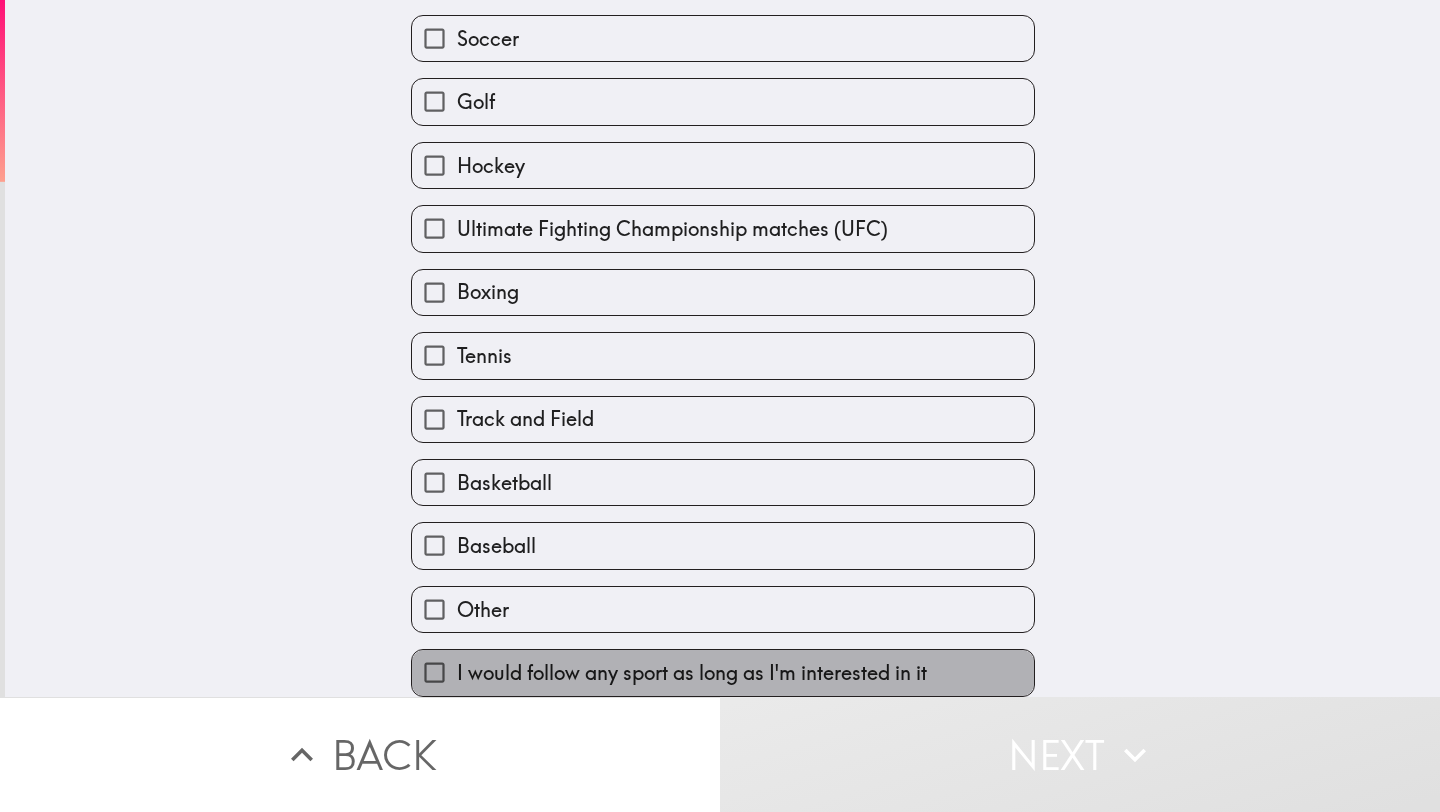 click on "I would follow any sport as long as I'm interested in it" at bounding box center [692, 673] 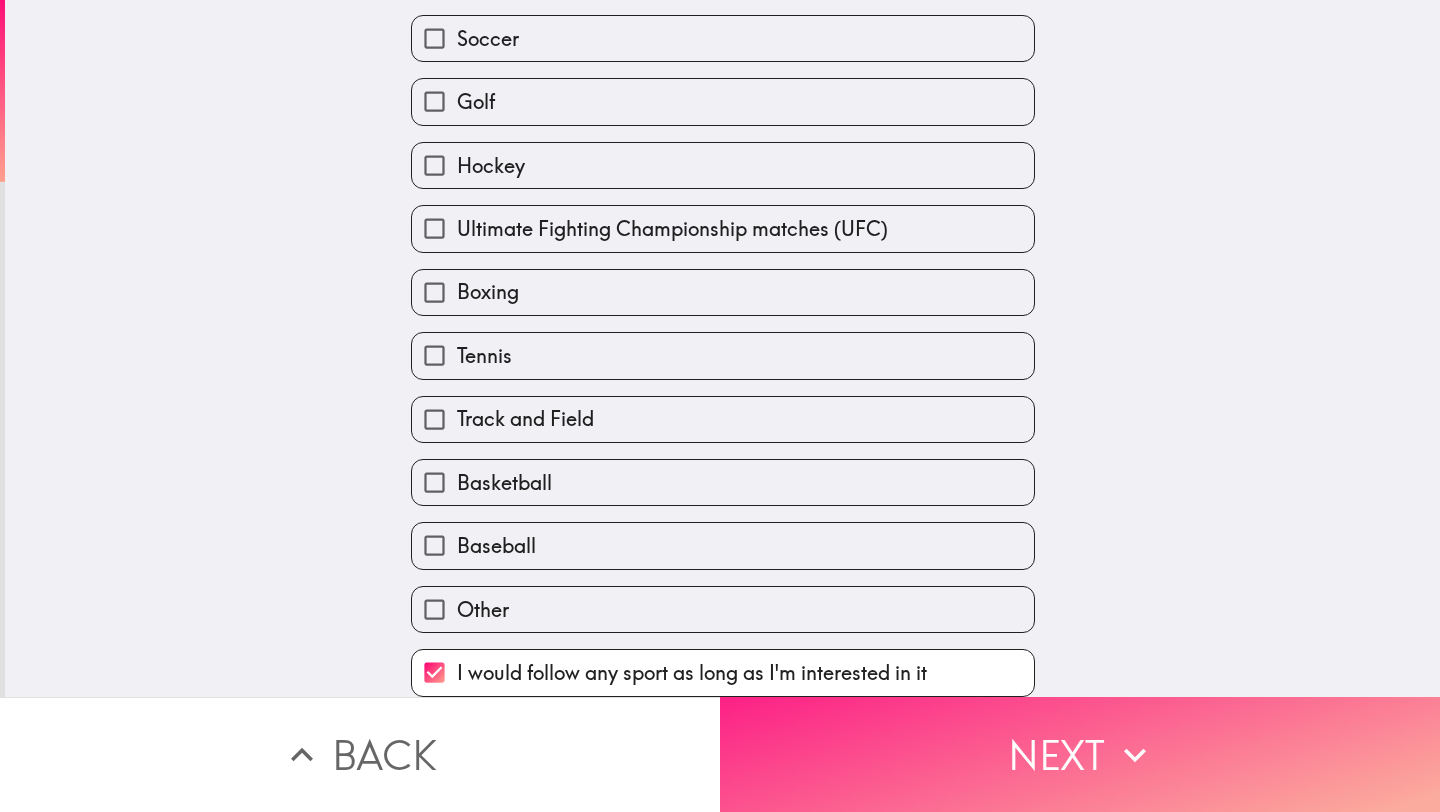 click on "Next" at bounding box center (1080, 754) 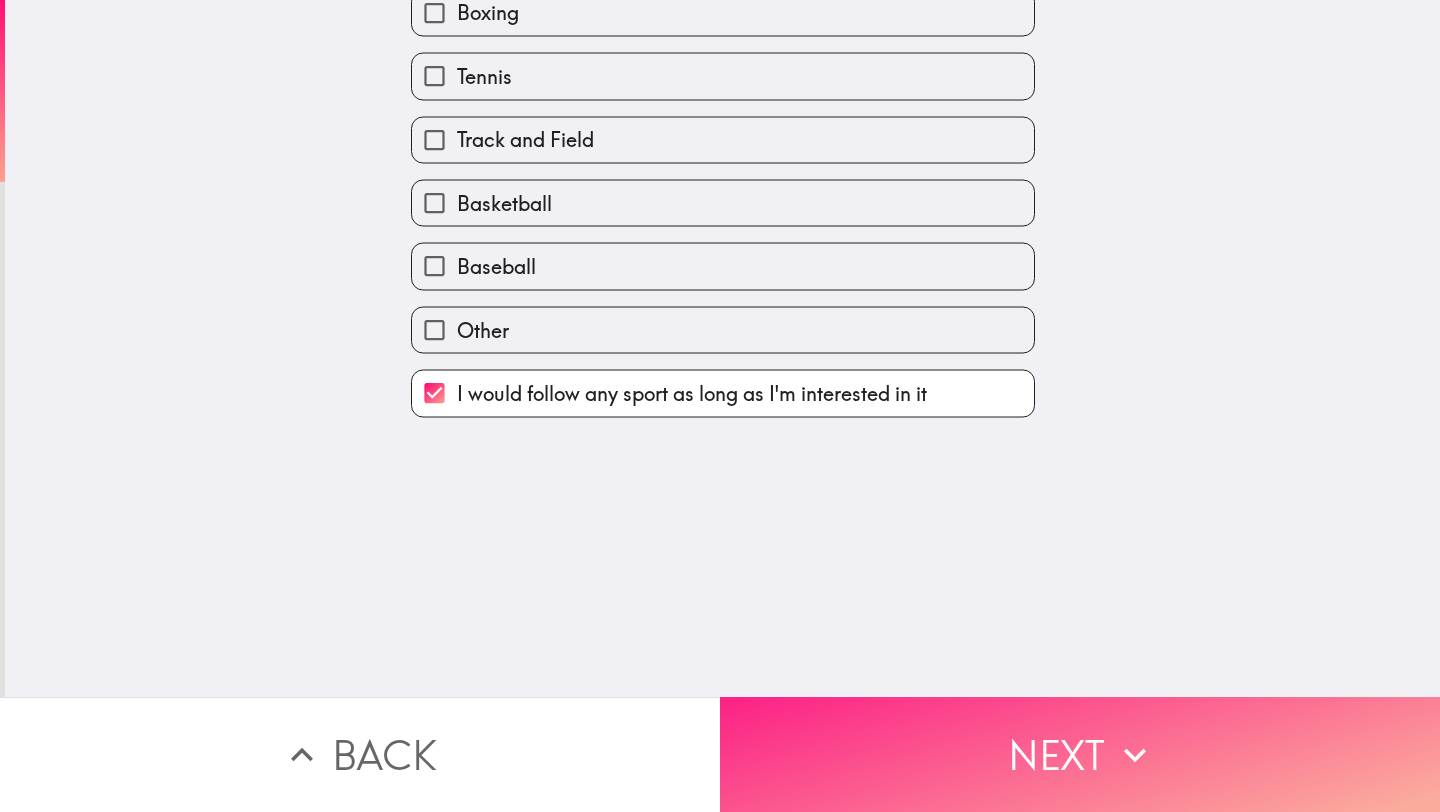 scroll, scrollTop: 0, scrollLeft: 0, axis: both 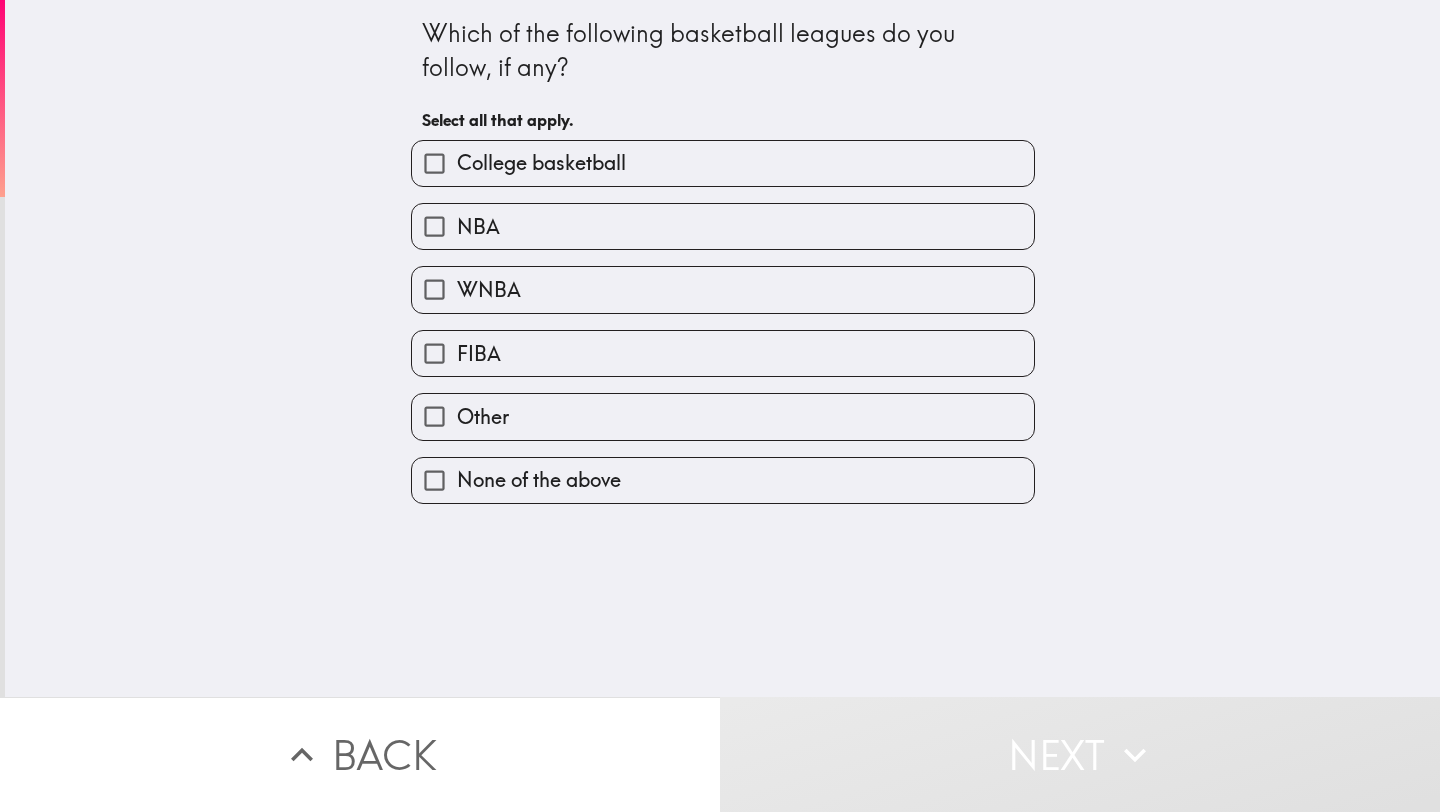 click on "College basketball" at bounding box center (541, 163) 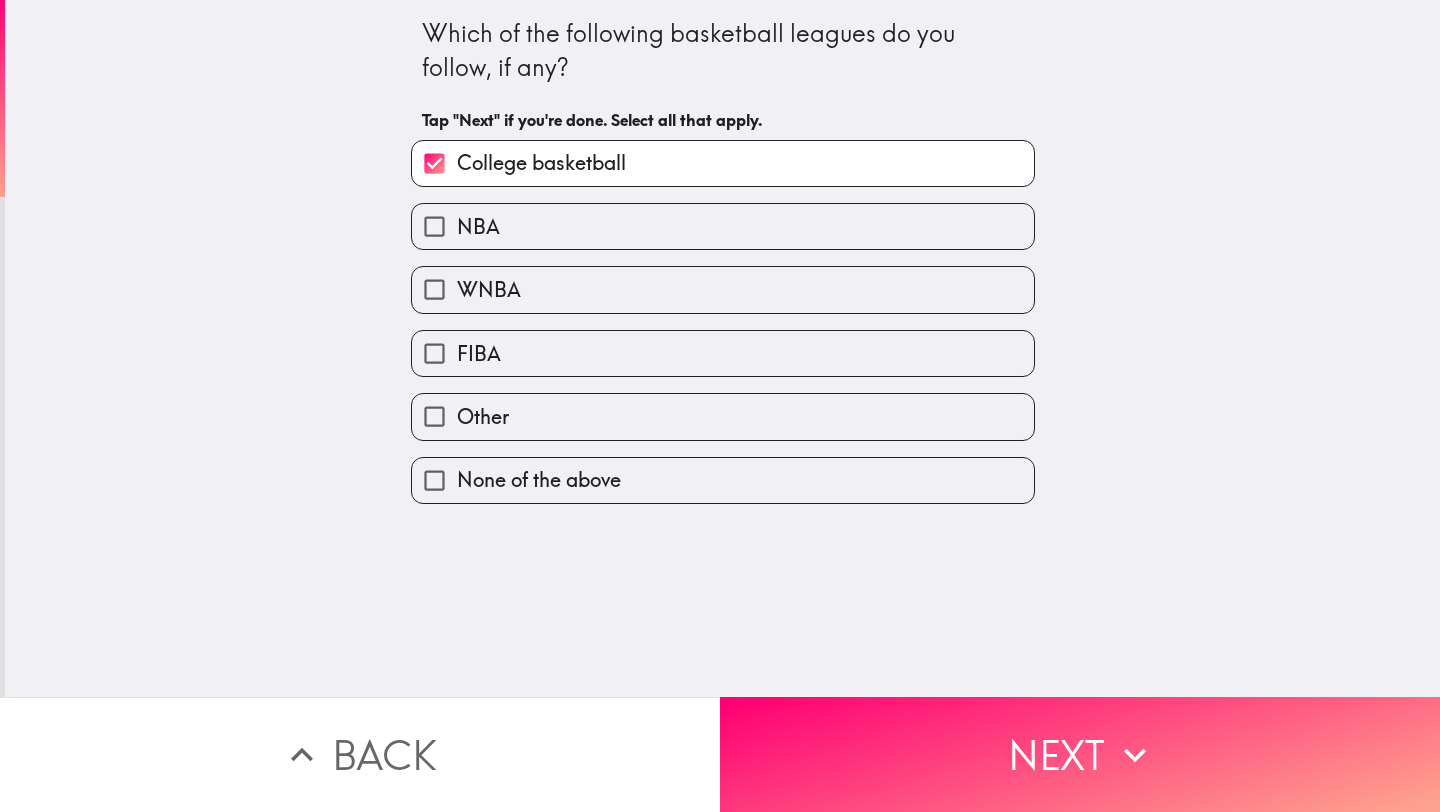 click on "NBA" at bounding box center (723, 226) 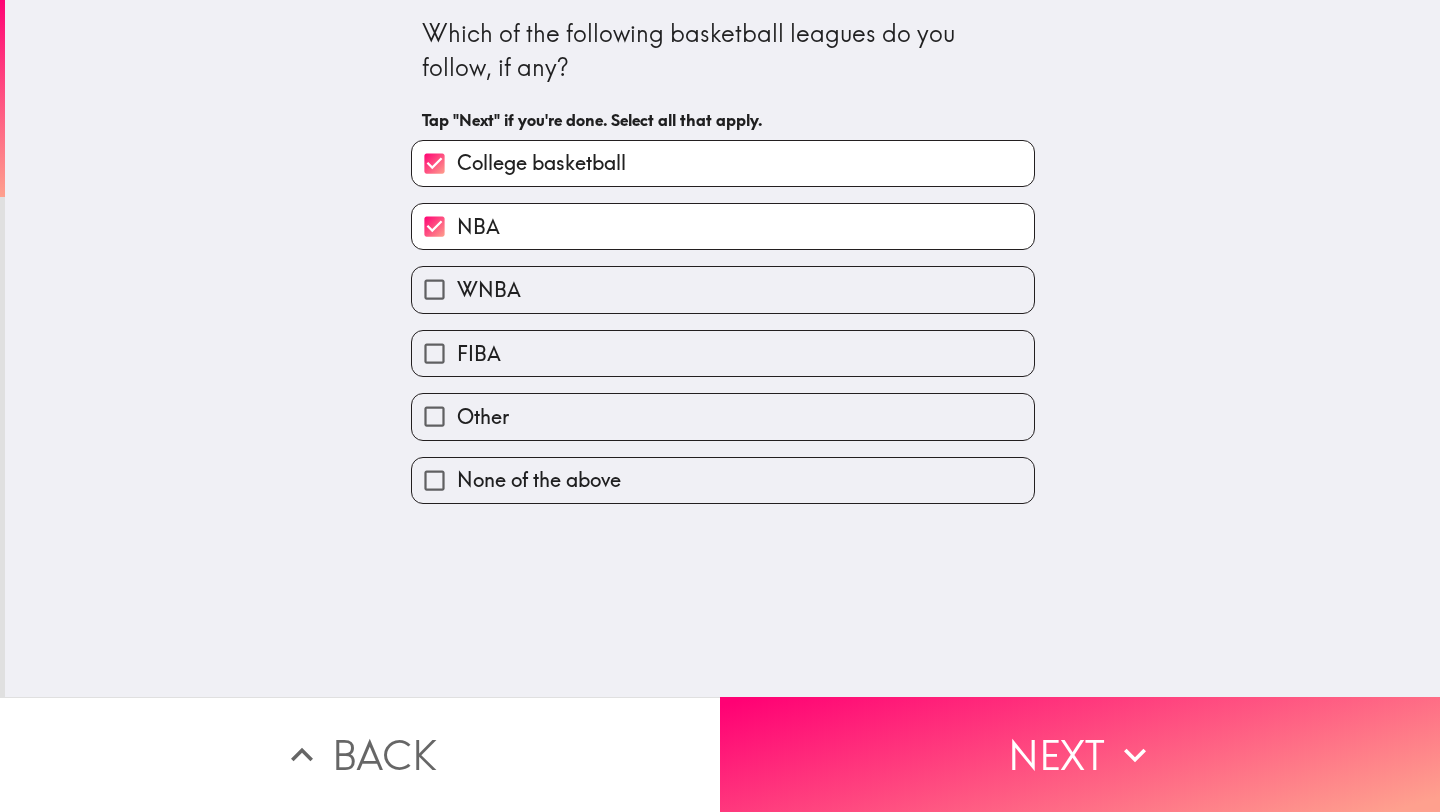 click on "WNBA" at bounding box center [723, 289] 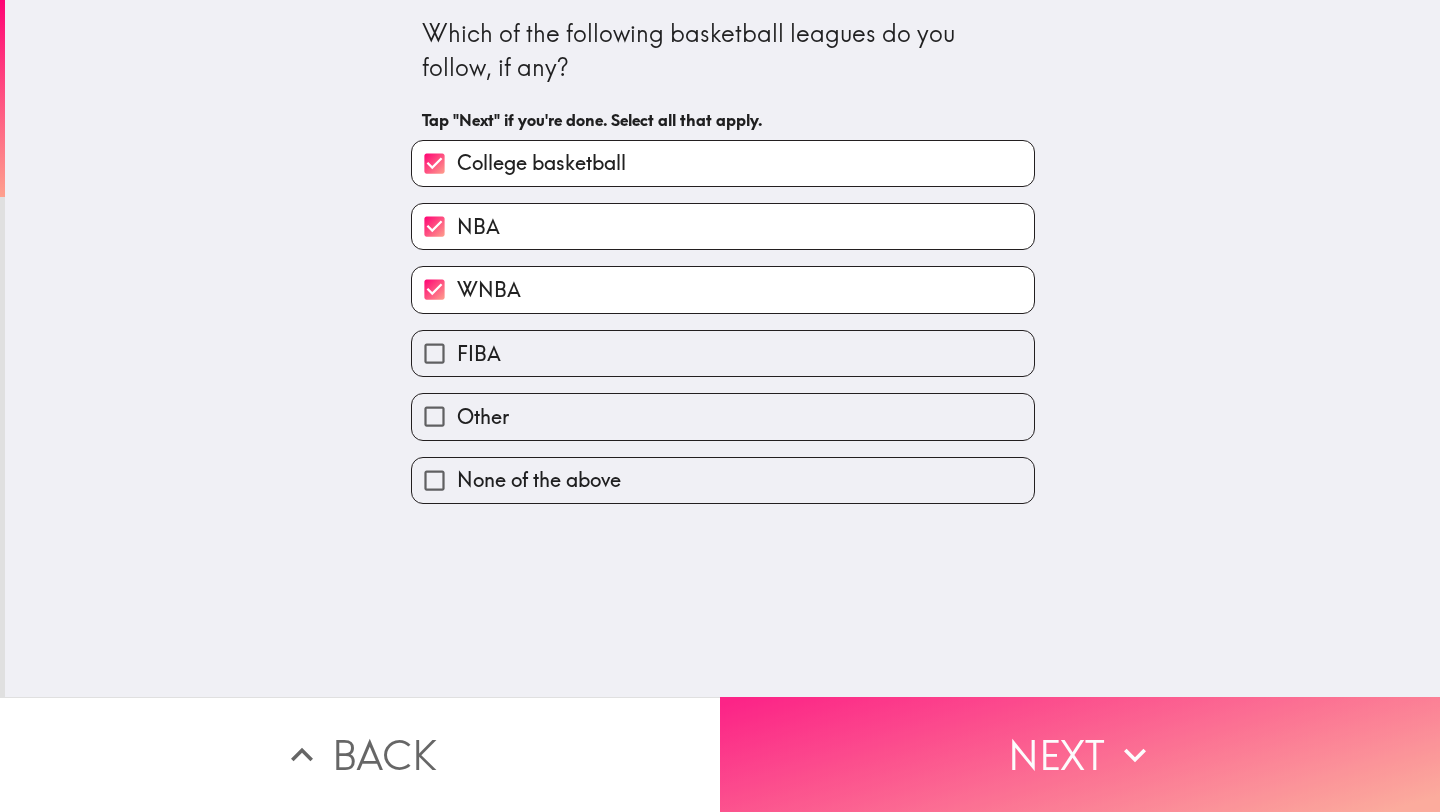 click on "Next" at bounding box center (1080, 754) 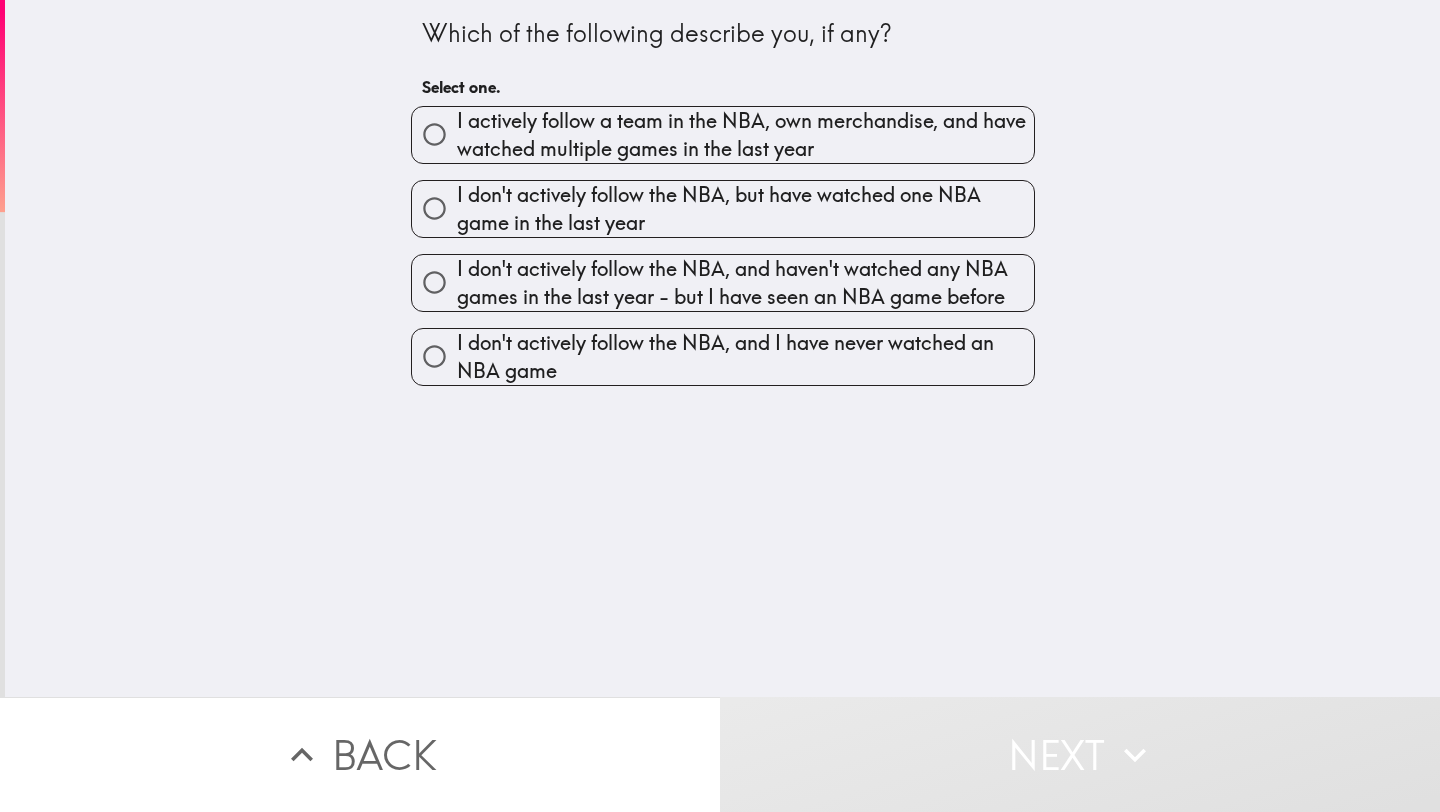 click on "I actively follow a team in the NBA, own merchandise, and have watched multiple games in the last year" at bounding box center (745, 135) 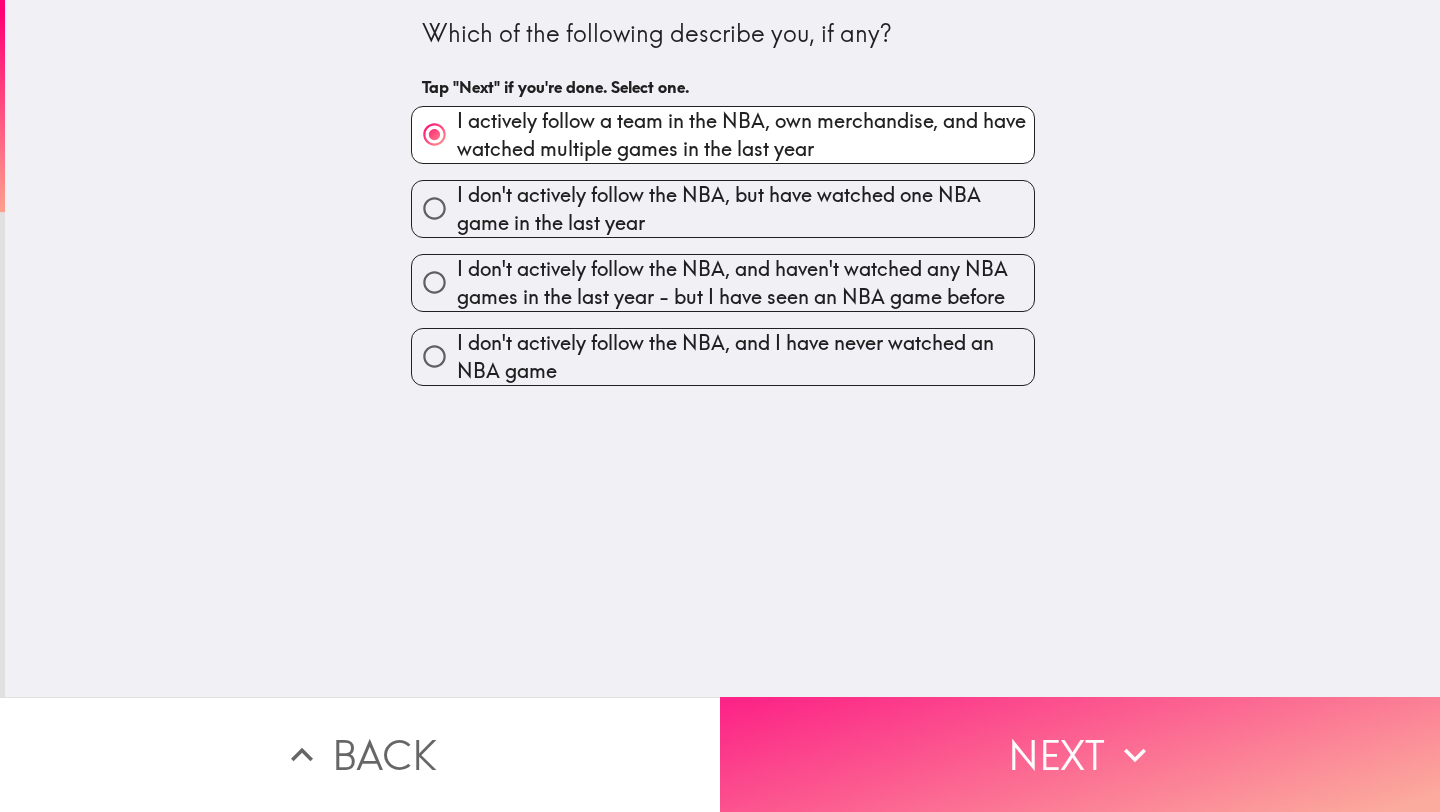 click on "Next" at bounding box center (1080, 754) 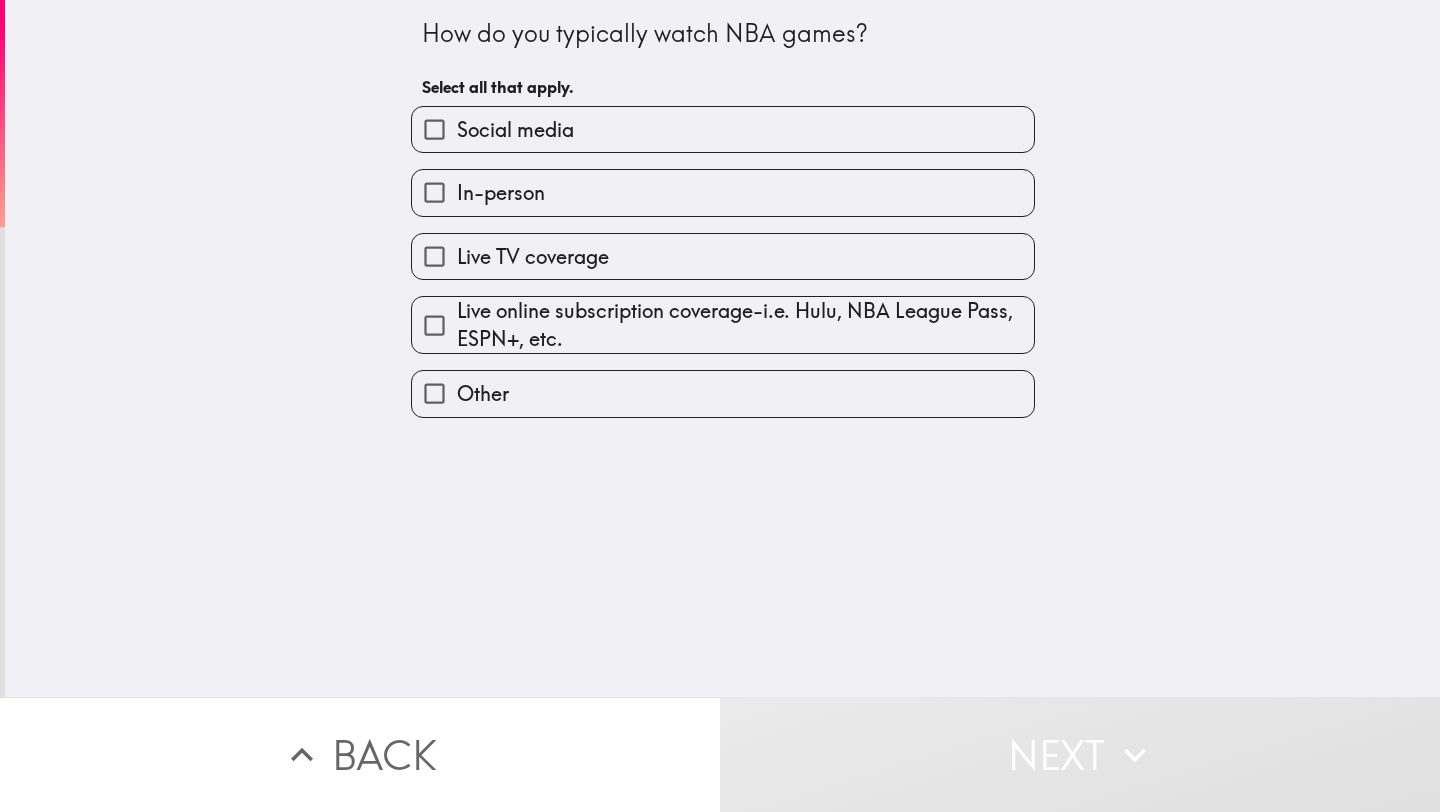 click on "Social media" at bounding box center [515, 130] 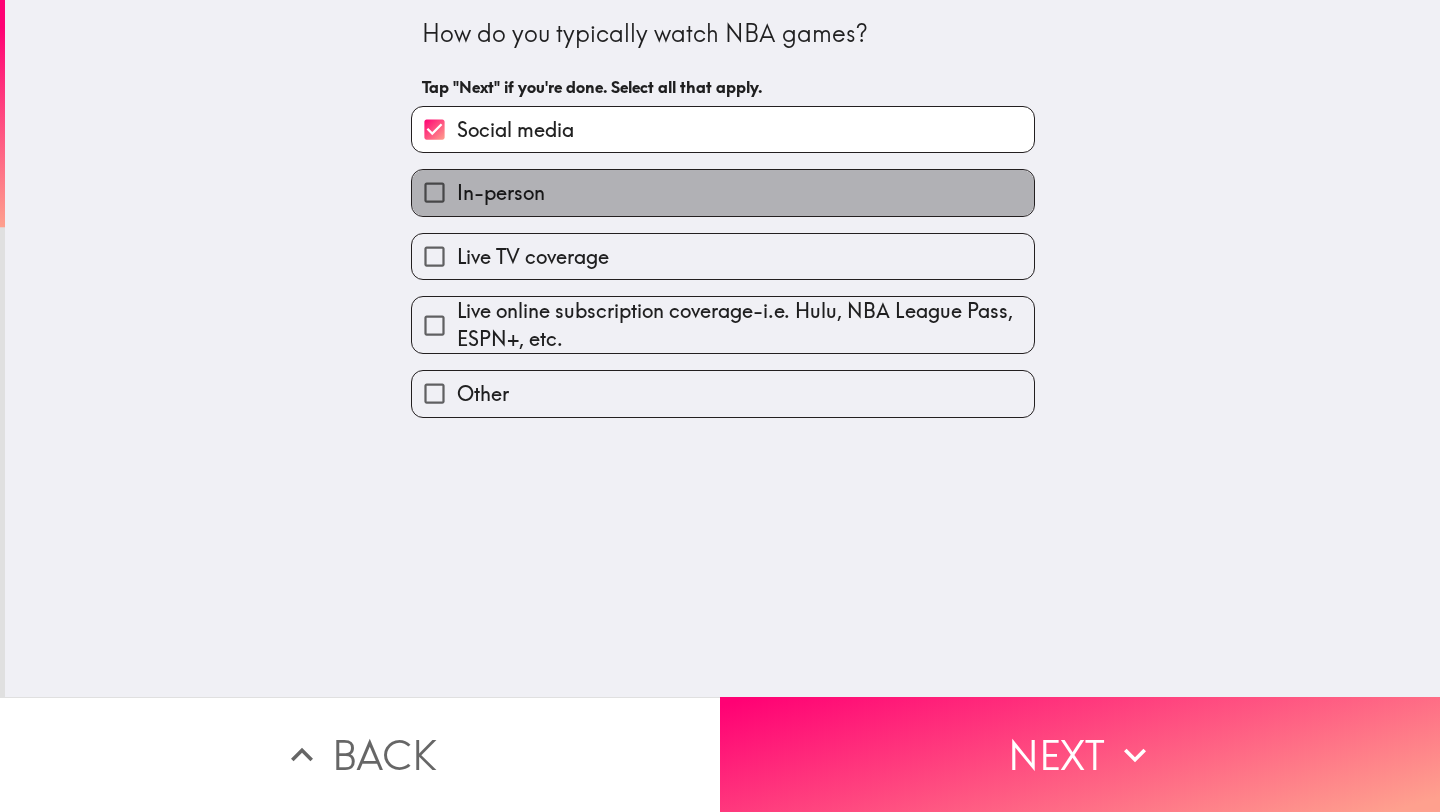 click on "In-person" at bounding box center (501, 193) 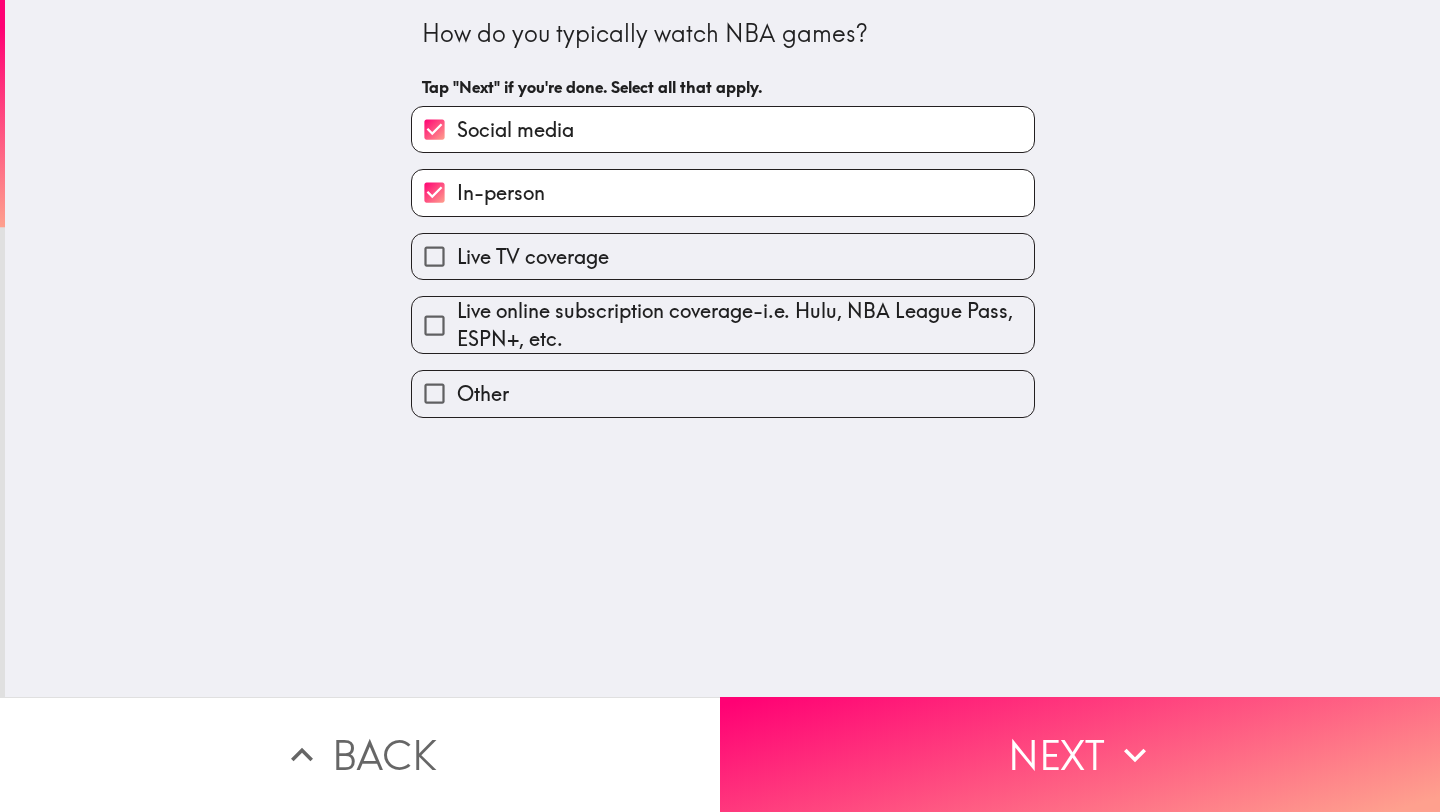 click on "Live TV coverage" at bounding box center (533, 257) 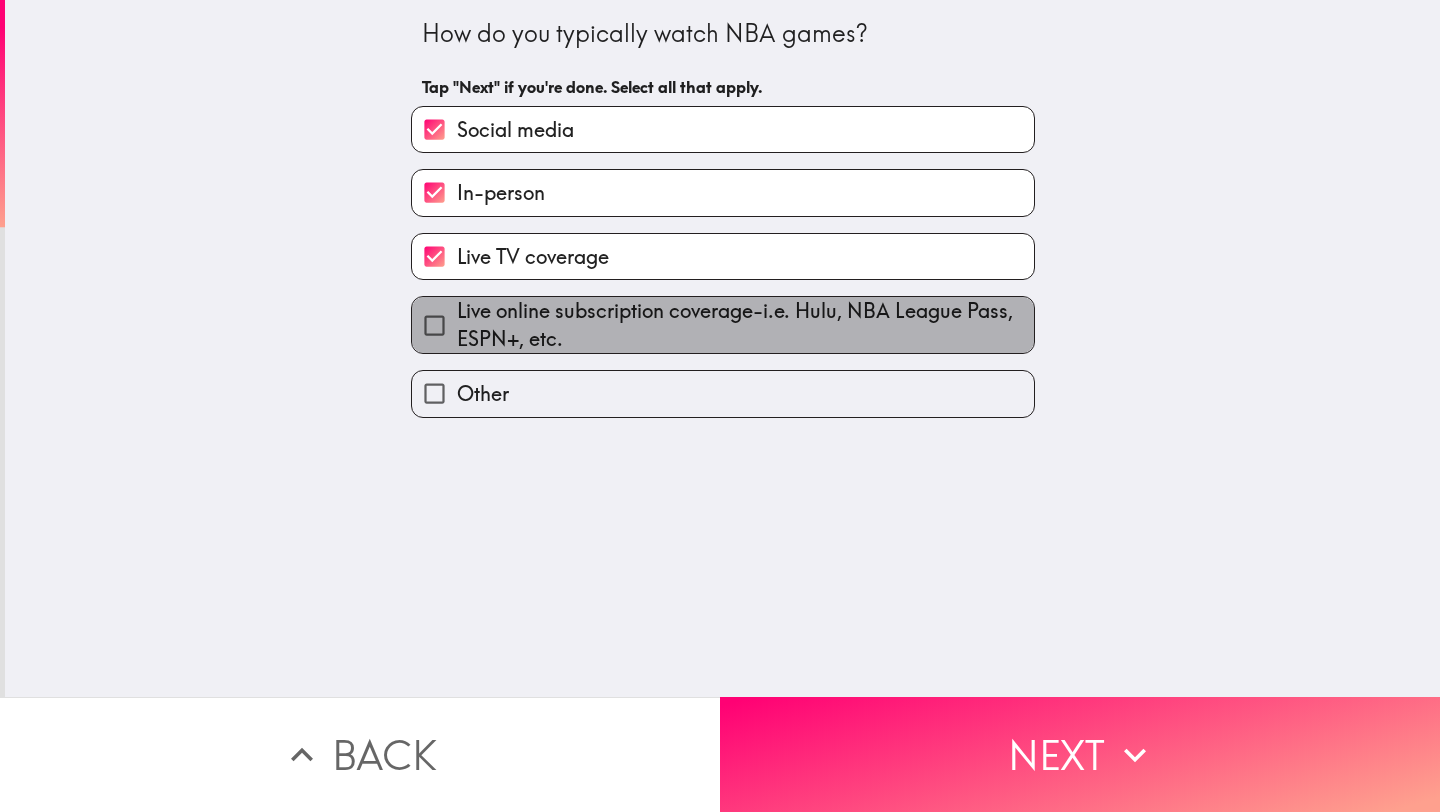 click on "Live online subscription coverage-i.e. Hulu, NBA League Pass, ESPN+, etc." at bounding box center [745, 325] 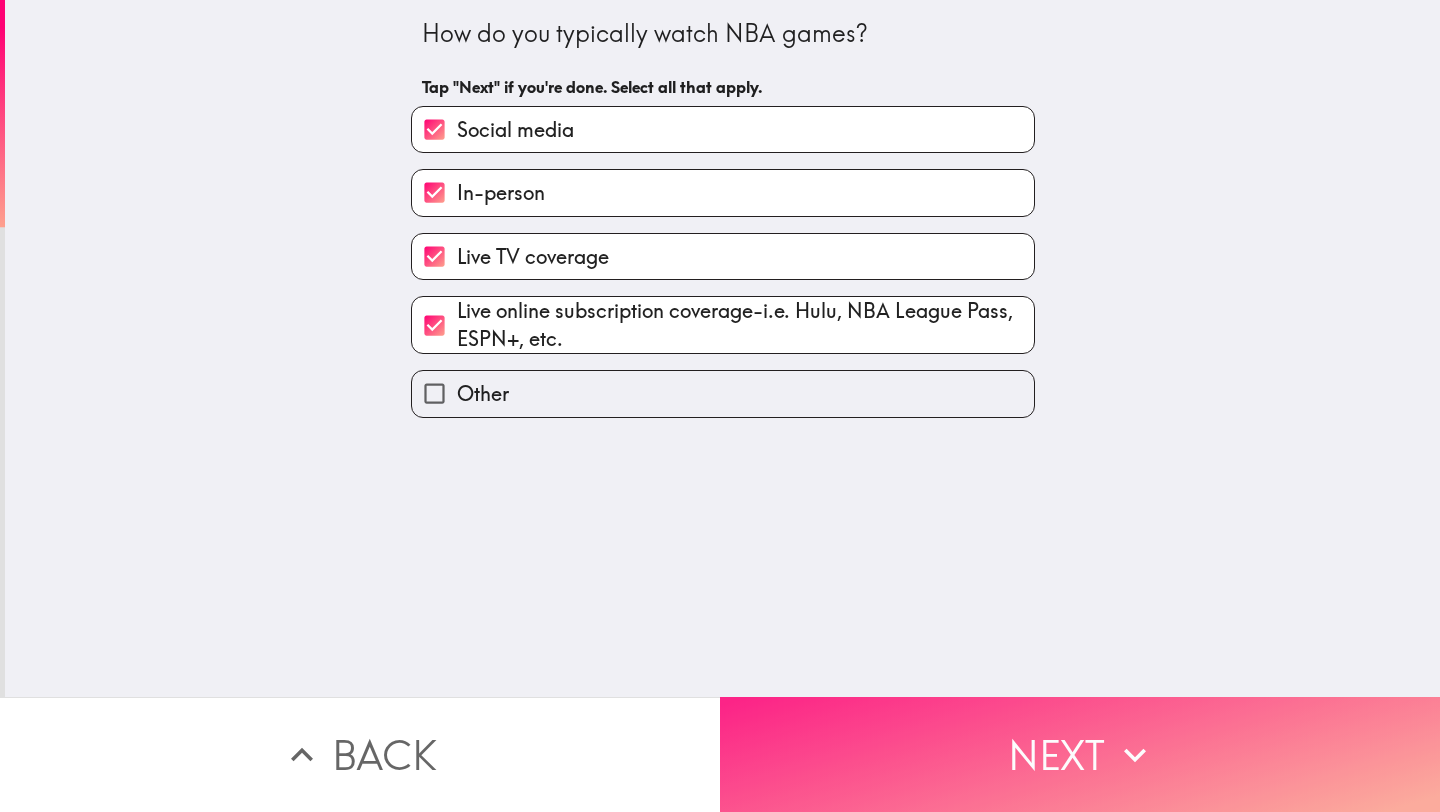 click on "Next" at bounding box center (1080, 754) 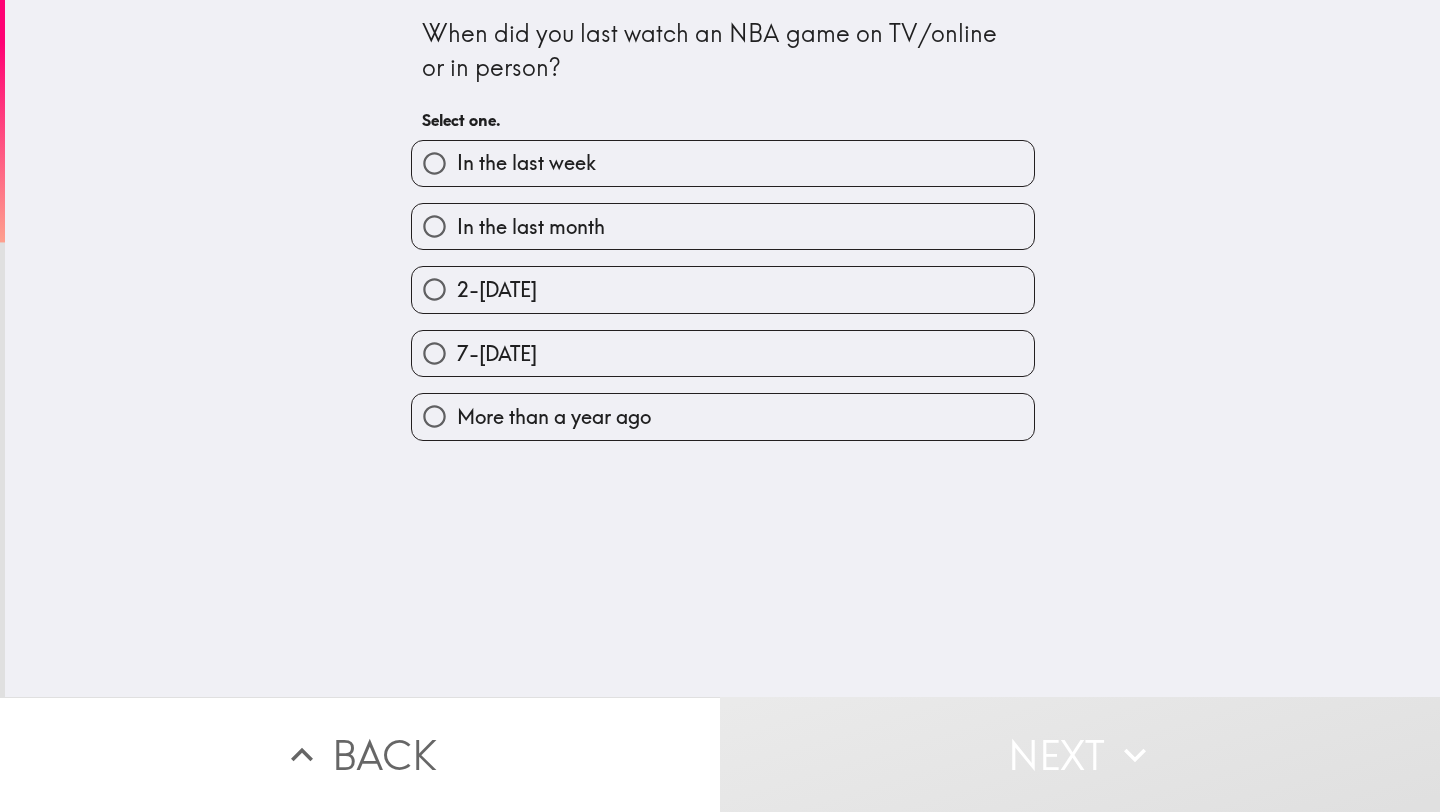 click on "In the last month" at bounding box center (723, 226) 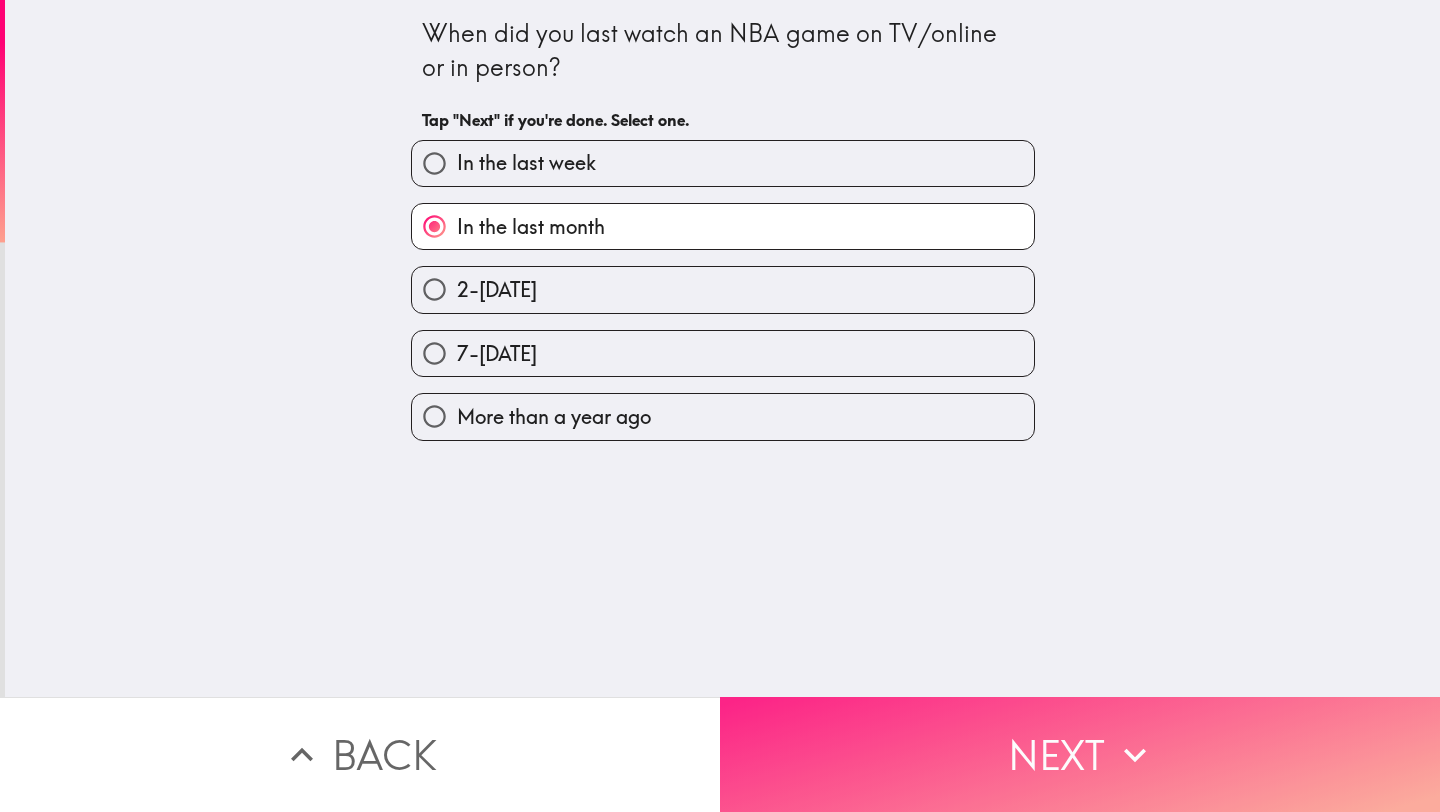click on "Next" at bounding box center (1080, 754) 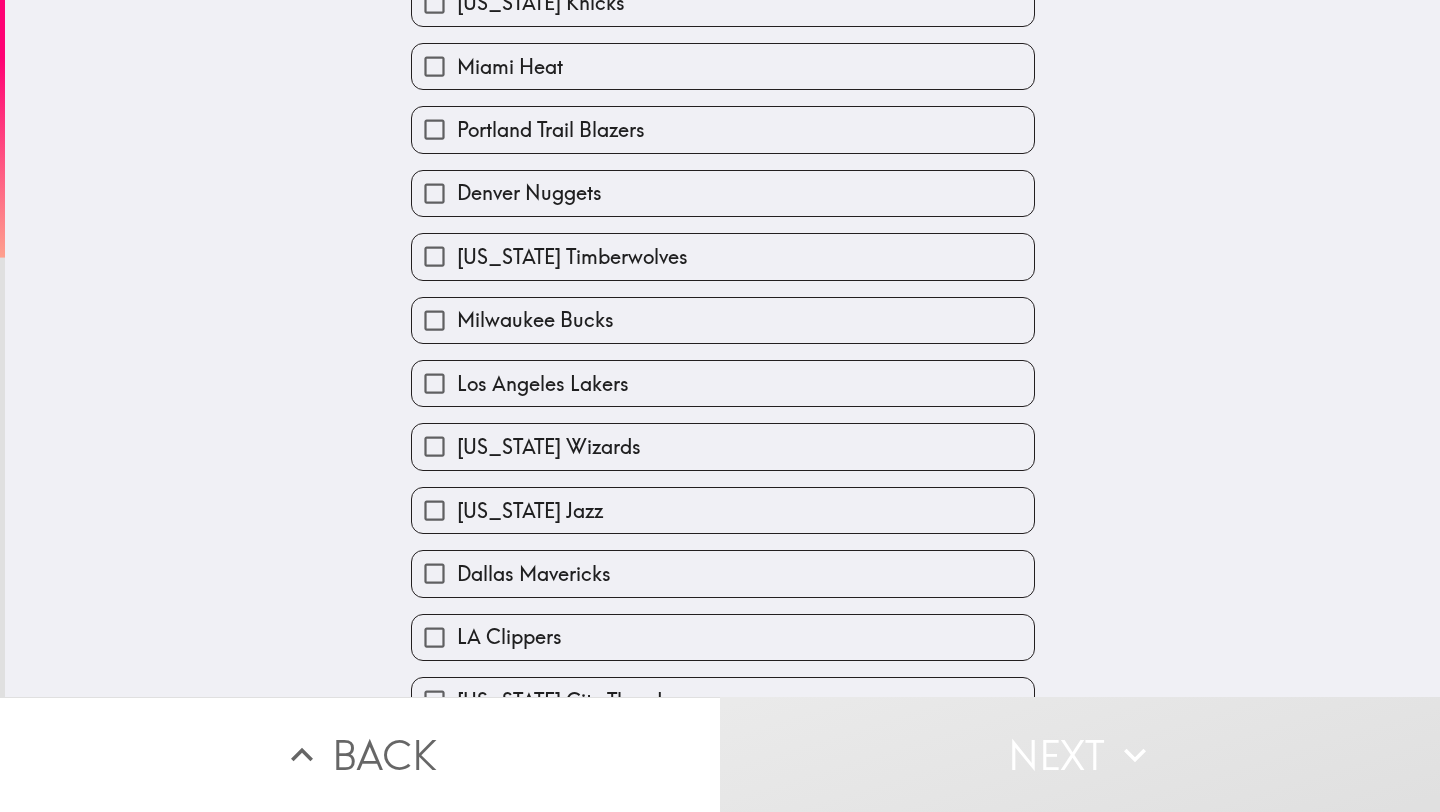 scroll, scrollTop: 557, scrollLeft: 0, axis: vertical 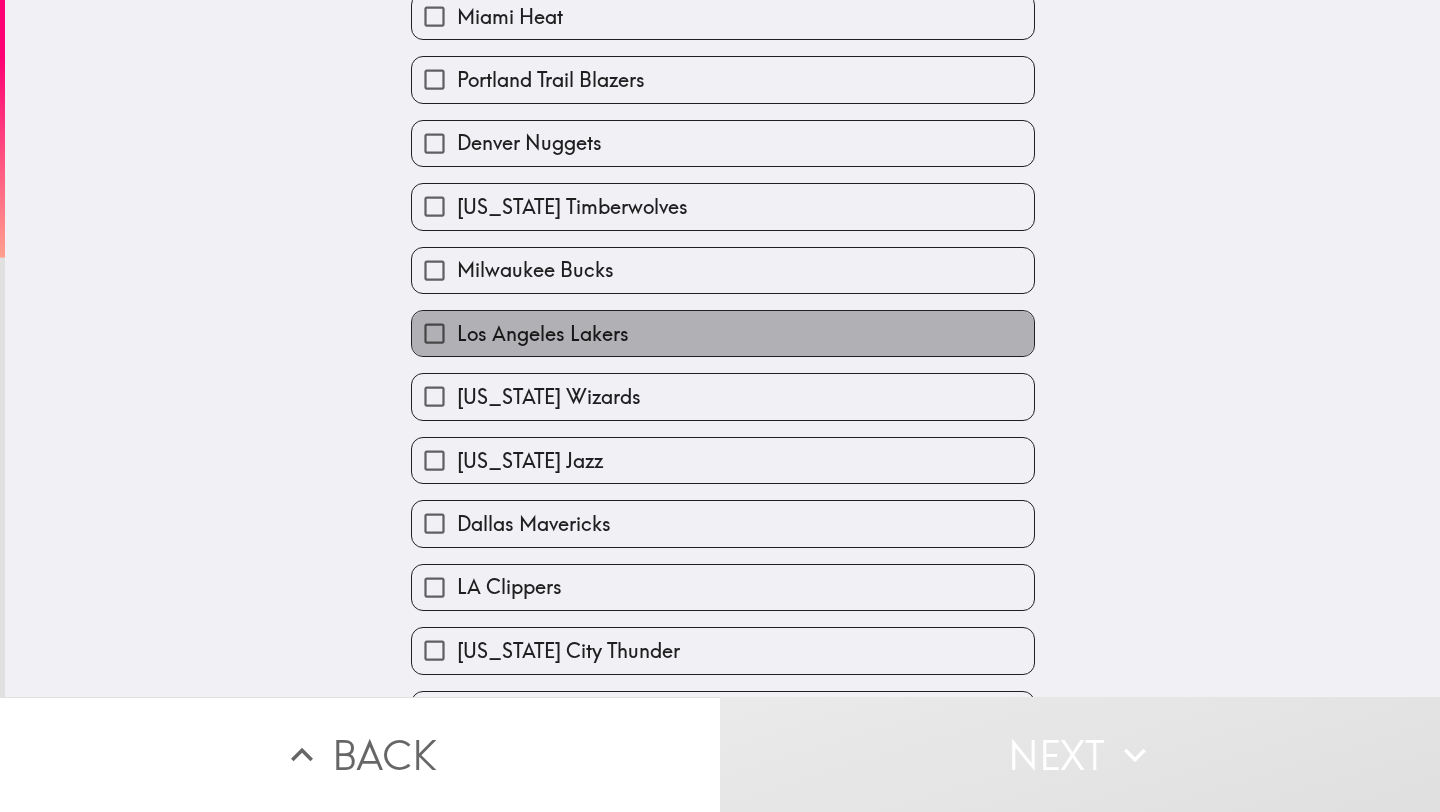 click on "Los Angeles Lakers" at bounding box center (543, 334) 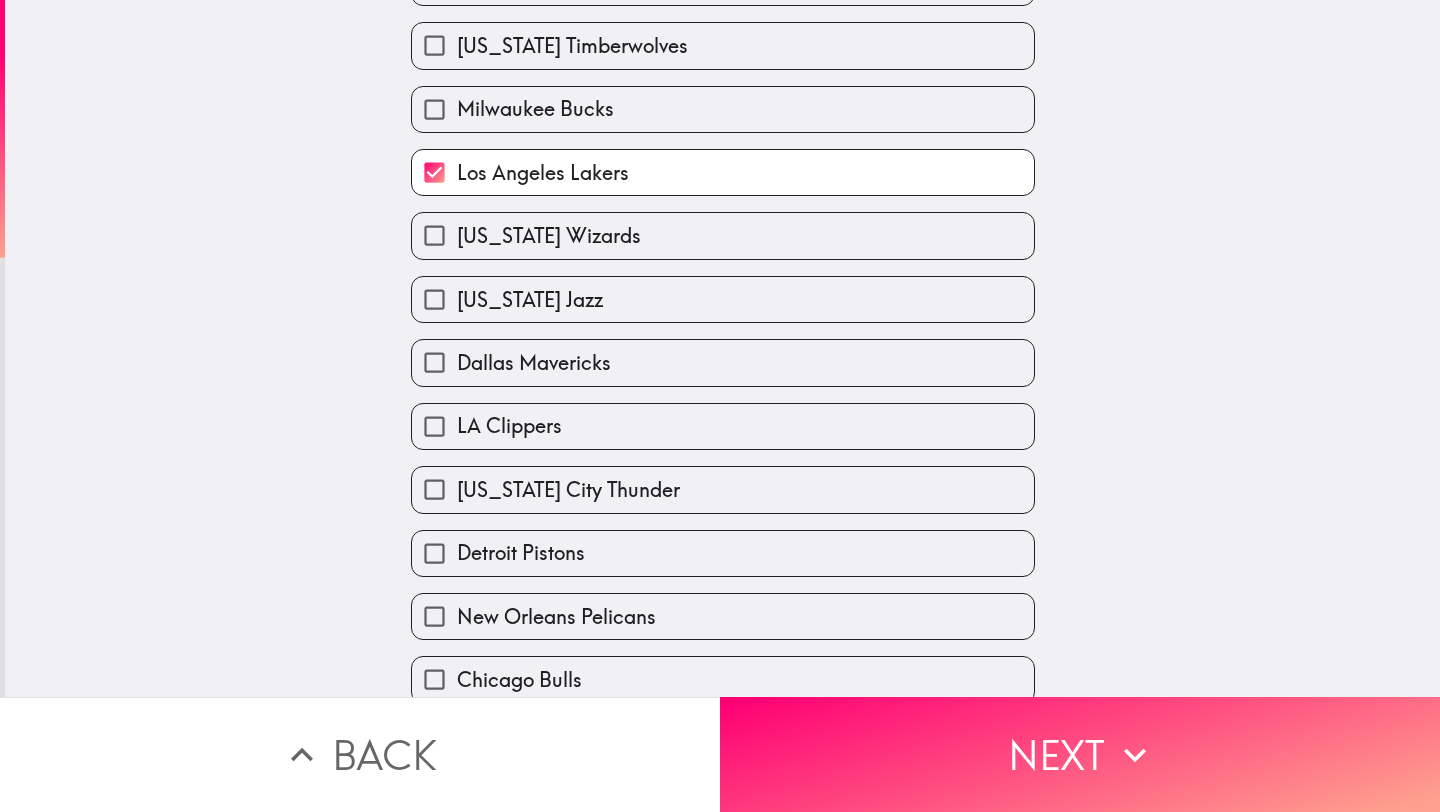 scroll, scrollTop: 746, scrollLeft: 0, axis: vertical 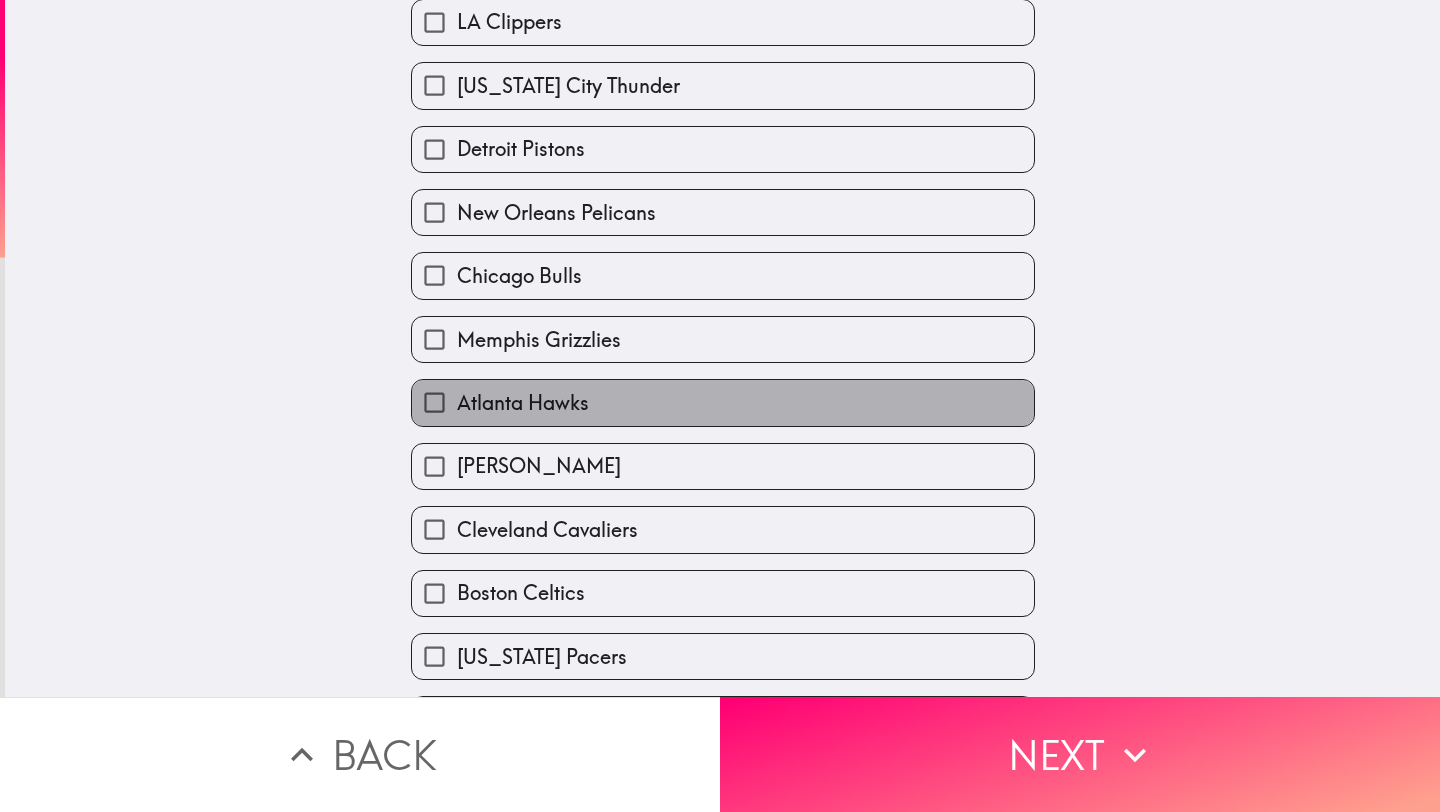 click on "Atlanta Hawks" at bounding box center [523, 403] 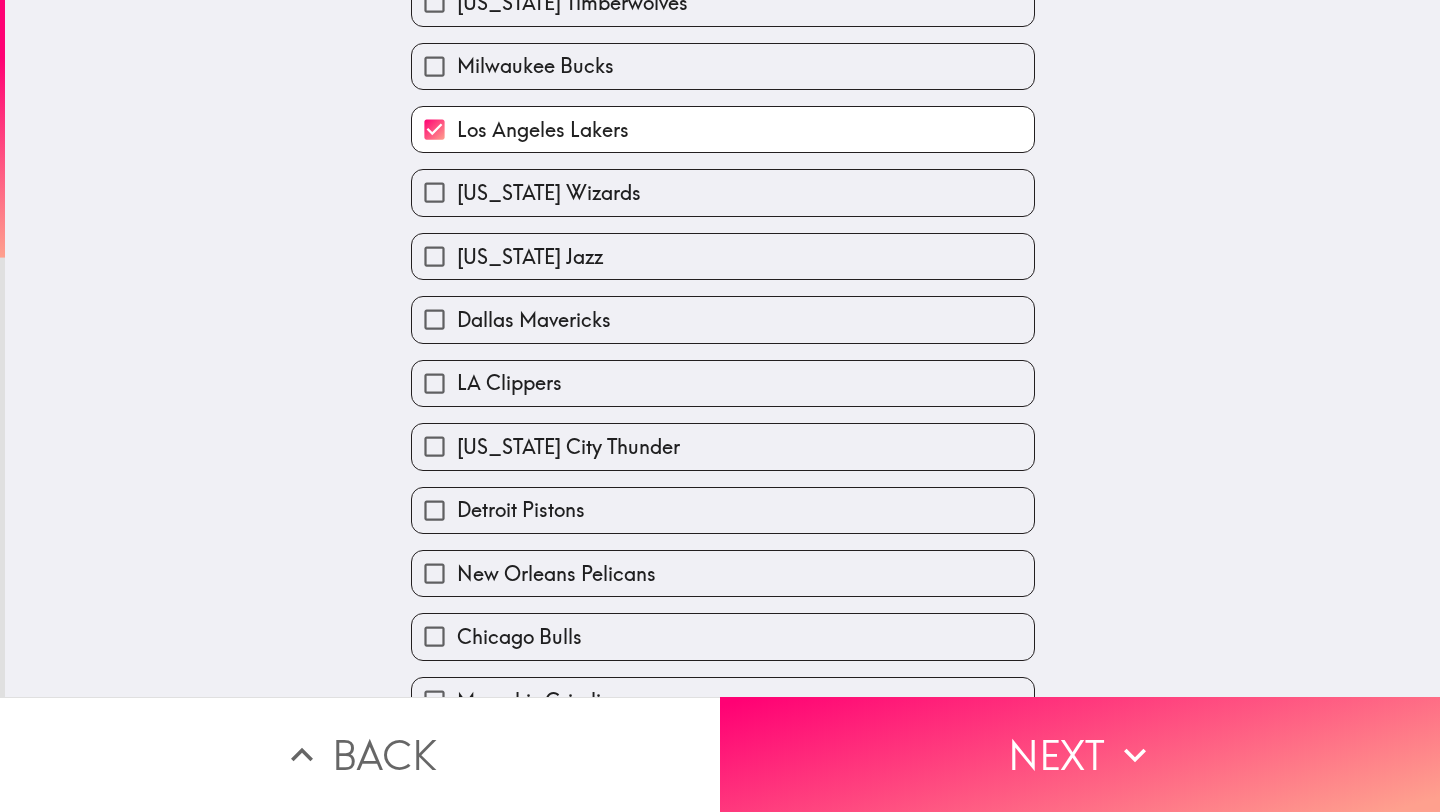 scroll, scrollTop: 755, scrollLeft: 0, axis: vertical 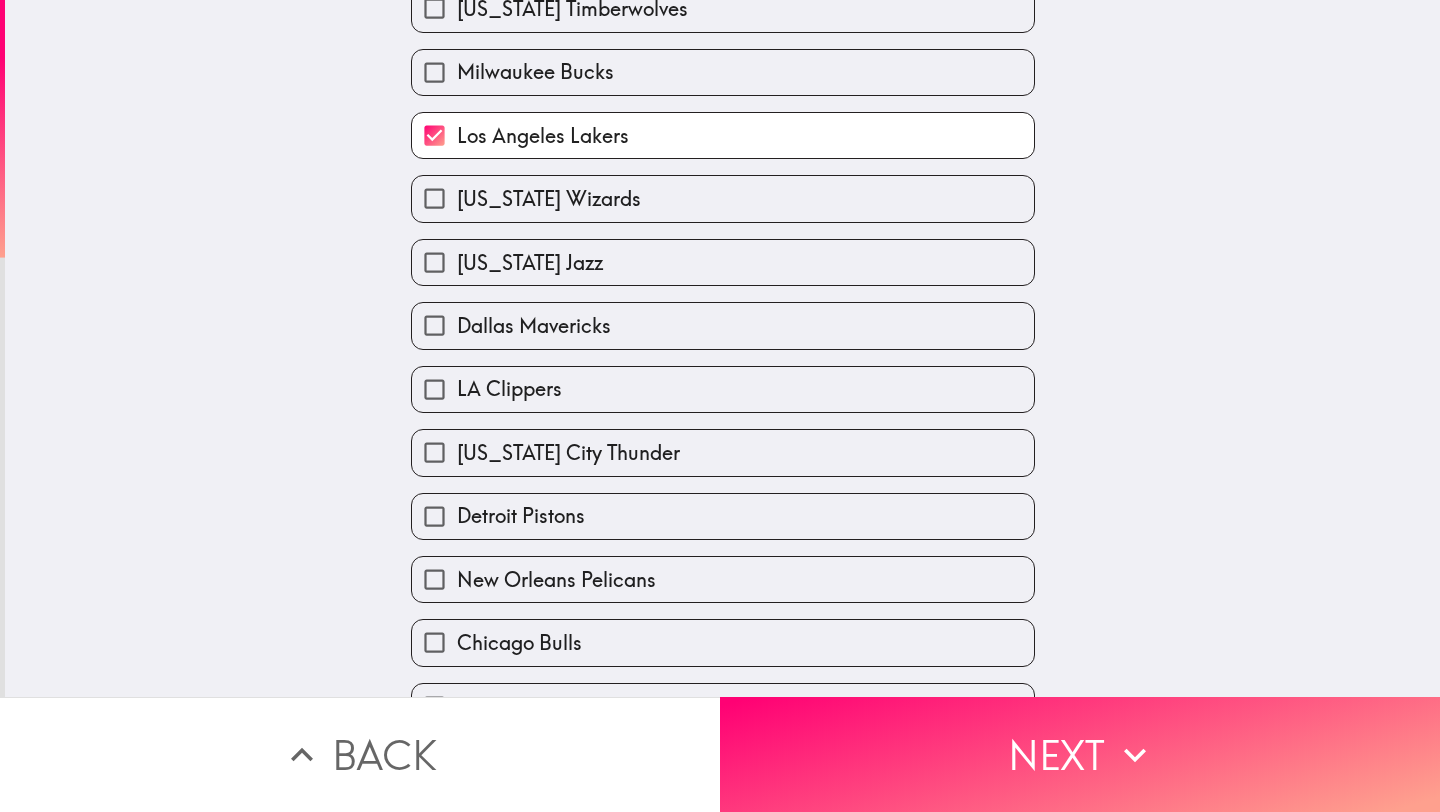 click on "[US_STATE] Wizards" at bounding box center [549, 199] 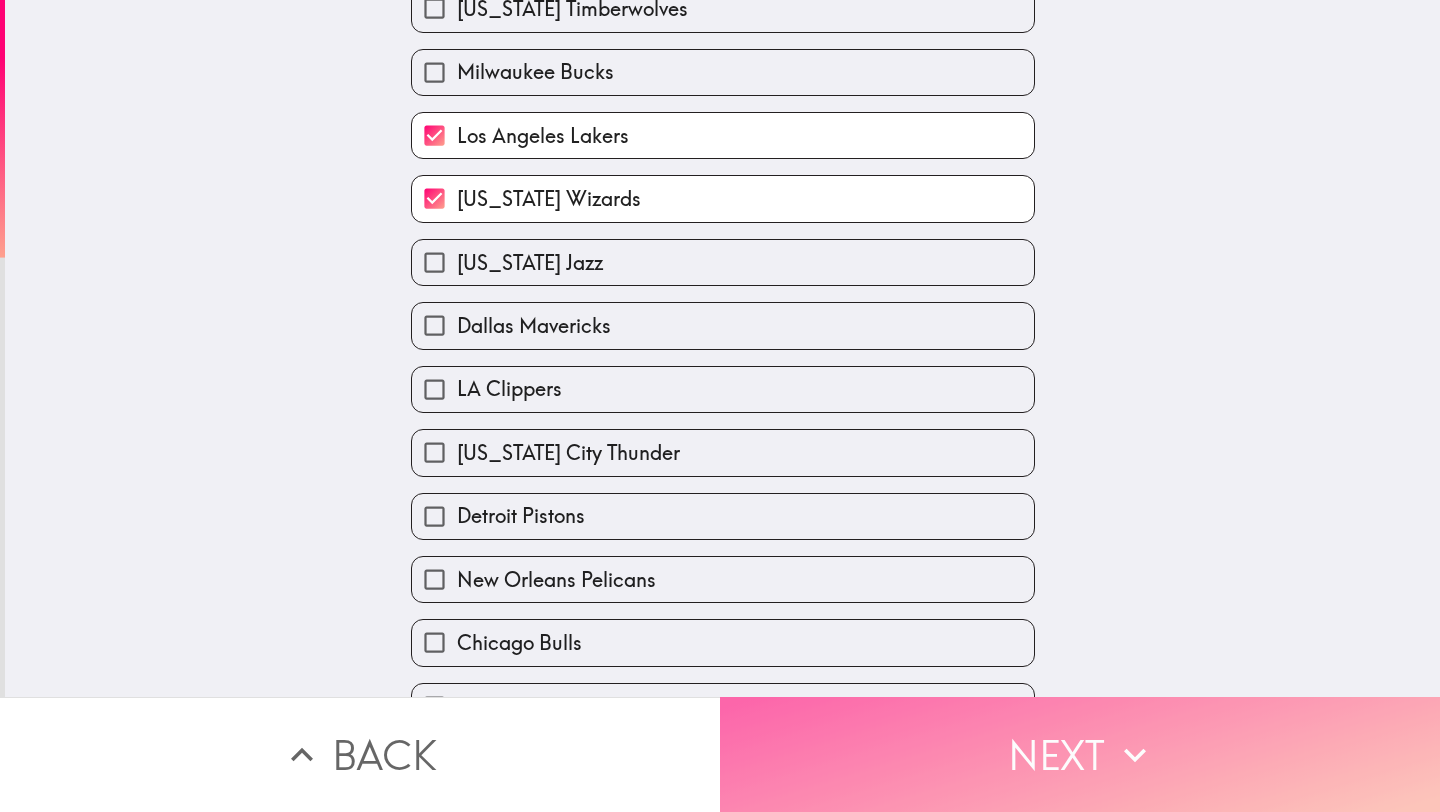 click on "Next" at bounding box center (1080, 754) 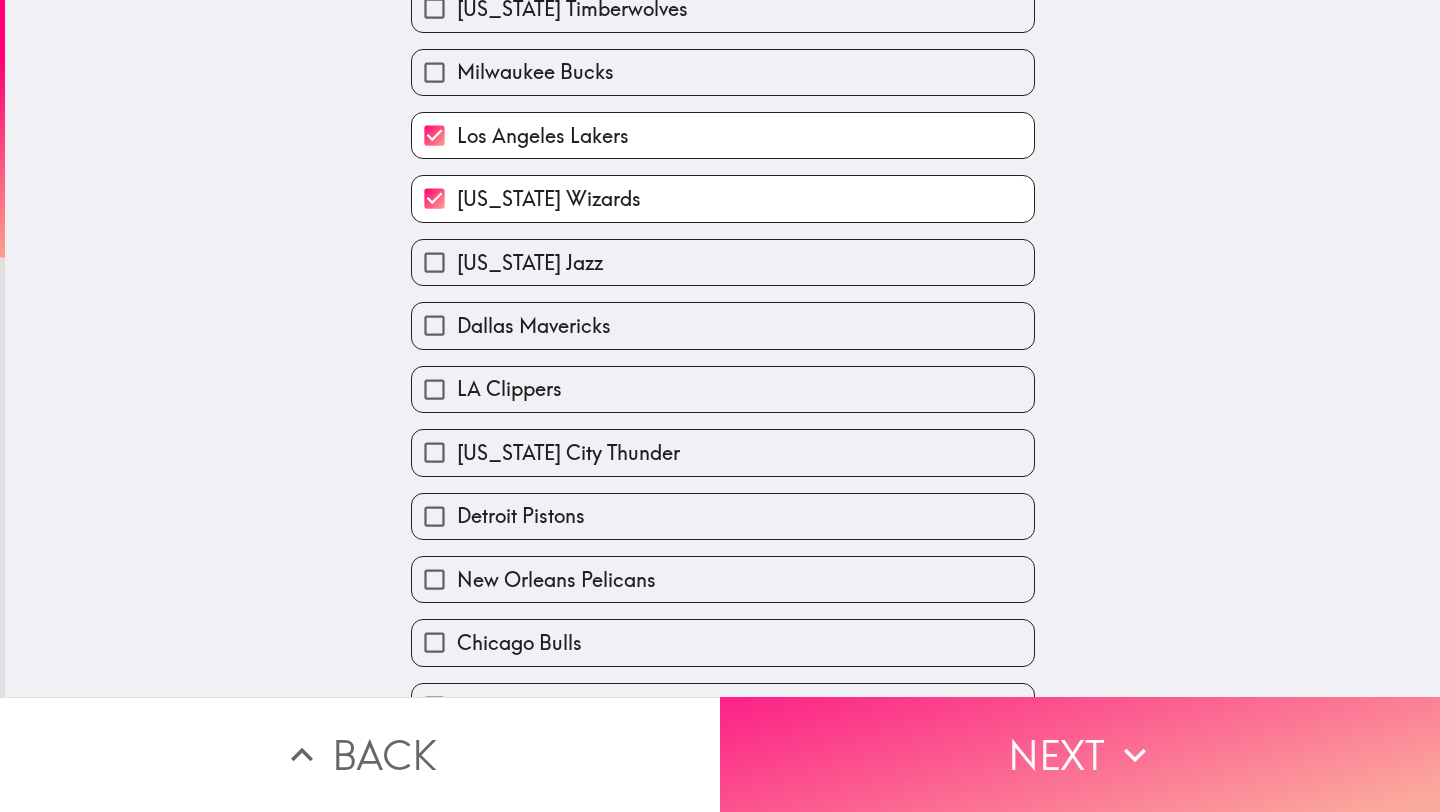 scroll, scrollTop: 0, scrollLeft: 0, axis: both 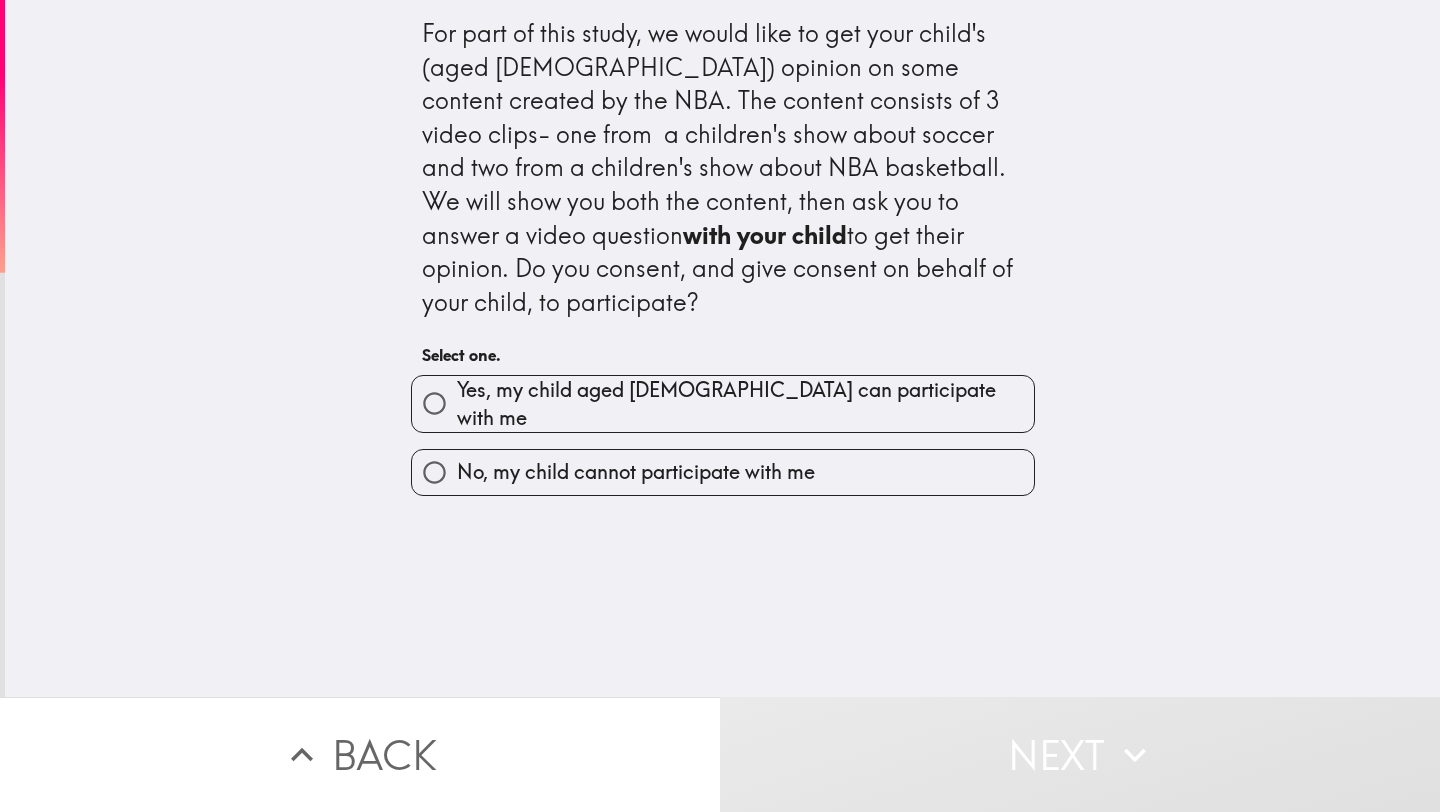 click on "No, my child cannot participate with me" at bounding box center [715, 464] 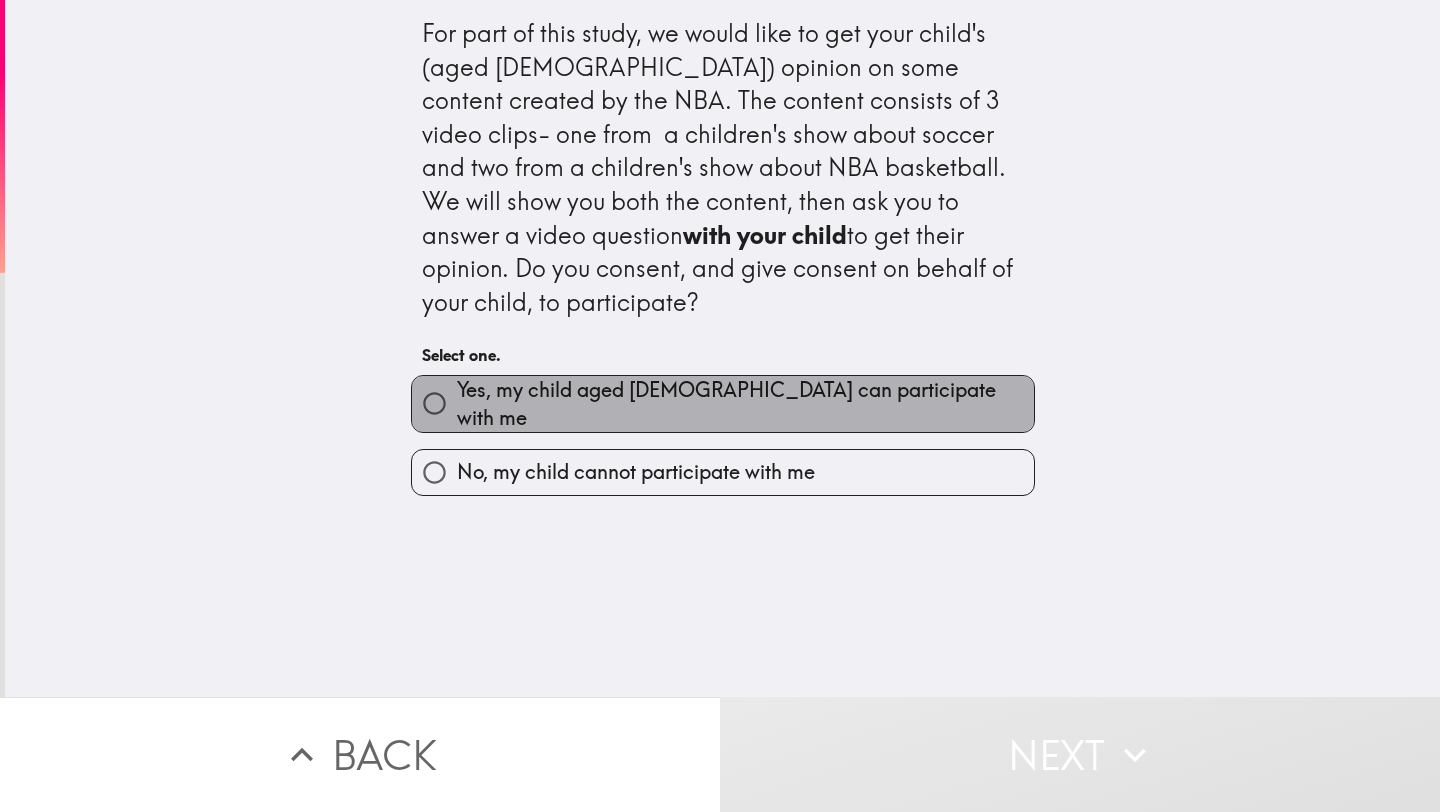 click on "Yes, my child aged [DEMOGRAPHIC_DATA] can participate with me" at bounding box center [723, 404] 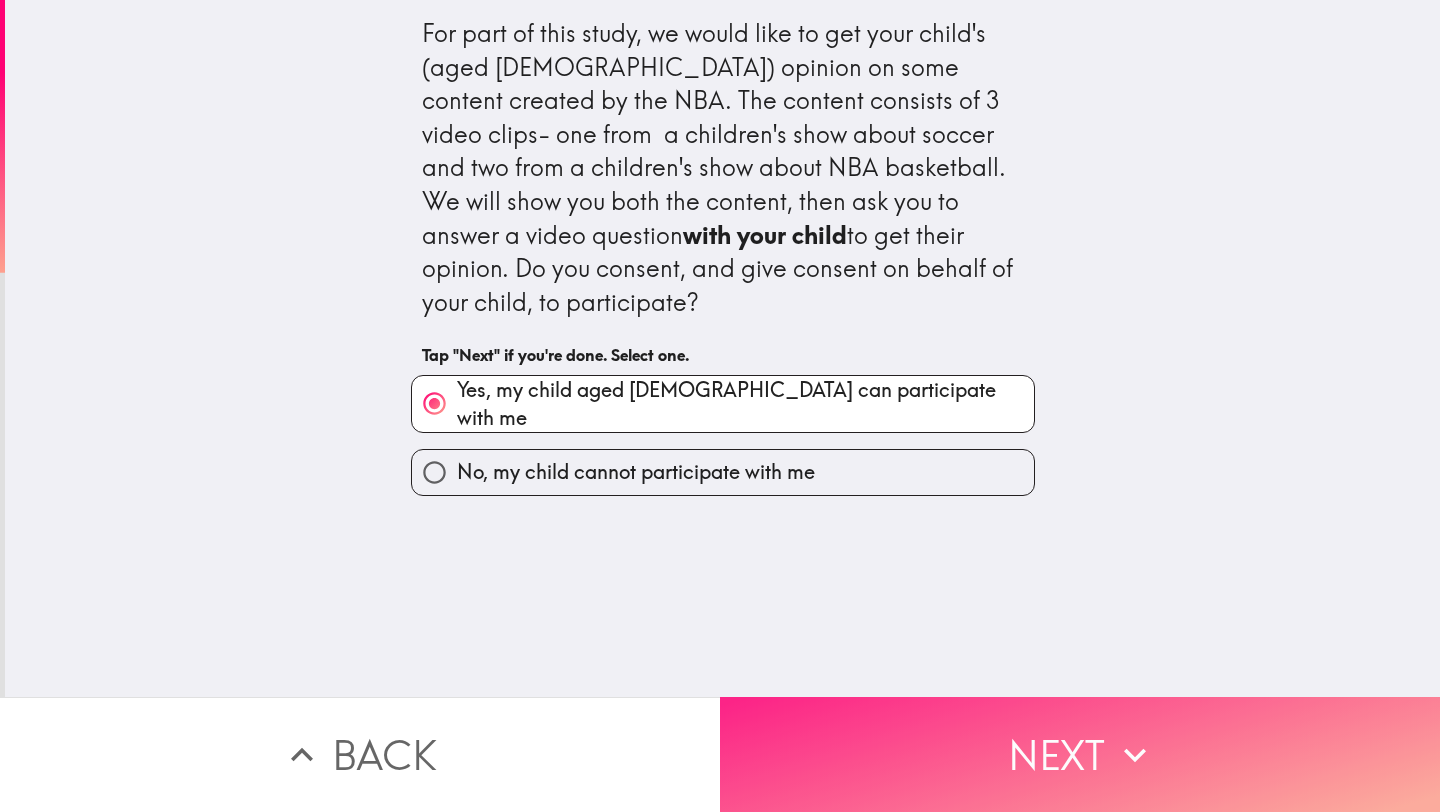 click on "Next" at bounding box center (1080, 754) 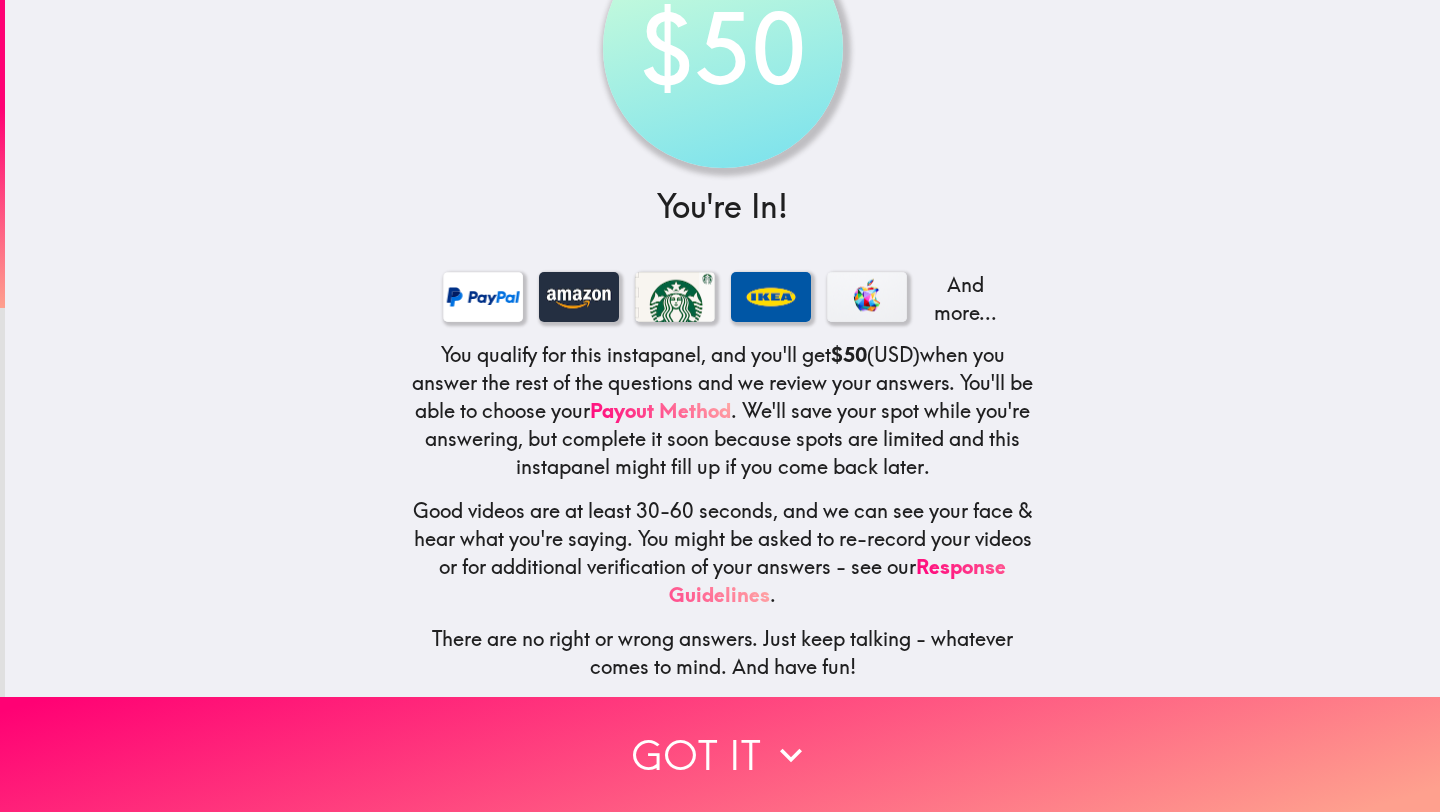 scroll, scrollTop: 119, scrollLeft: 0, axis: vertical 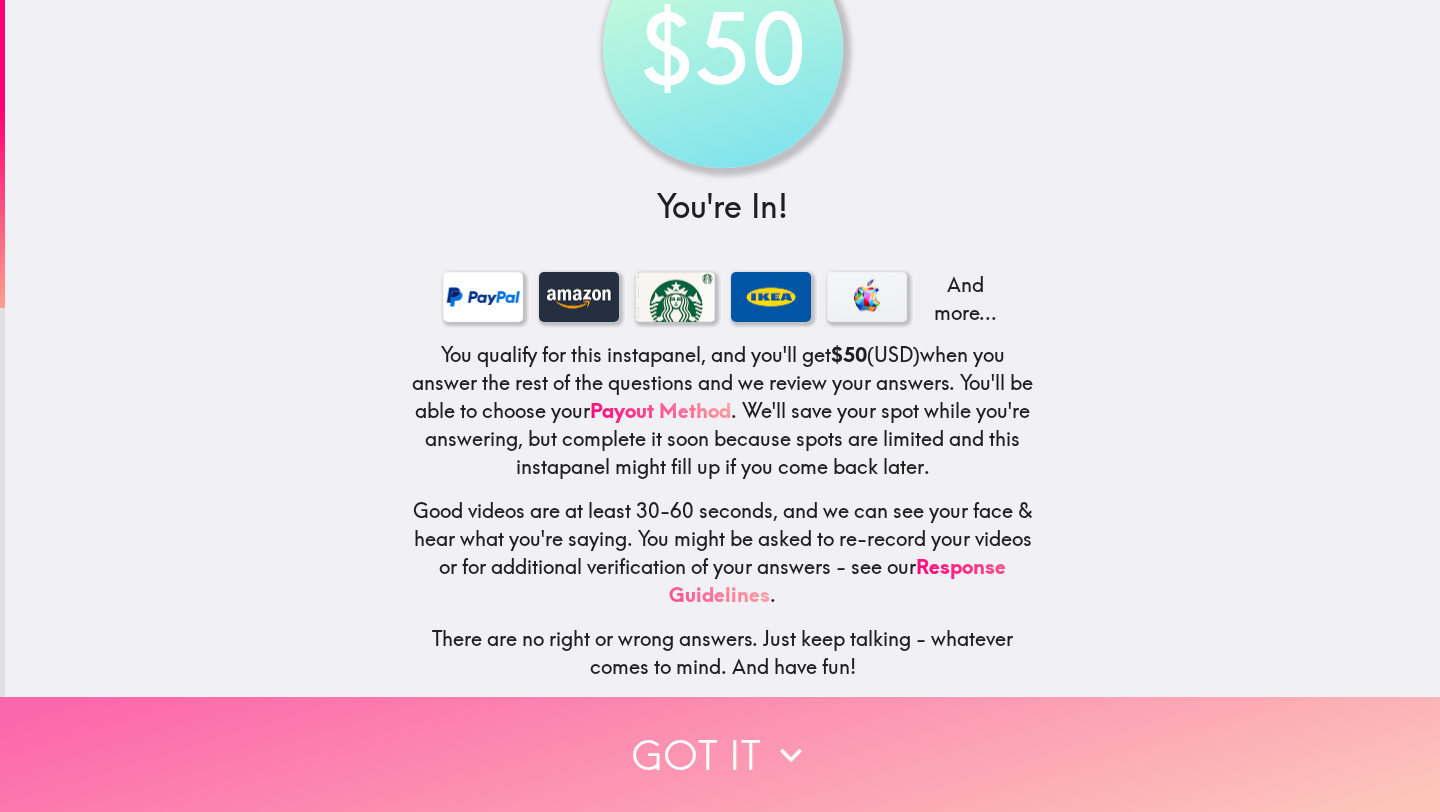 click on "Got it" at bounding box center (720, 754) 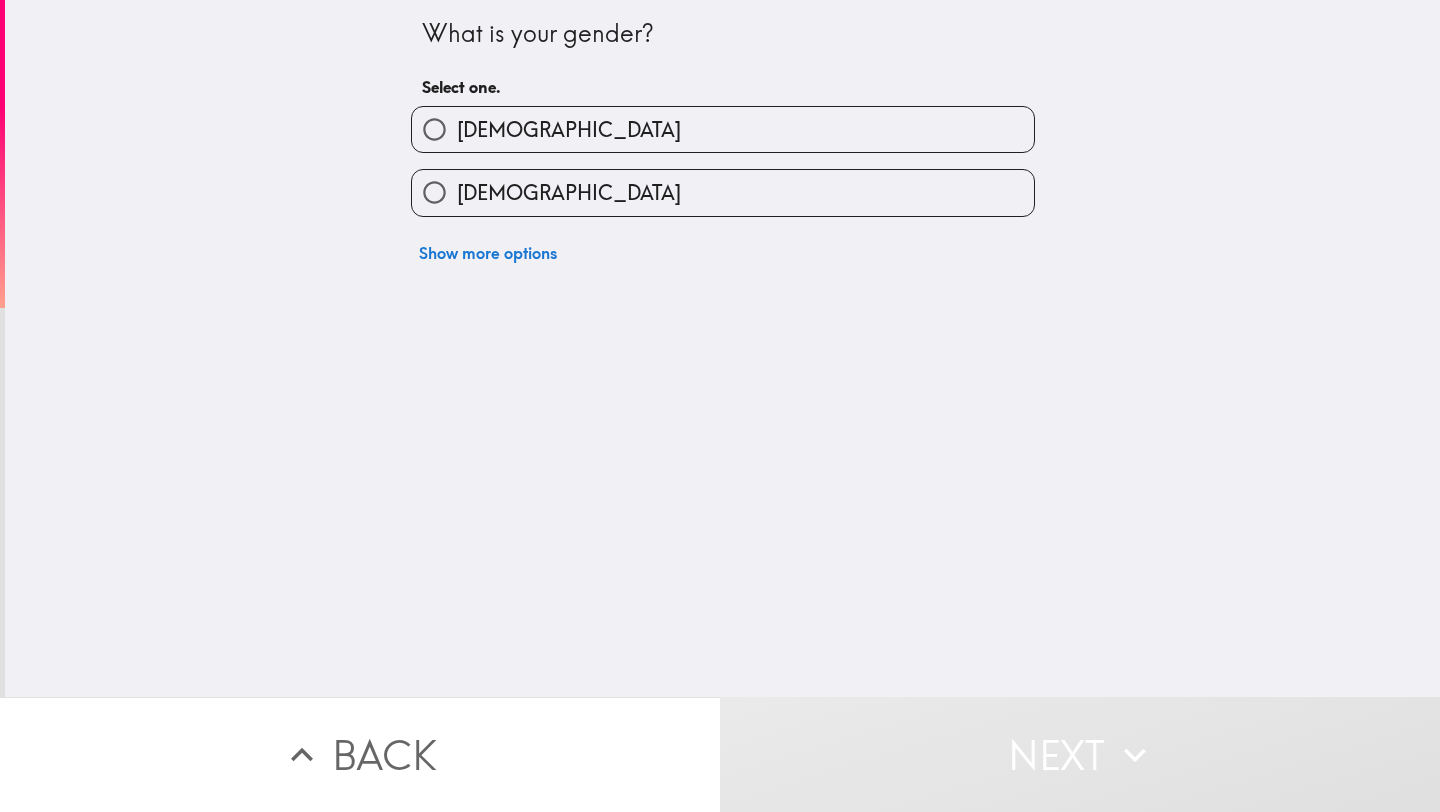 click on "[DEMOGRAPHIC_DATA]" at bounding box center [569, 193] 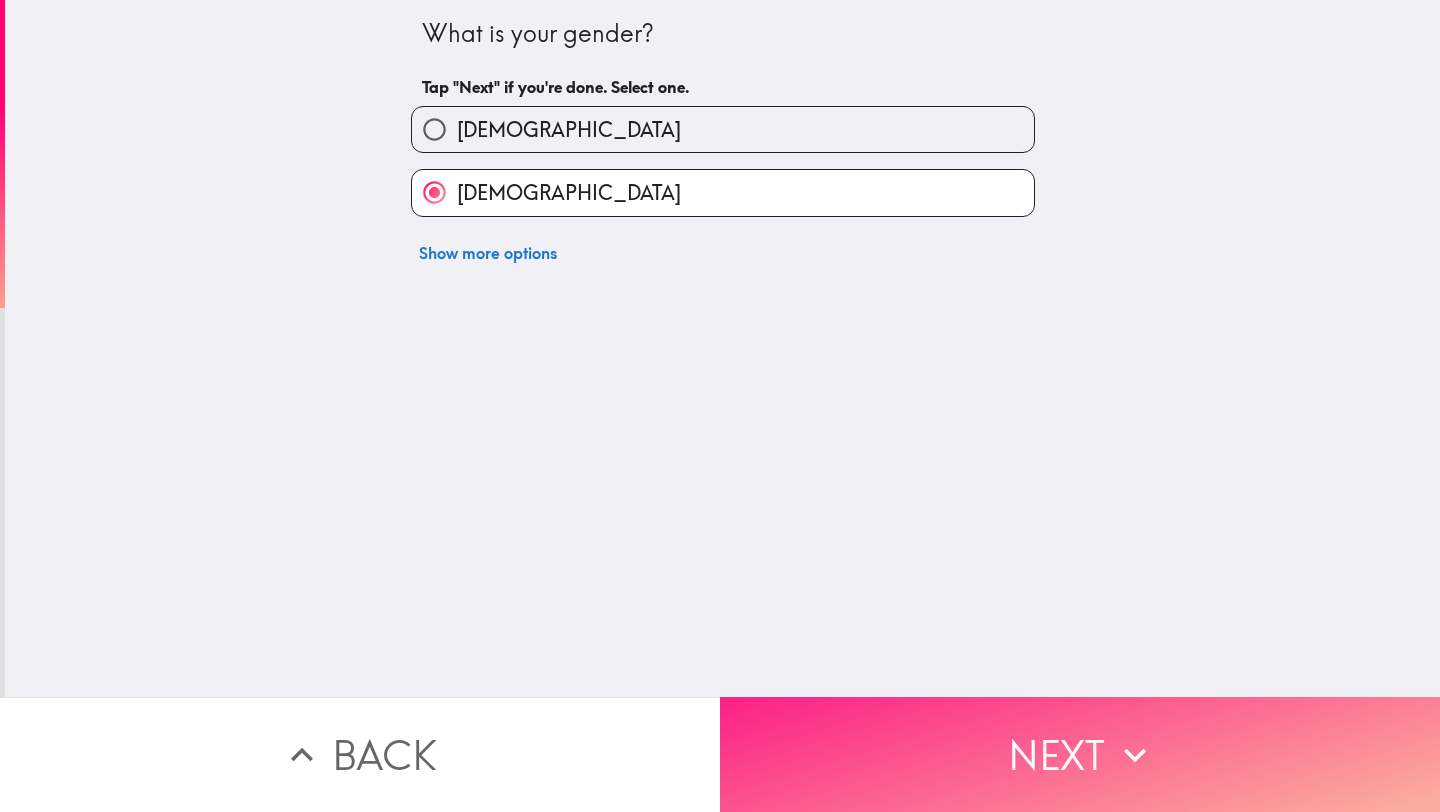 click on "Next" at bounding box center (1080, 754) 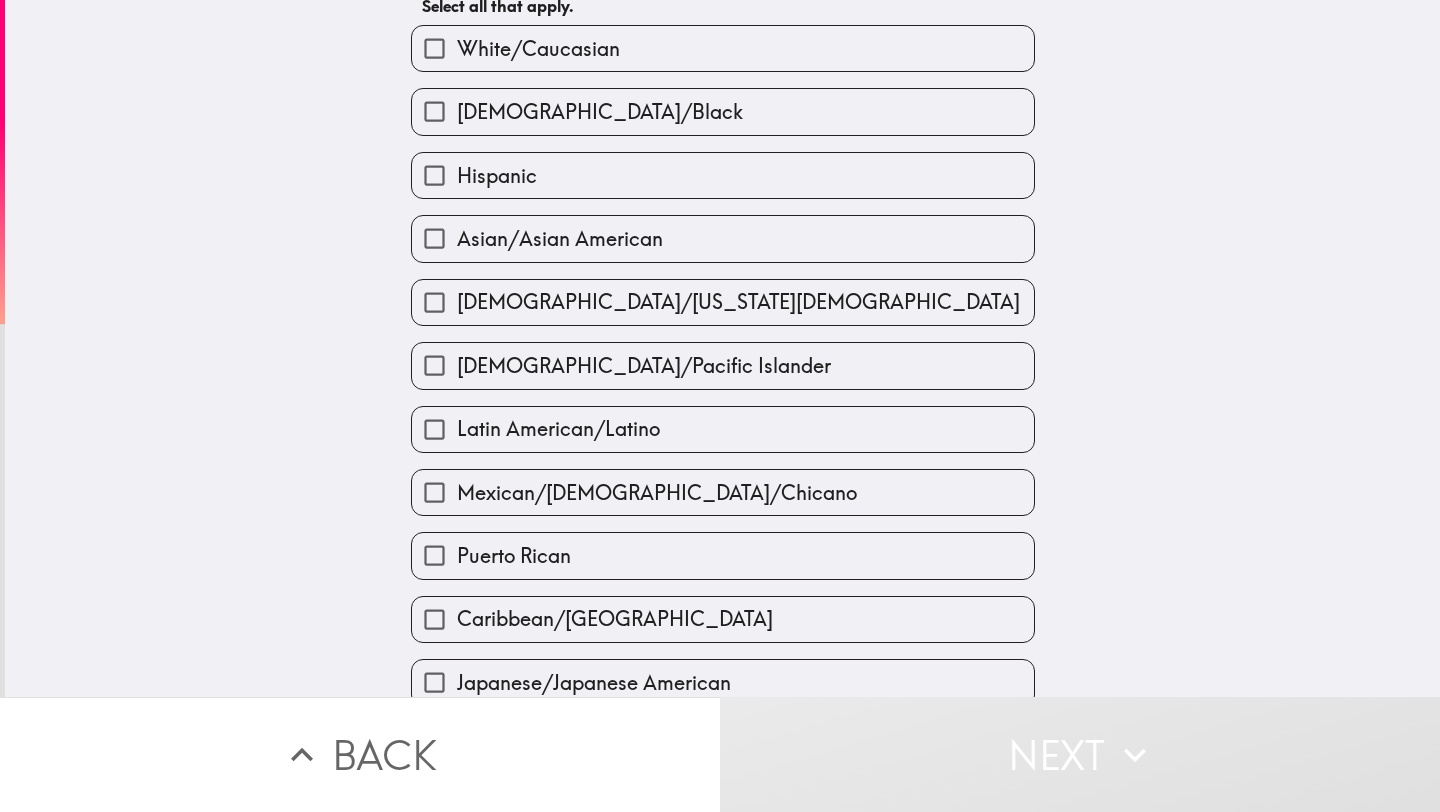 scroll, scrollTop: 0, scrollLeft: 0, axis: both 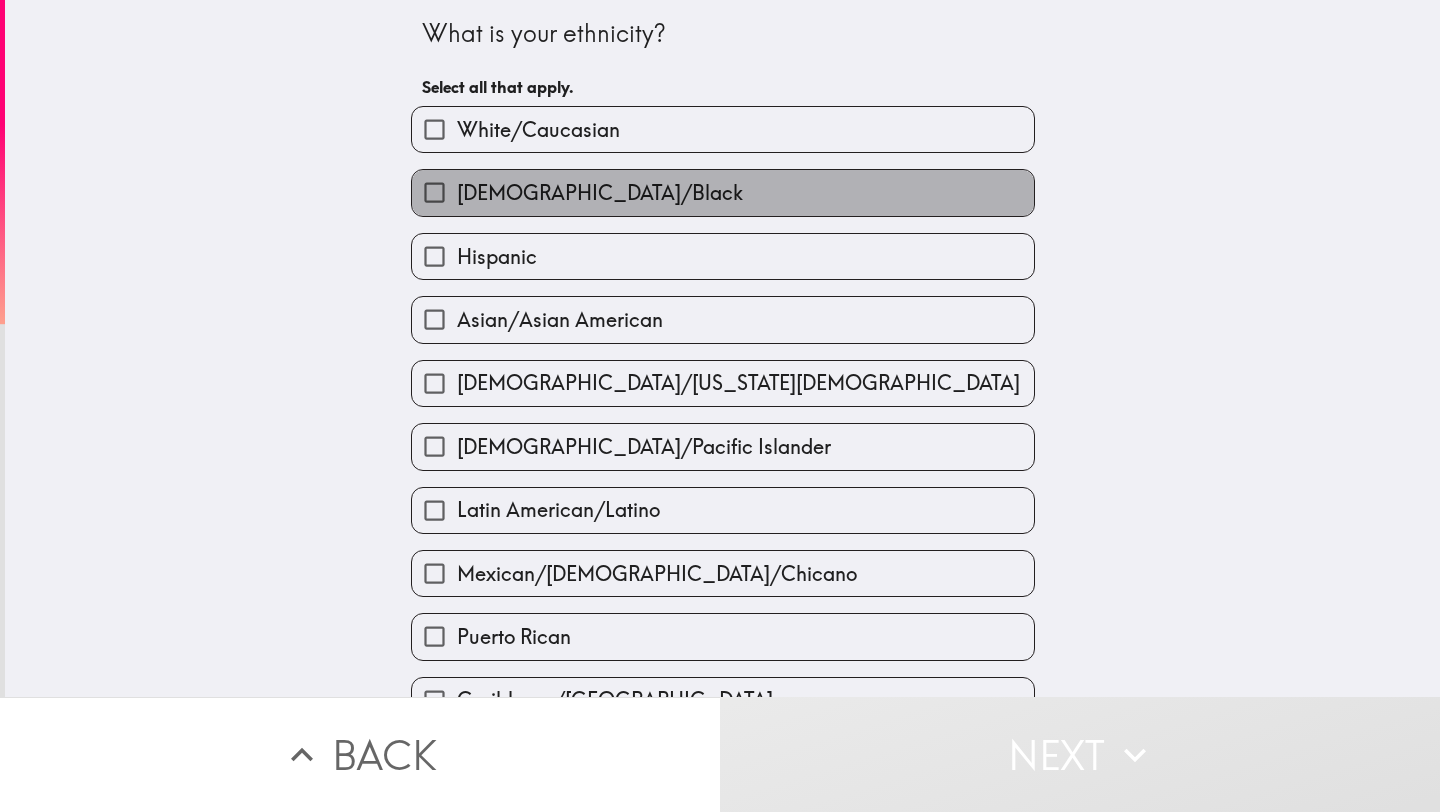 click on "[DEMOGRAPHIC_DATA]/Black" at bounding box center (723, 192) 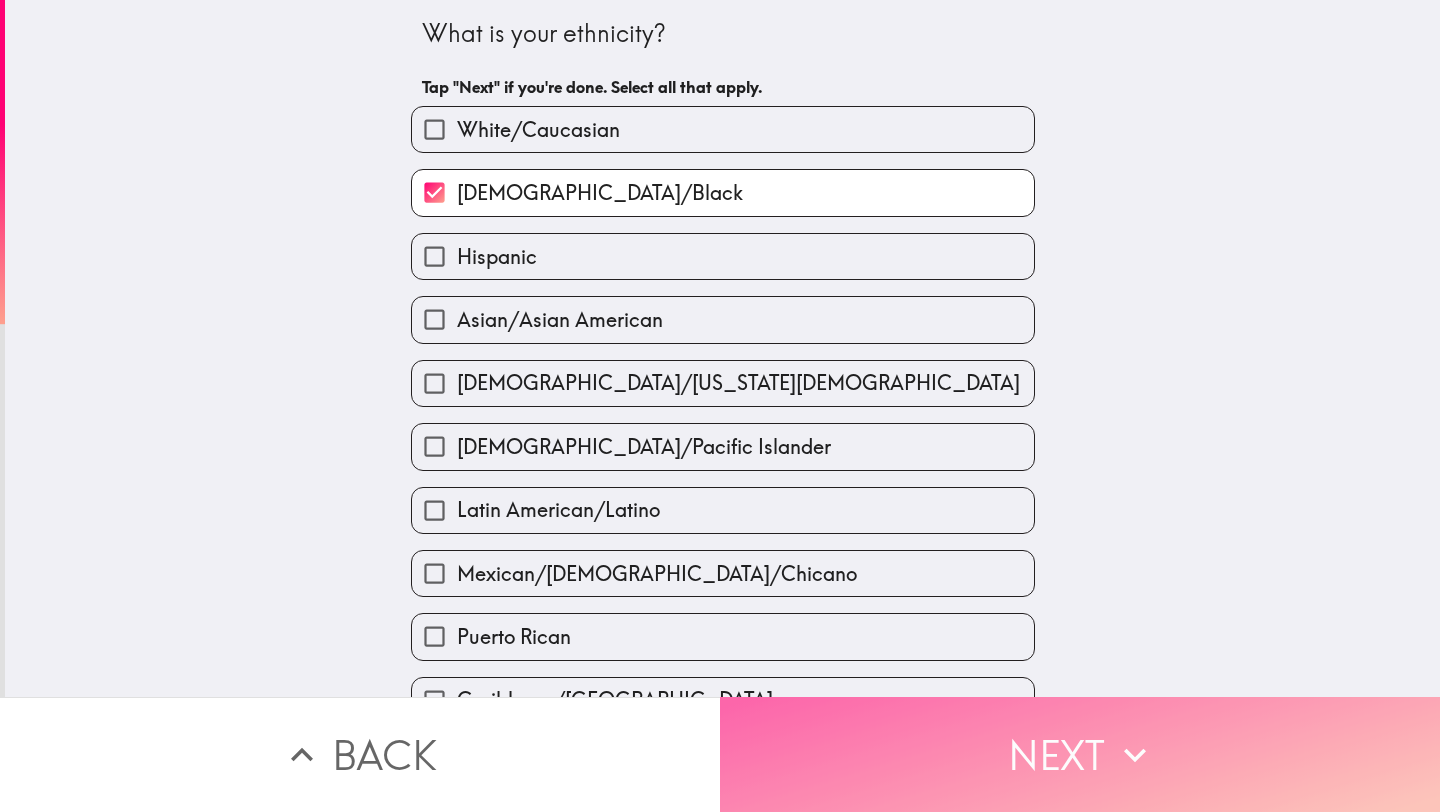 click on "Next" at bounding box center (1080, 754) 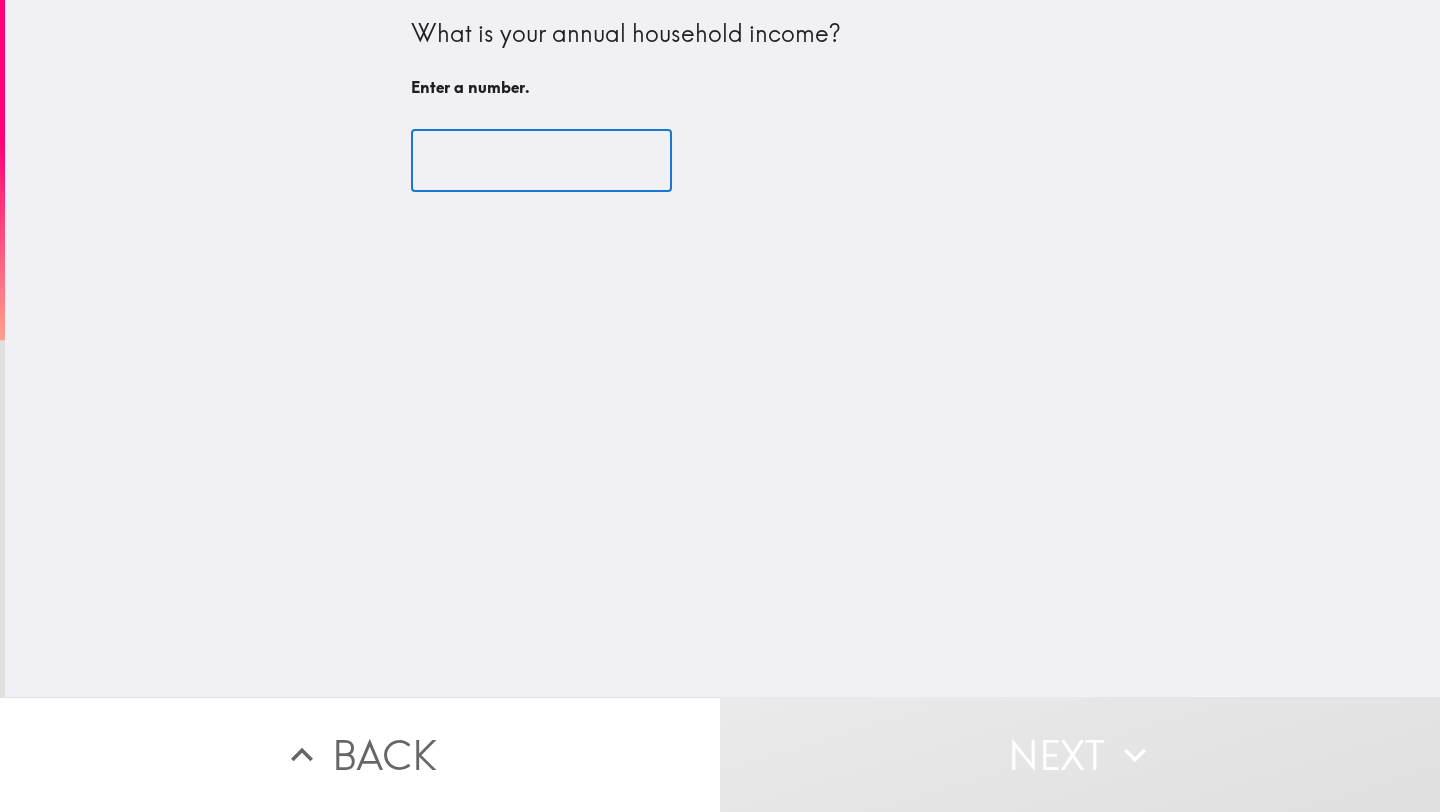 click at bounding box center (541, 161) 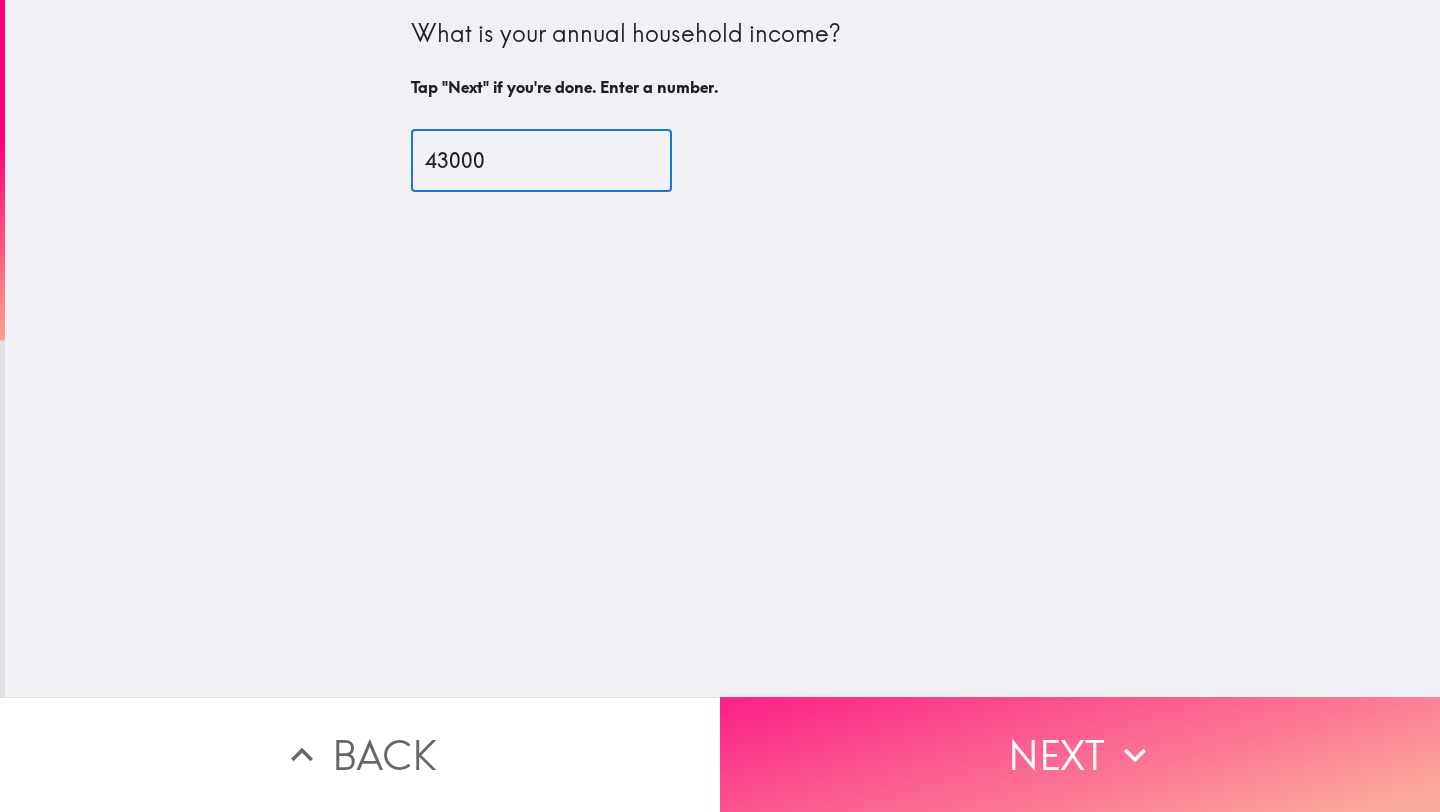 type on "43000" 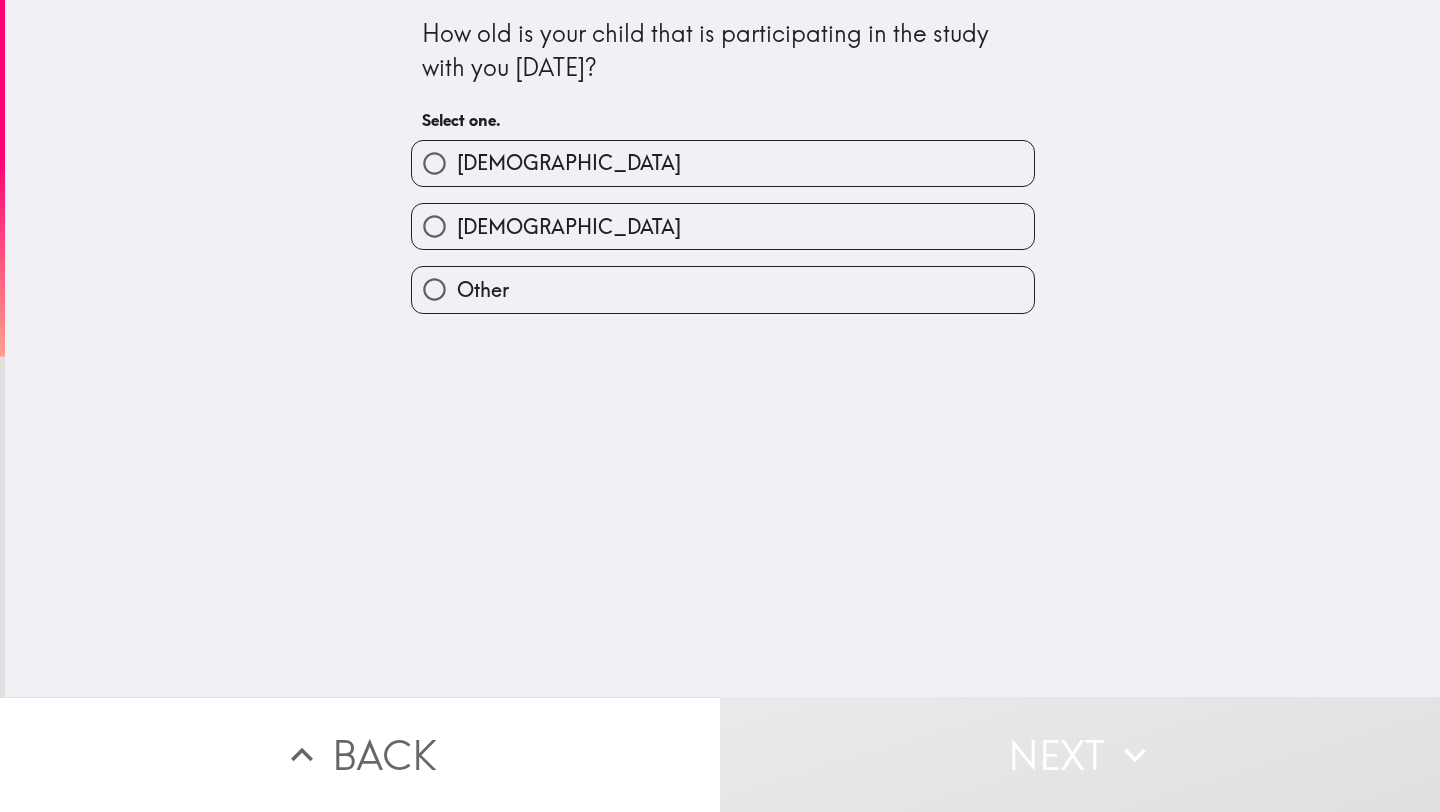 click on "[DEMOGRAPHIC_DATA]" at bounding box center (723, 163) 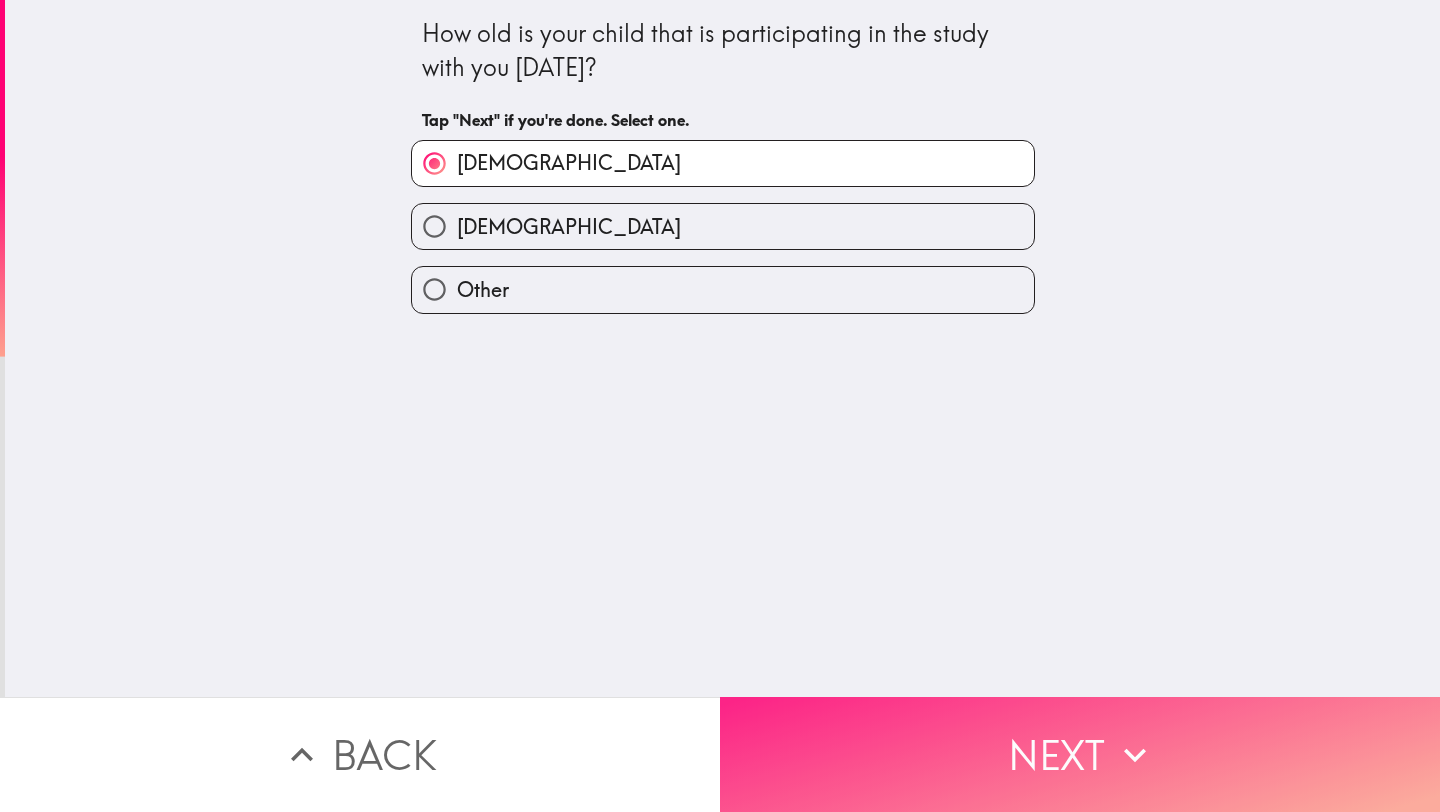 click on "Next" at bounding box center (1080, 754) 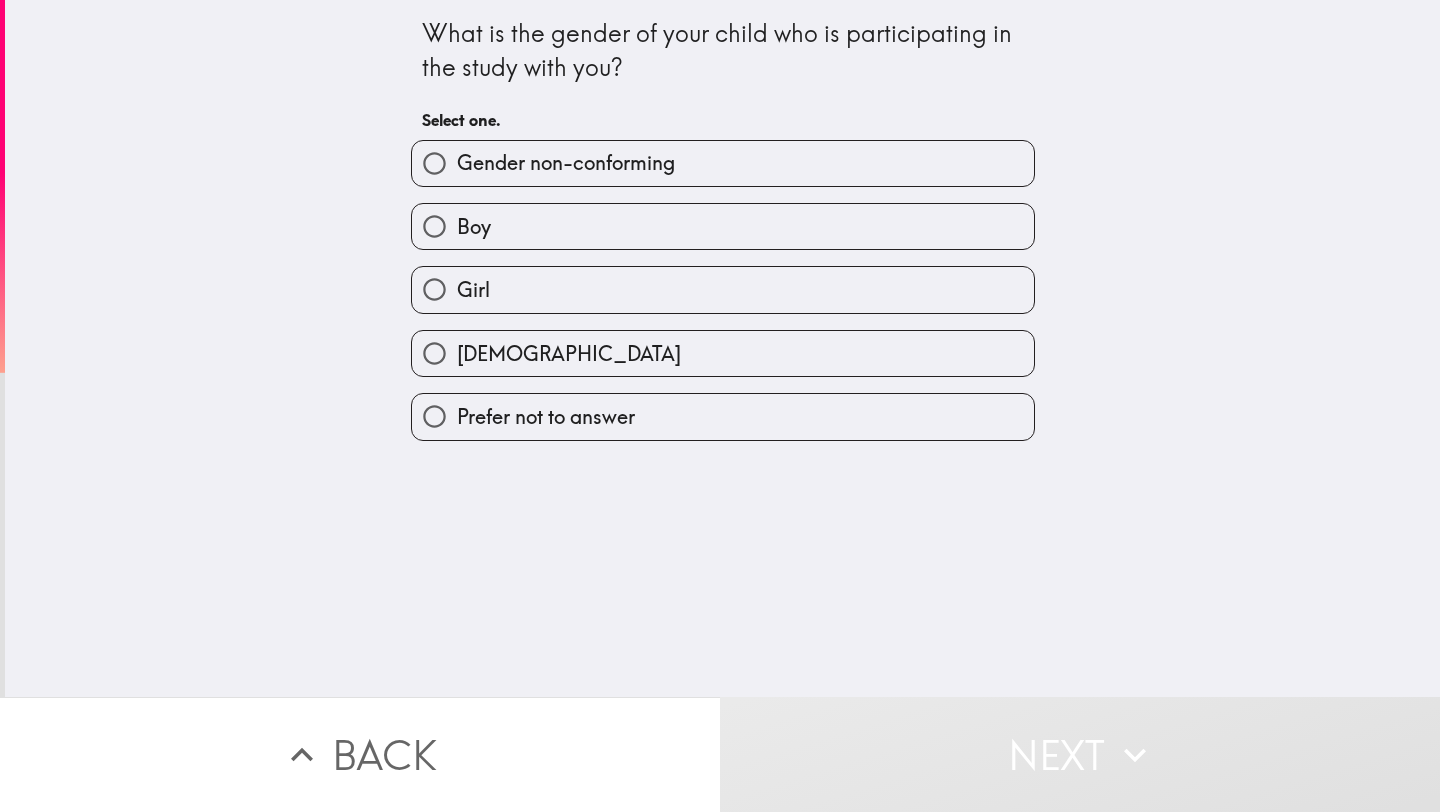 click on "Boy" at bounding box center [723, 226] 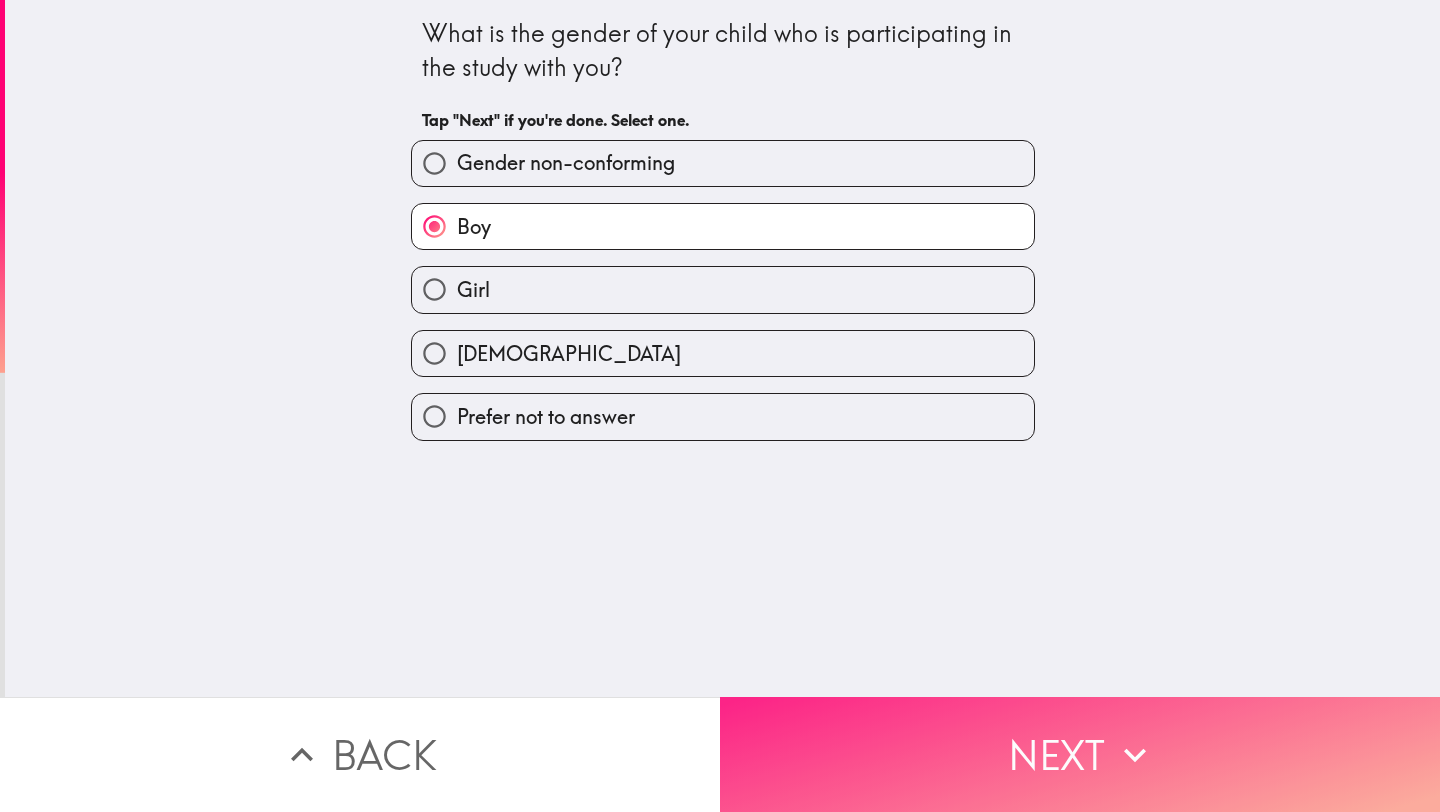 click on "Next" at bounding box center (1080, 754) 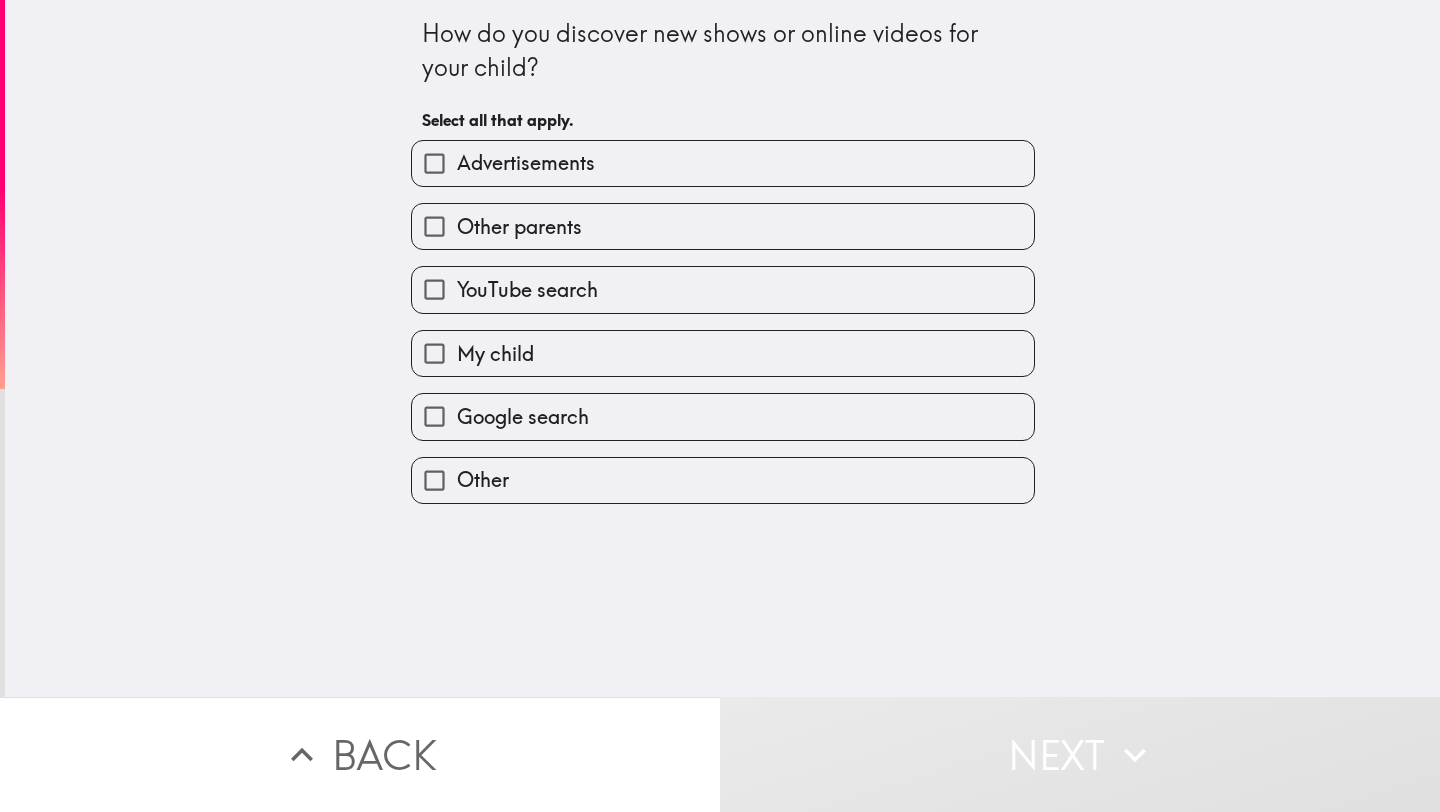 click on "Advertisements" at bounding box center (526, 163) 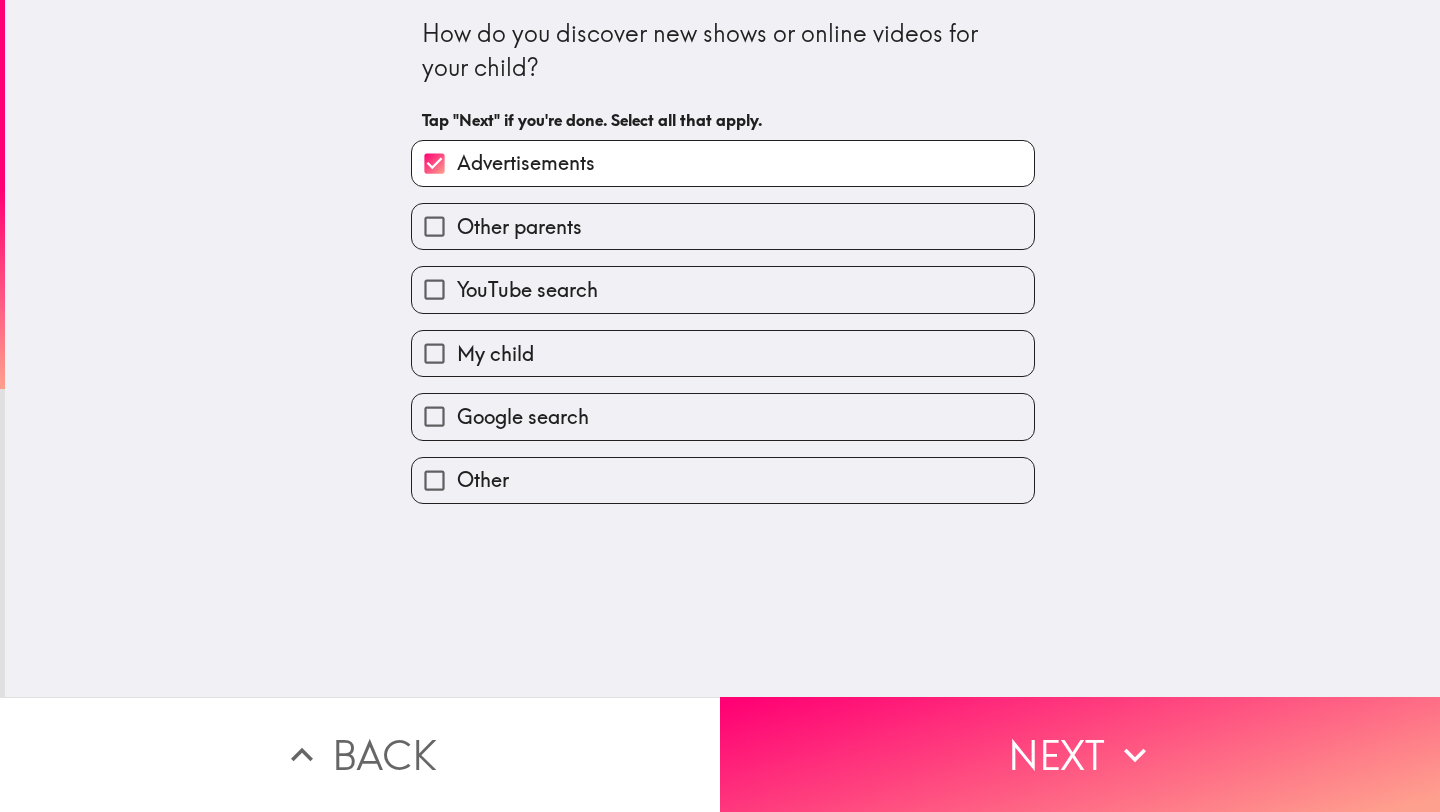 click on "Other parents" at bounding box center [519, 227] 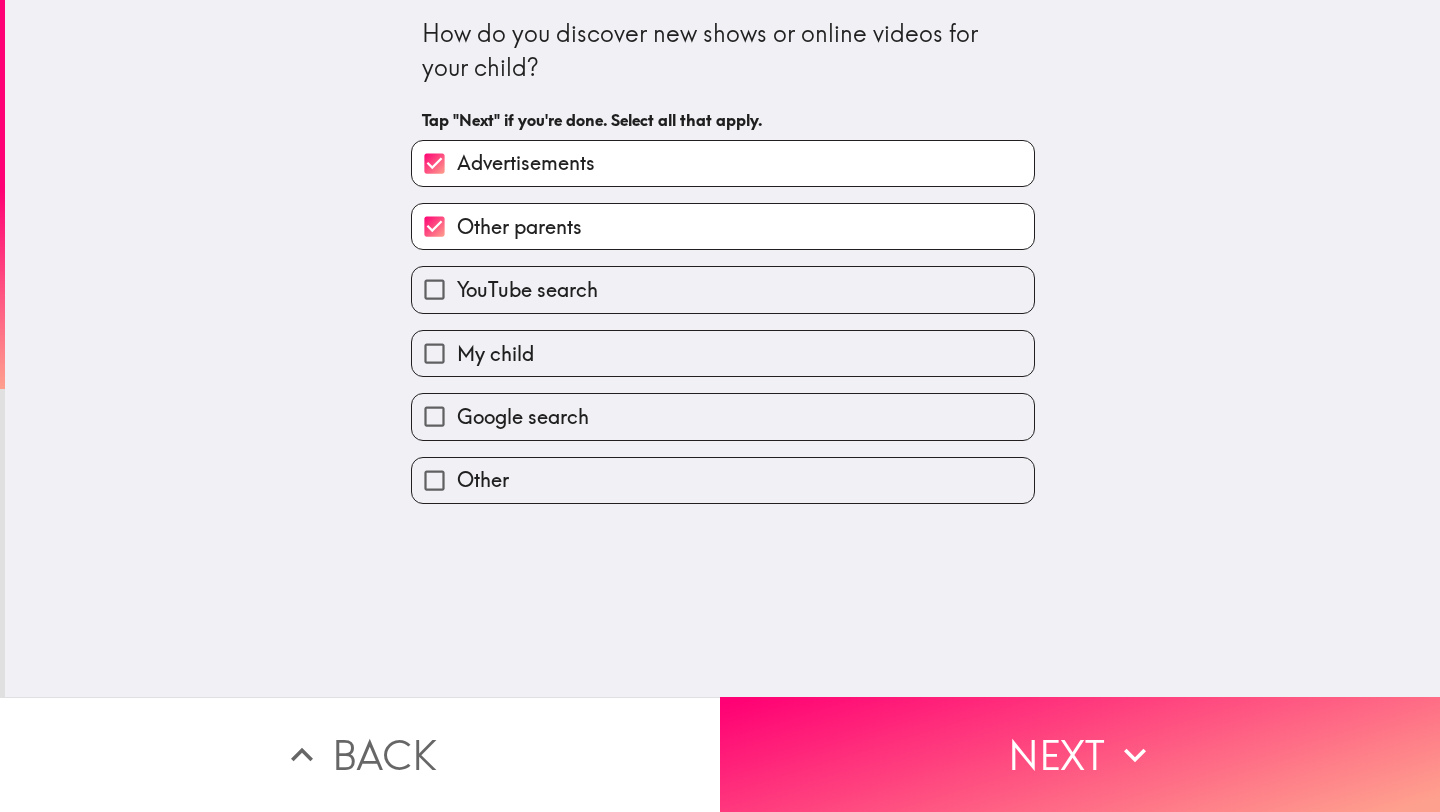 click on "My child" at bounding box center (495, 354) 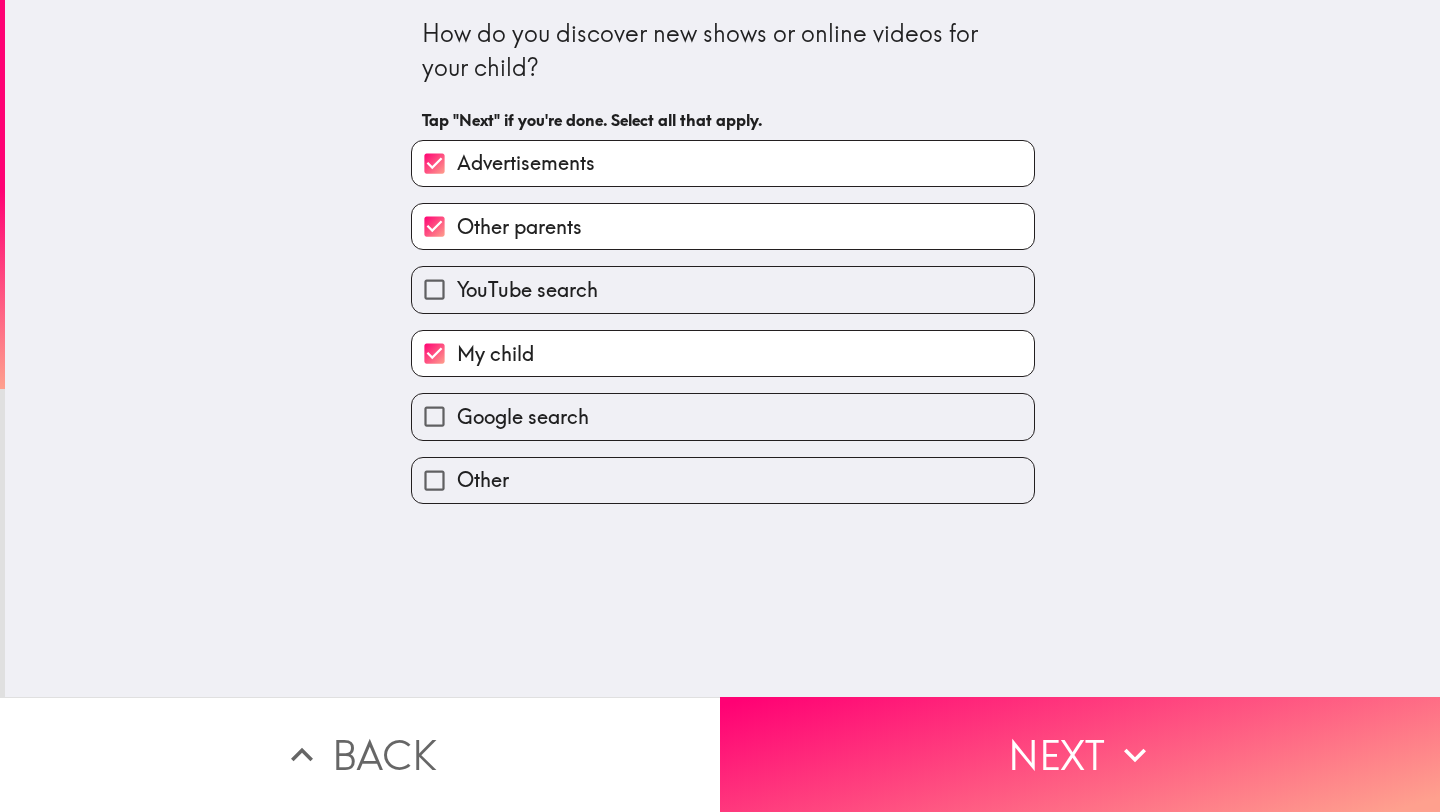 click on "Google search" at bounding box center (523, 417) 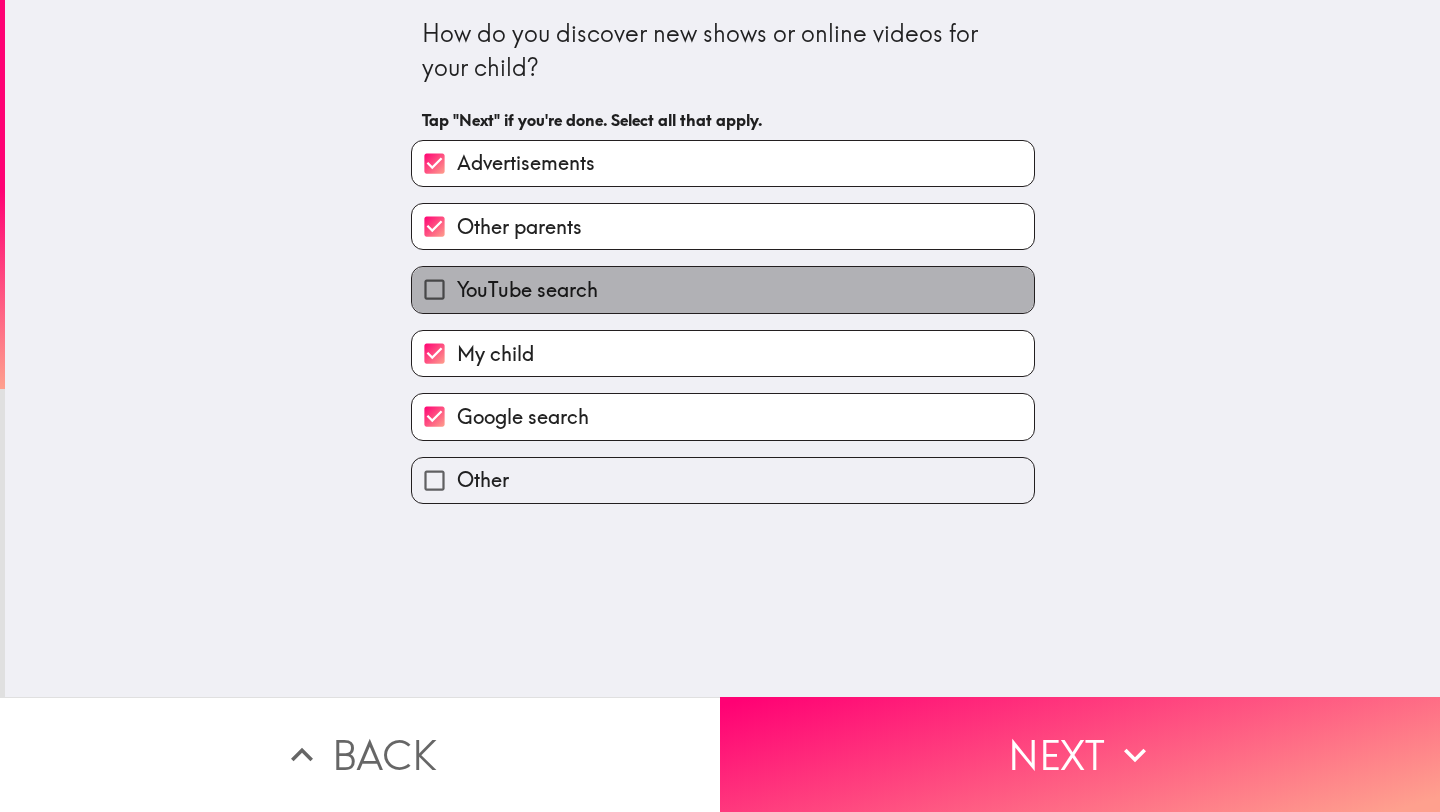 click on "YouTube search" at bounding box center (723, 289) 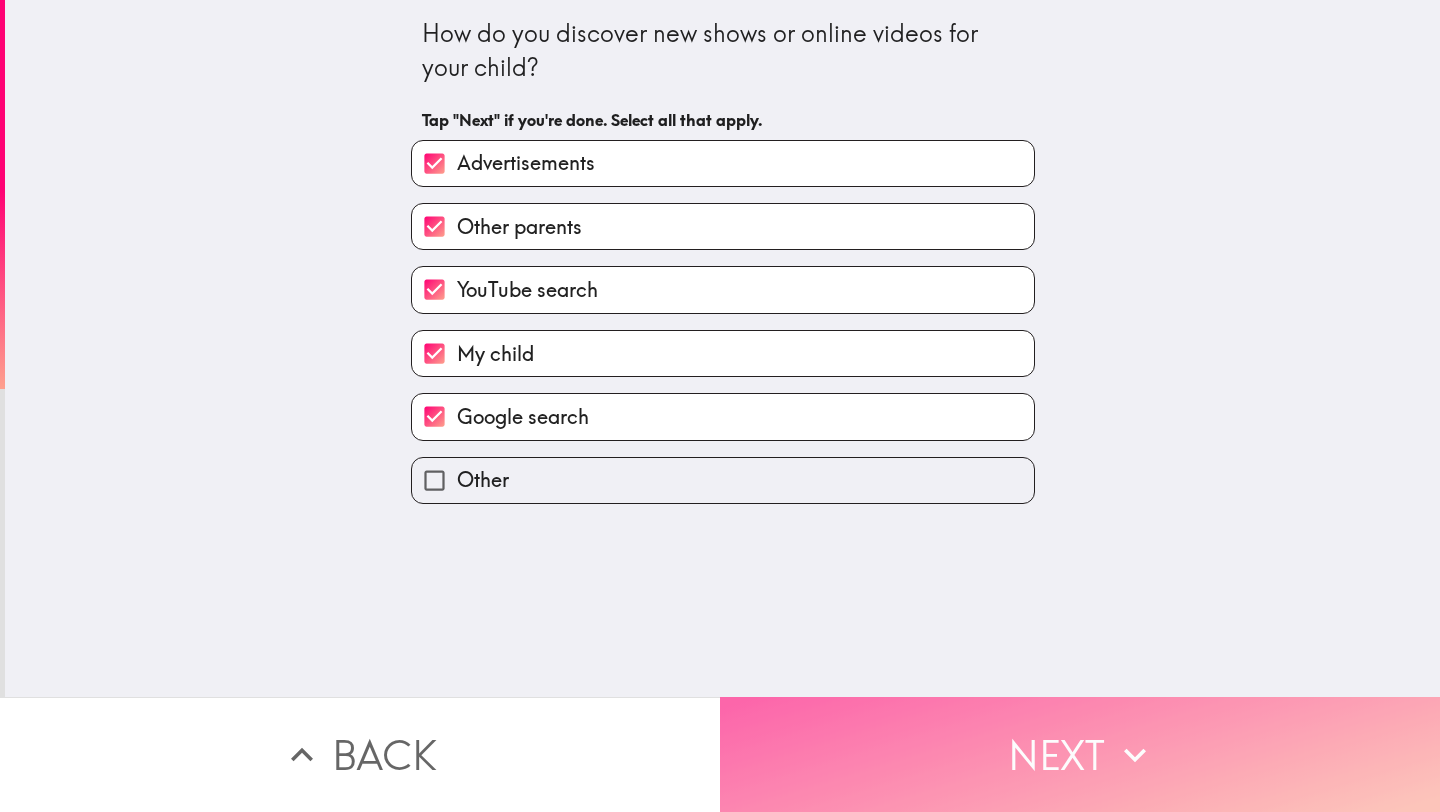 click on "Next" at bounding box center (1080, 754) 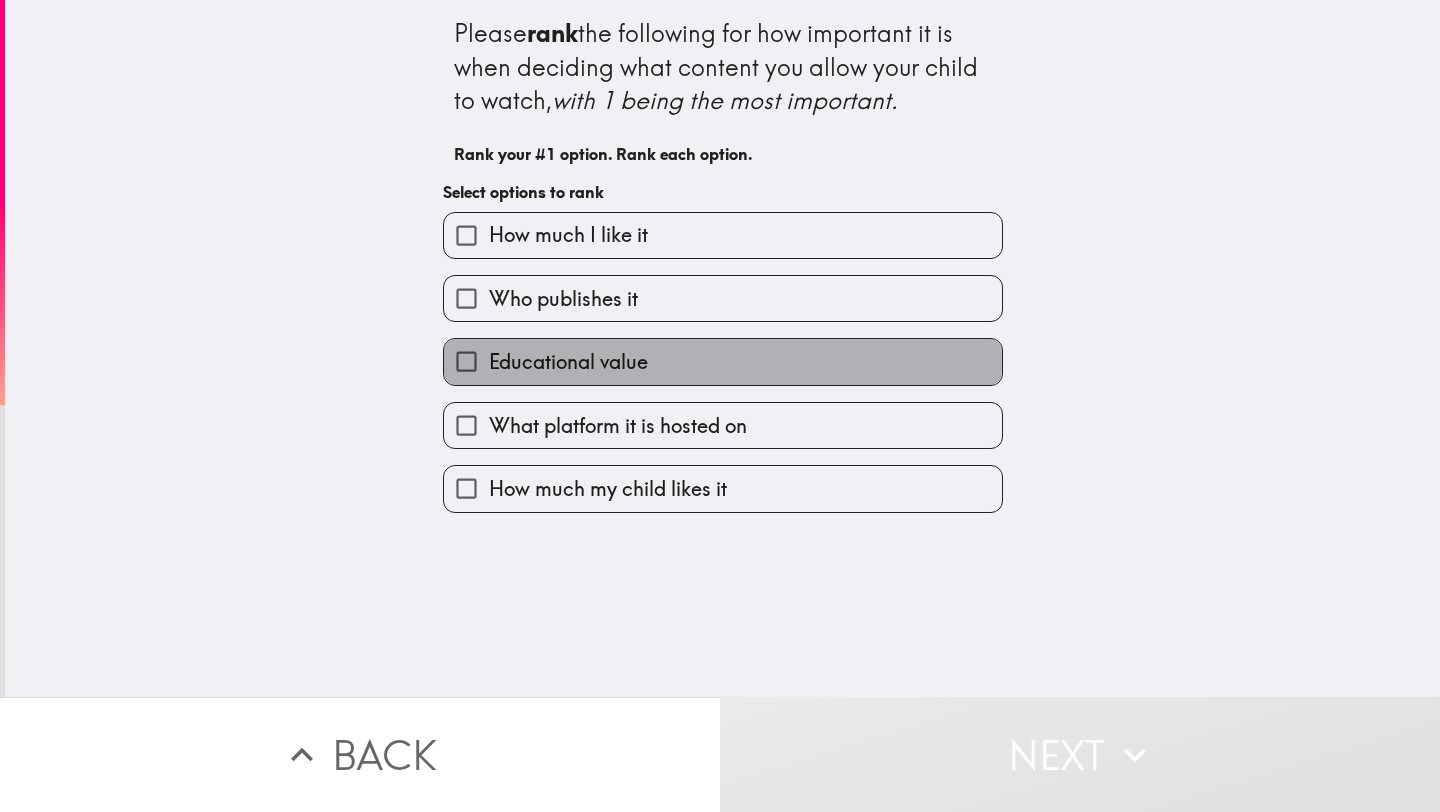 click on "Educational value" at bounding box center [568, 362] 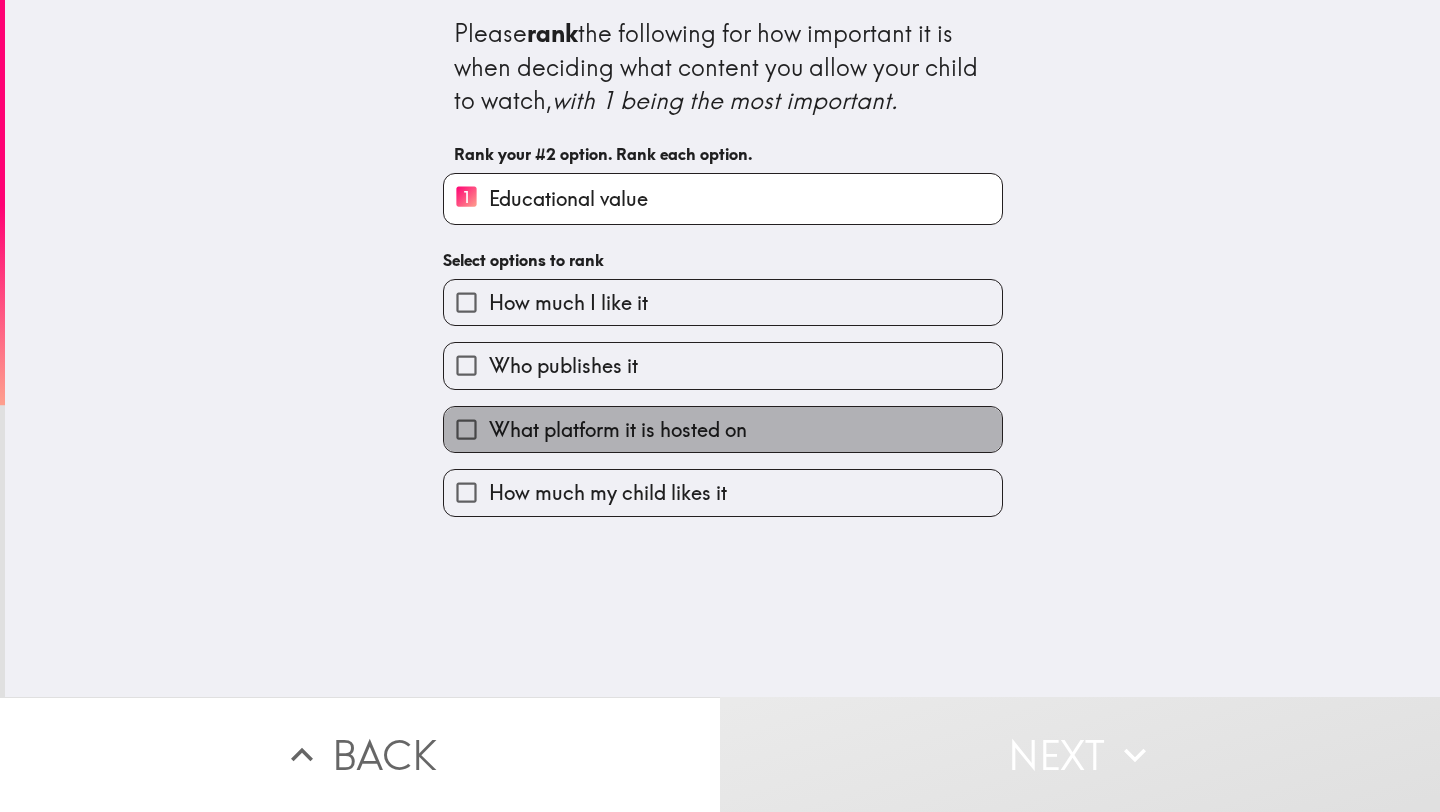 click on "What platform it is hosted on" at bounding box center [618, 430] 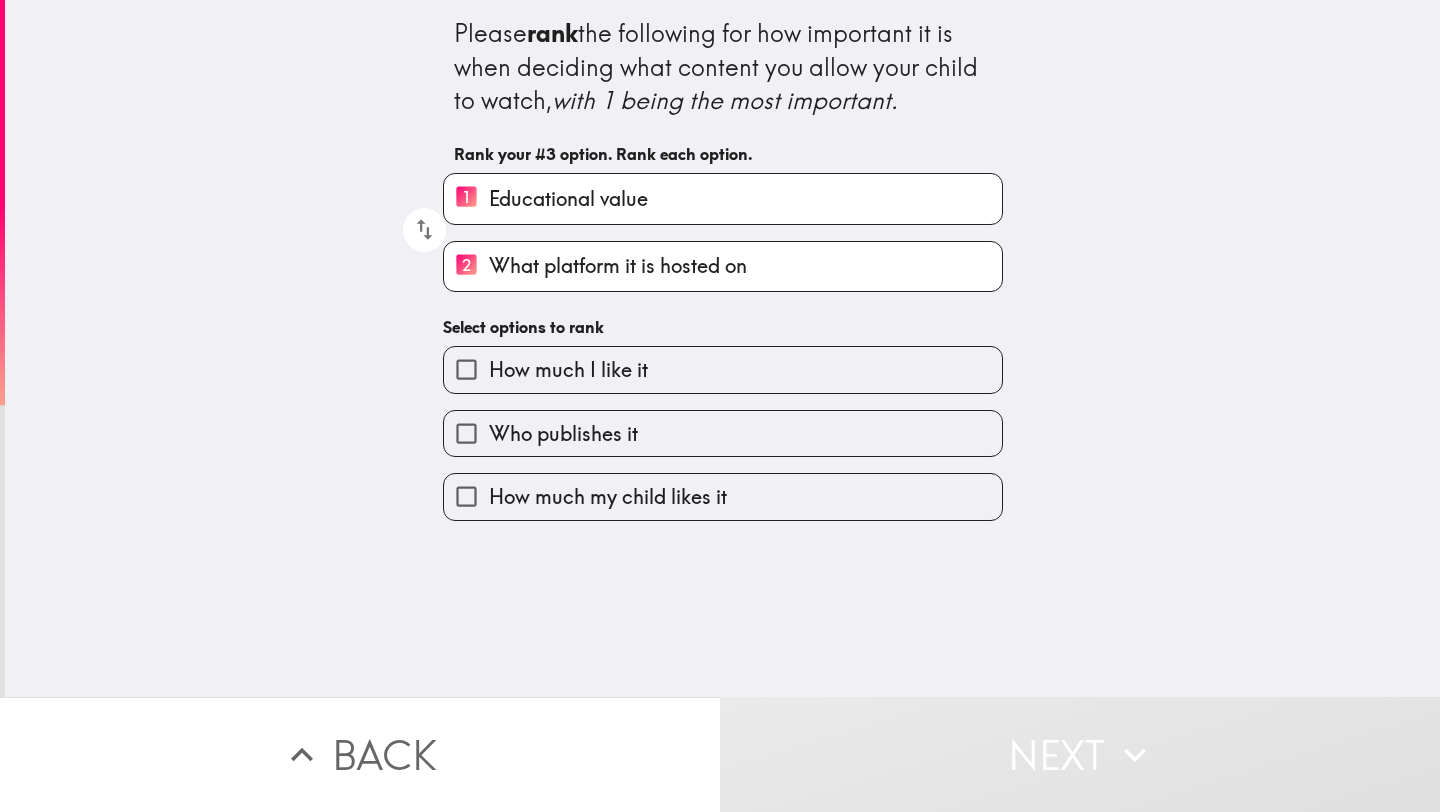 click on "What platform it is hosted on" at bounding box center (618, 266) 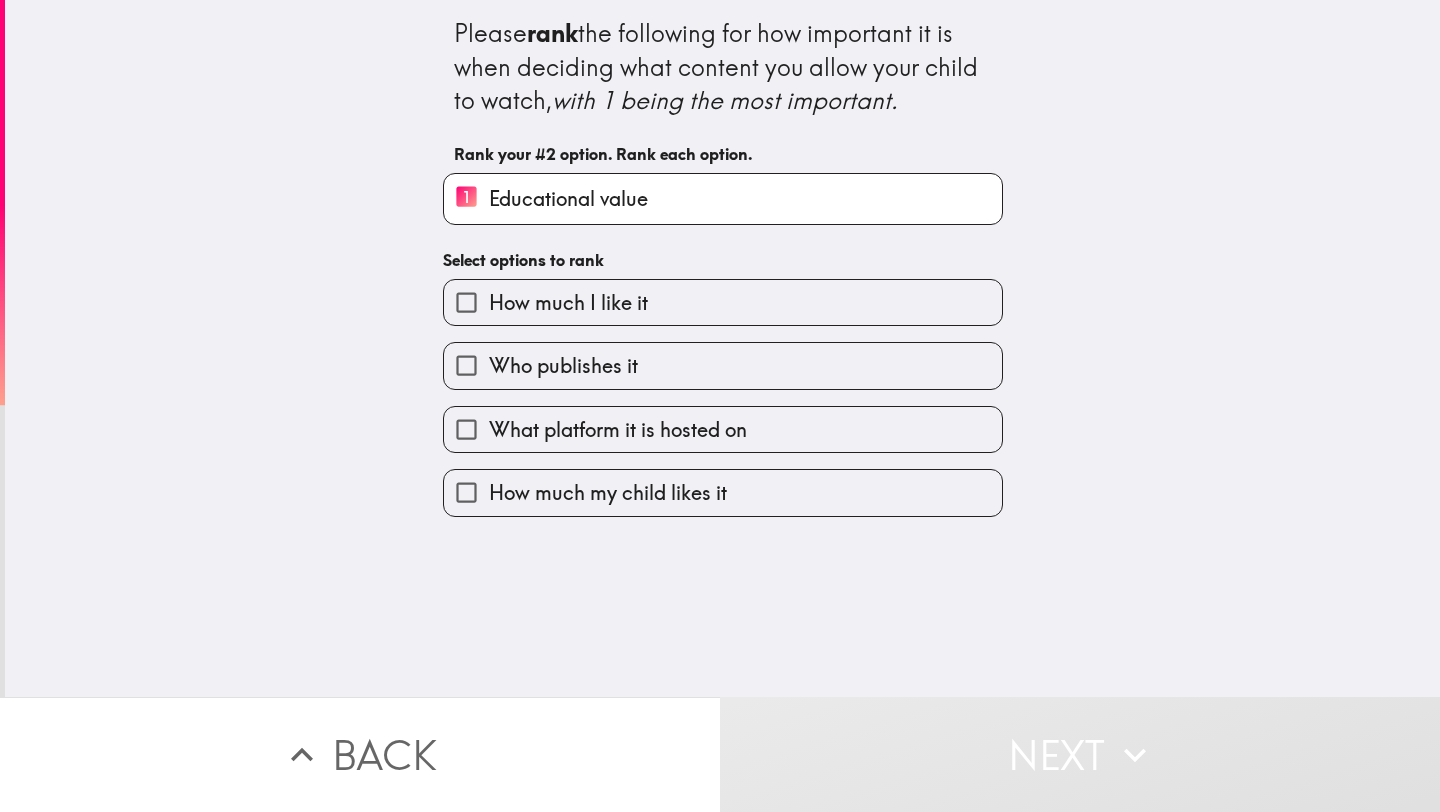 click on "How much I like it" at bounding box center (568, 303) 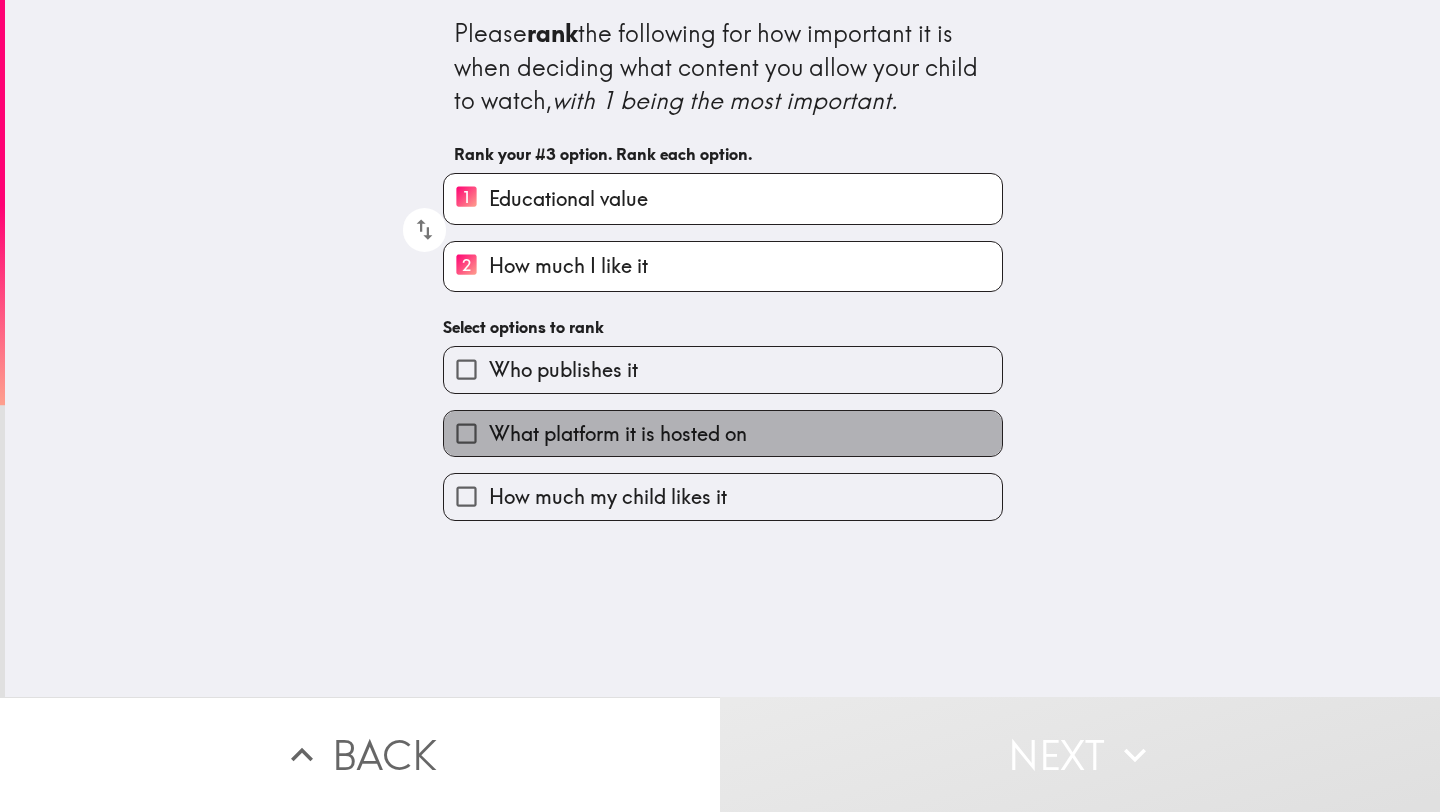 click on "What platform it is hosted on" at bounding box center [618, 434] 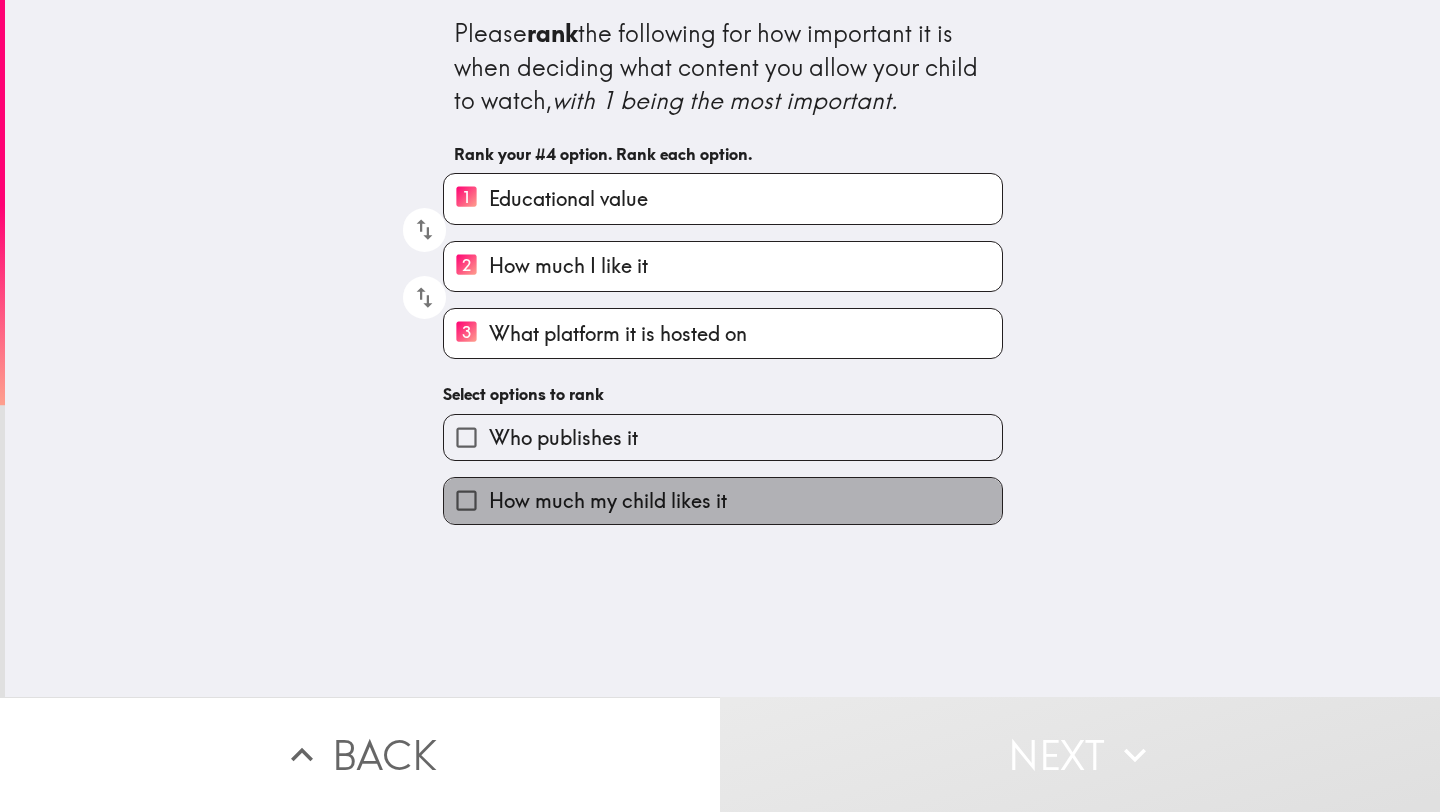 click on "How much my child likes it" at bounding box center [608, 501] 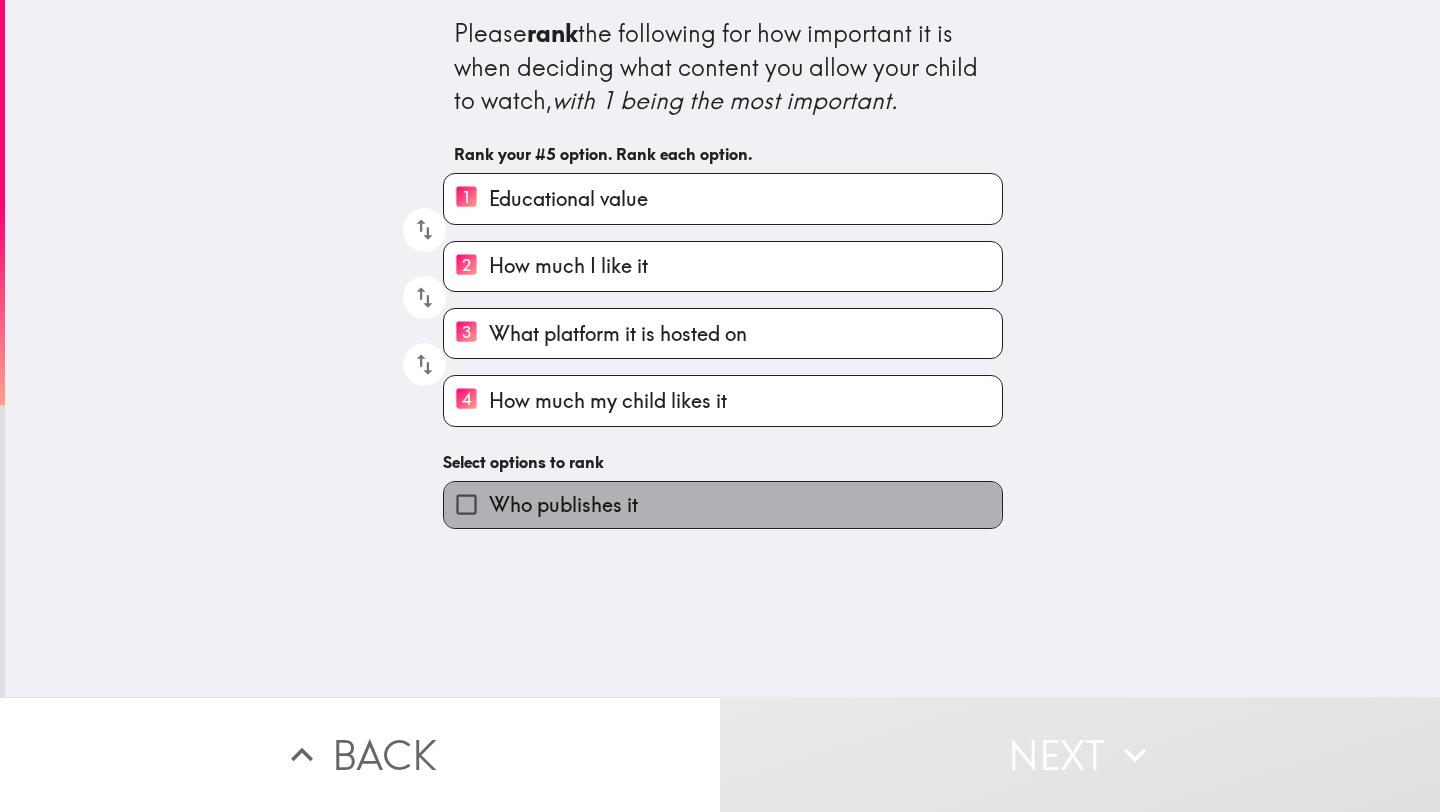 click on "Who publishes it" at bounding box center (563, 505) 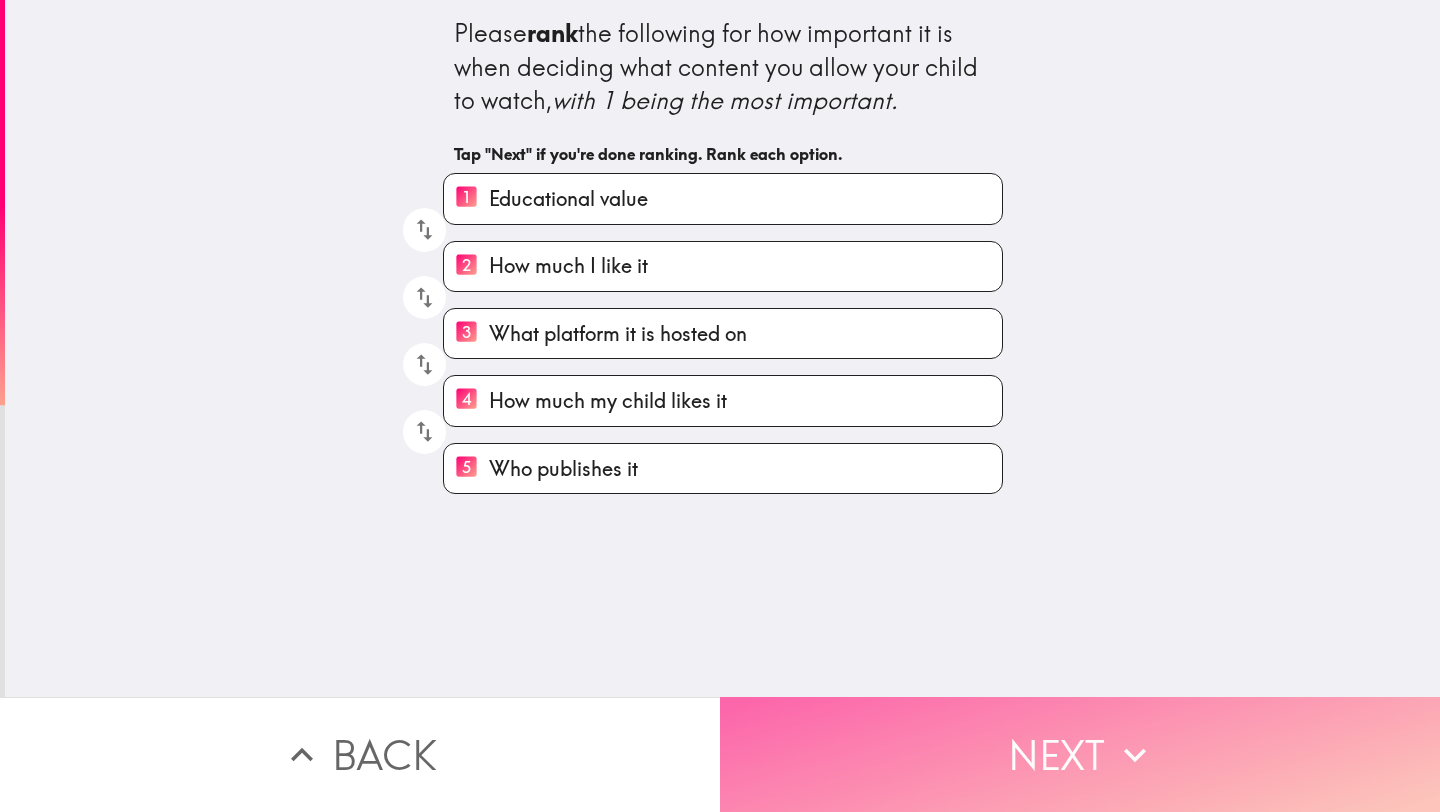 click on "Next" at bounding box center [1080, 754] 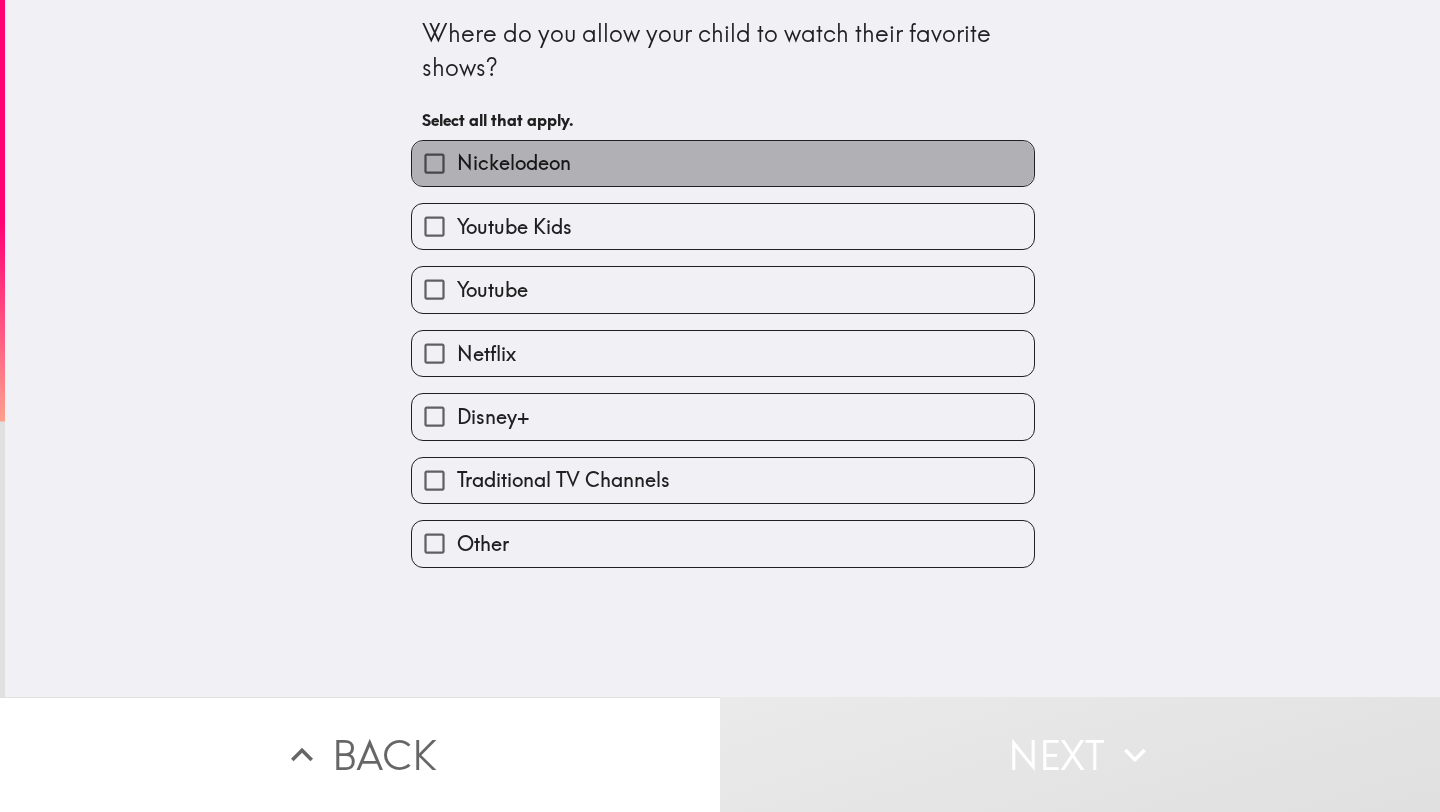 click on "Nickelodeon" at bounding box center (514, 163) 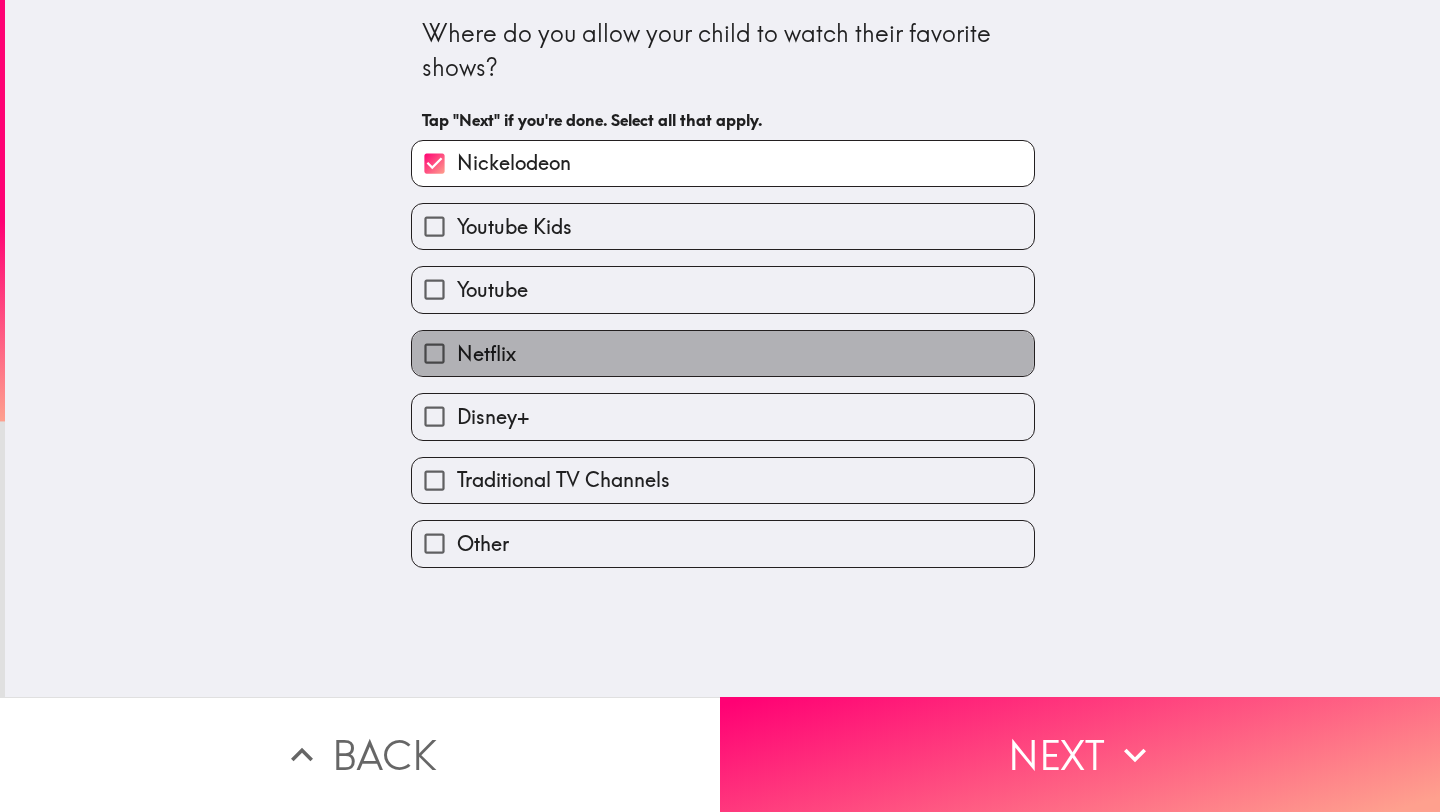 click on "Netflix" at bounding box center [486, 354] 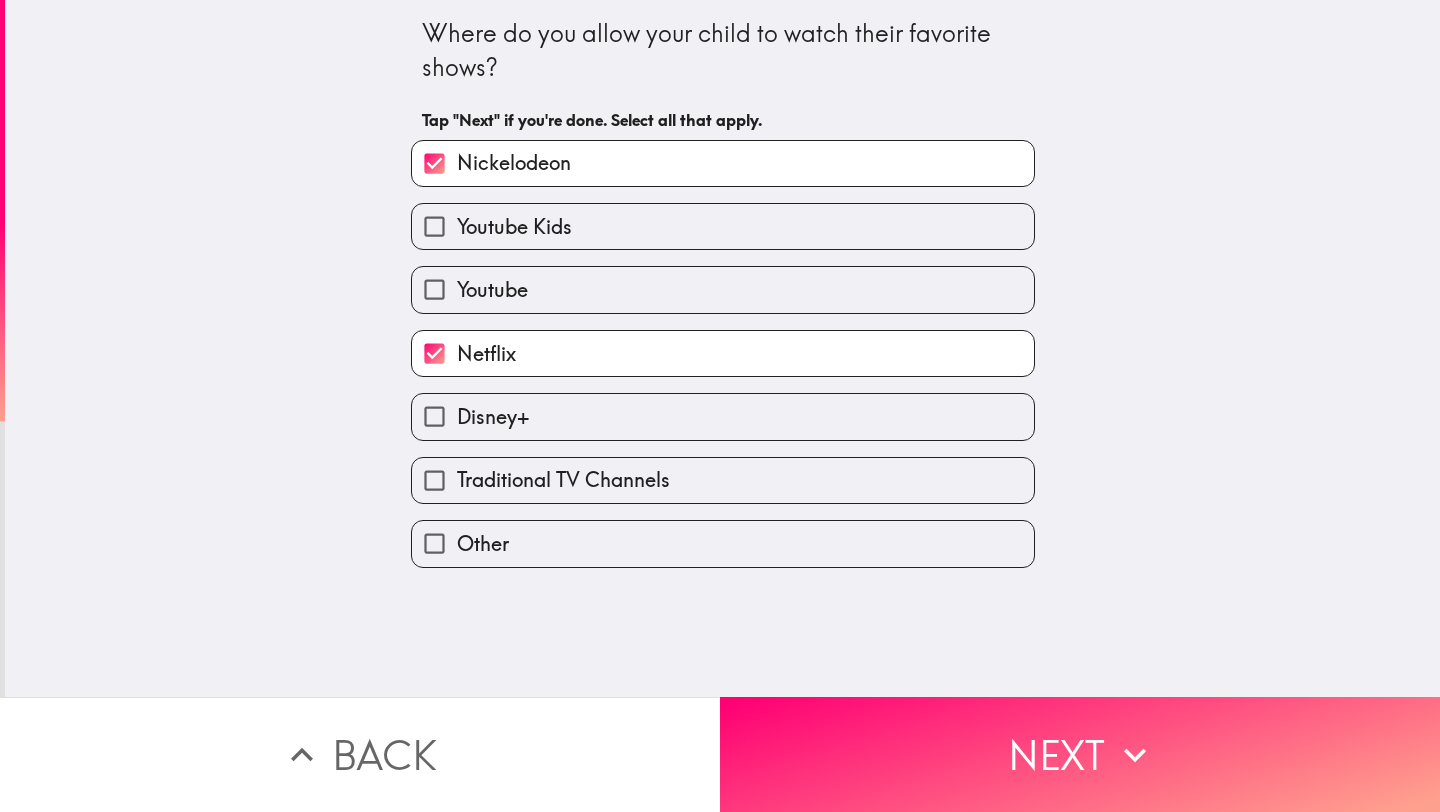 click on "Disney+" at bounding box center (723, 416) 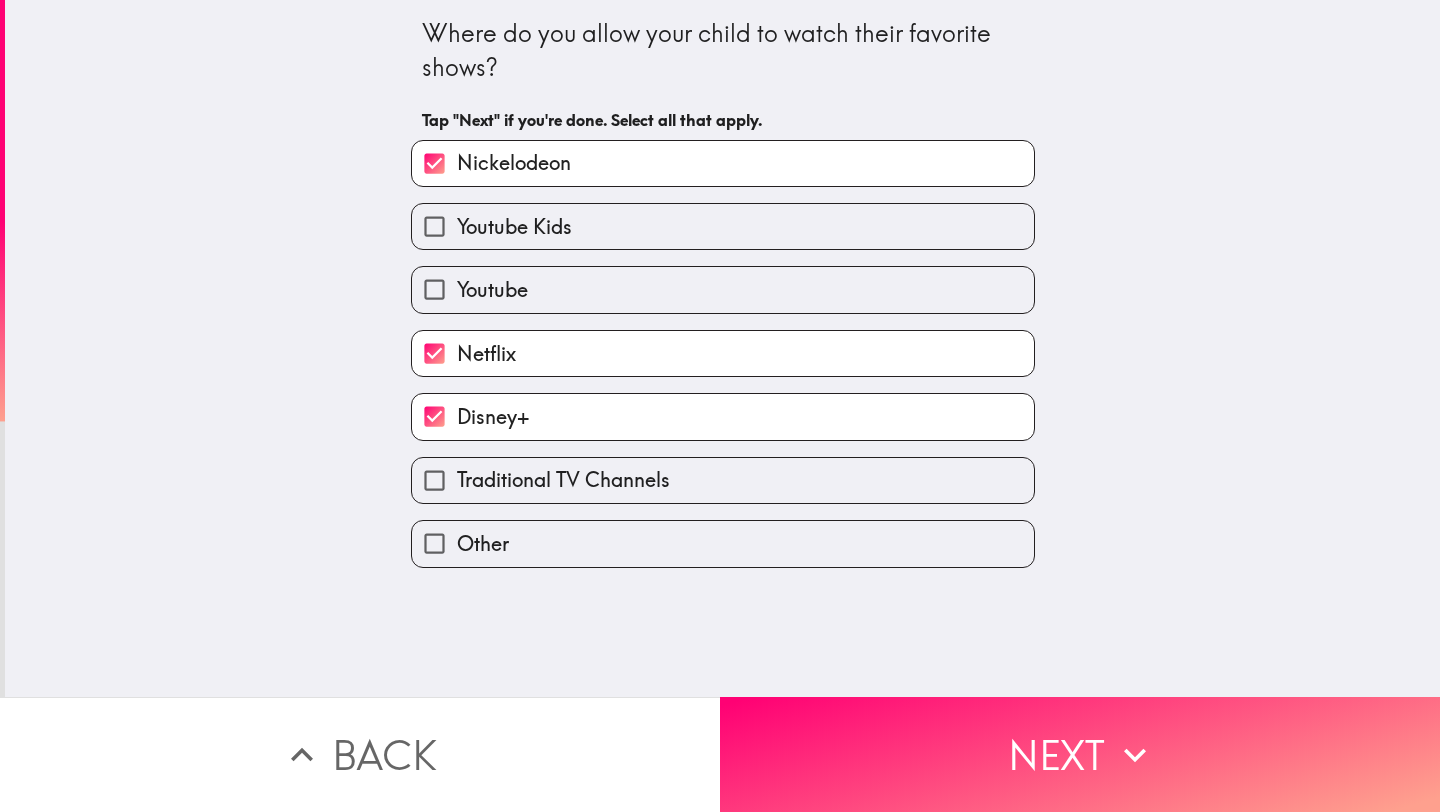click on "Other" at bounding box center [715, 535] 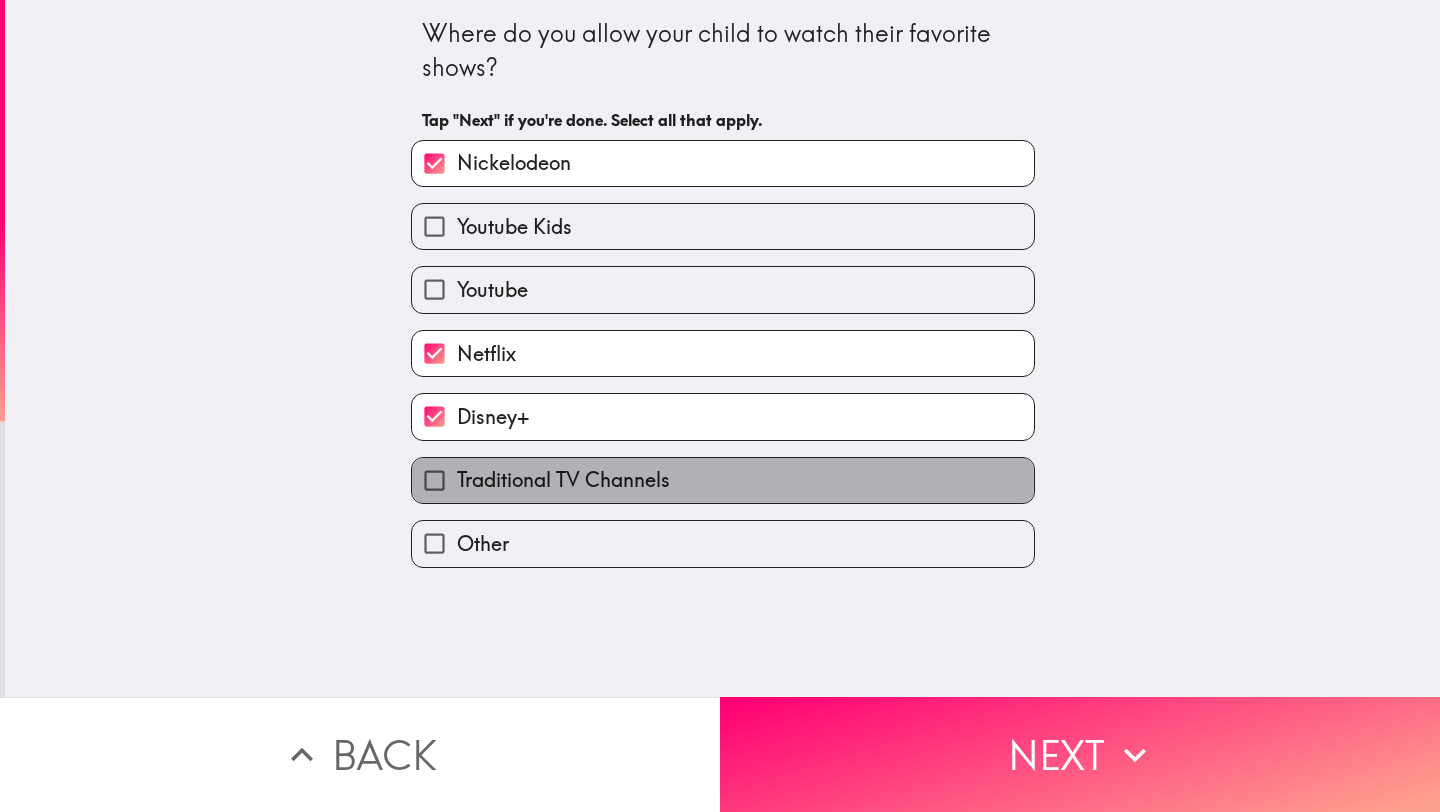 click on "Traditional TV Channels" at bounding box center [563, 480] 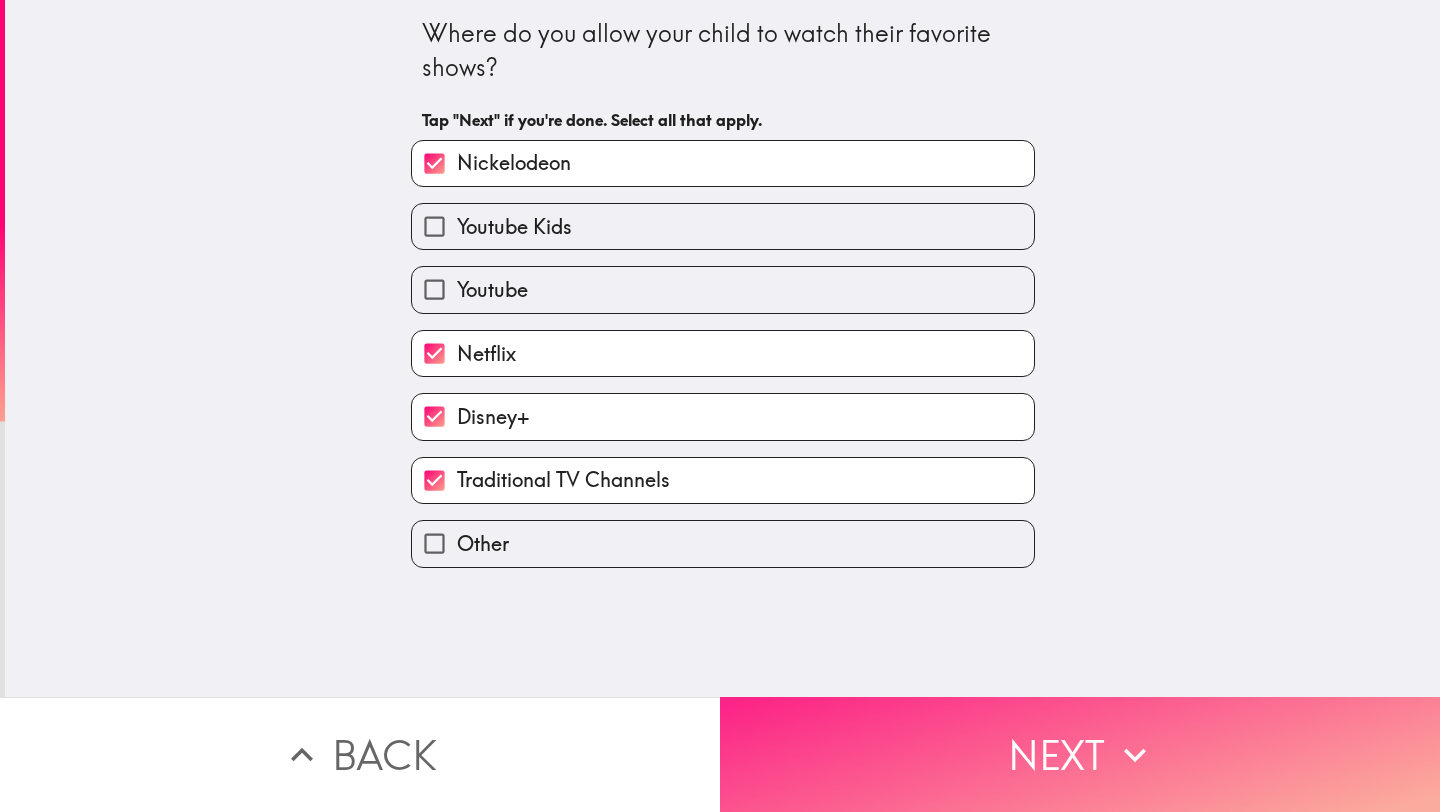 click on "Next" at bounding box center (1080, 754) 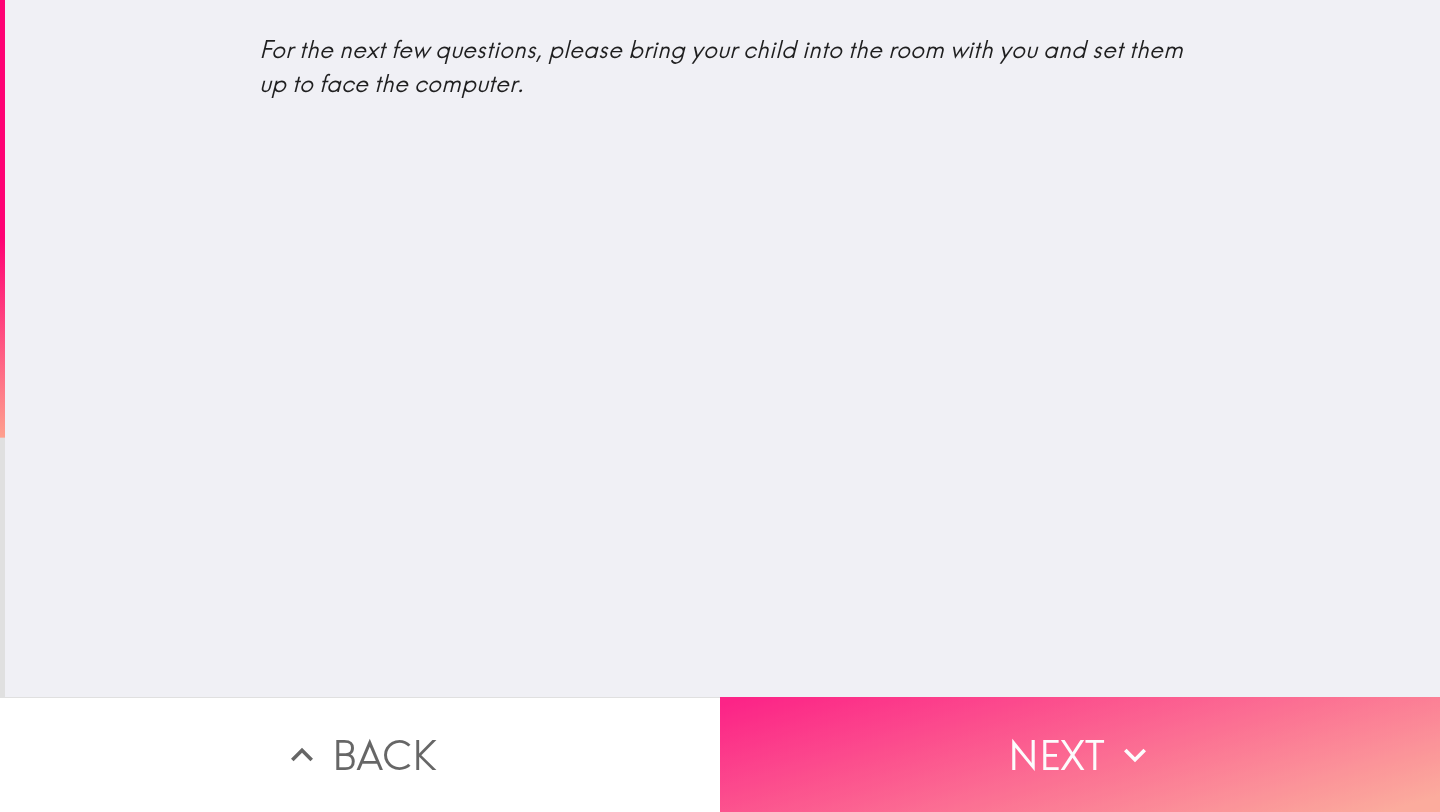 click on "Next" at bounding box center [1080, 754] 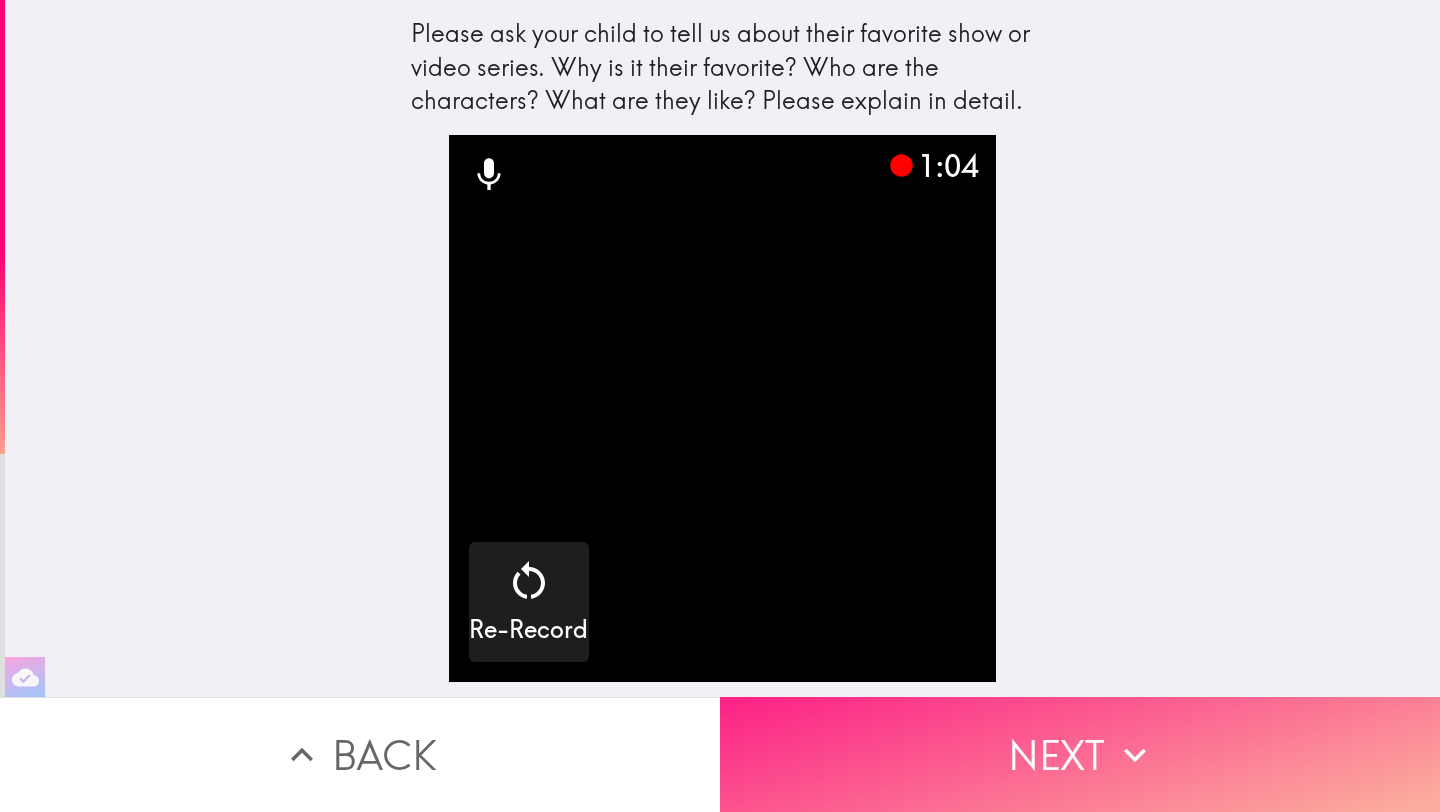 click on "Next" at bounding box center (1080, 754) 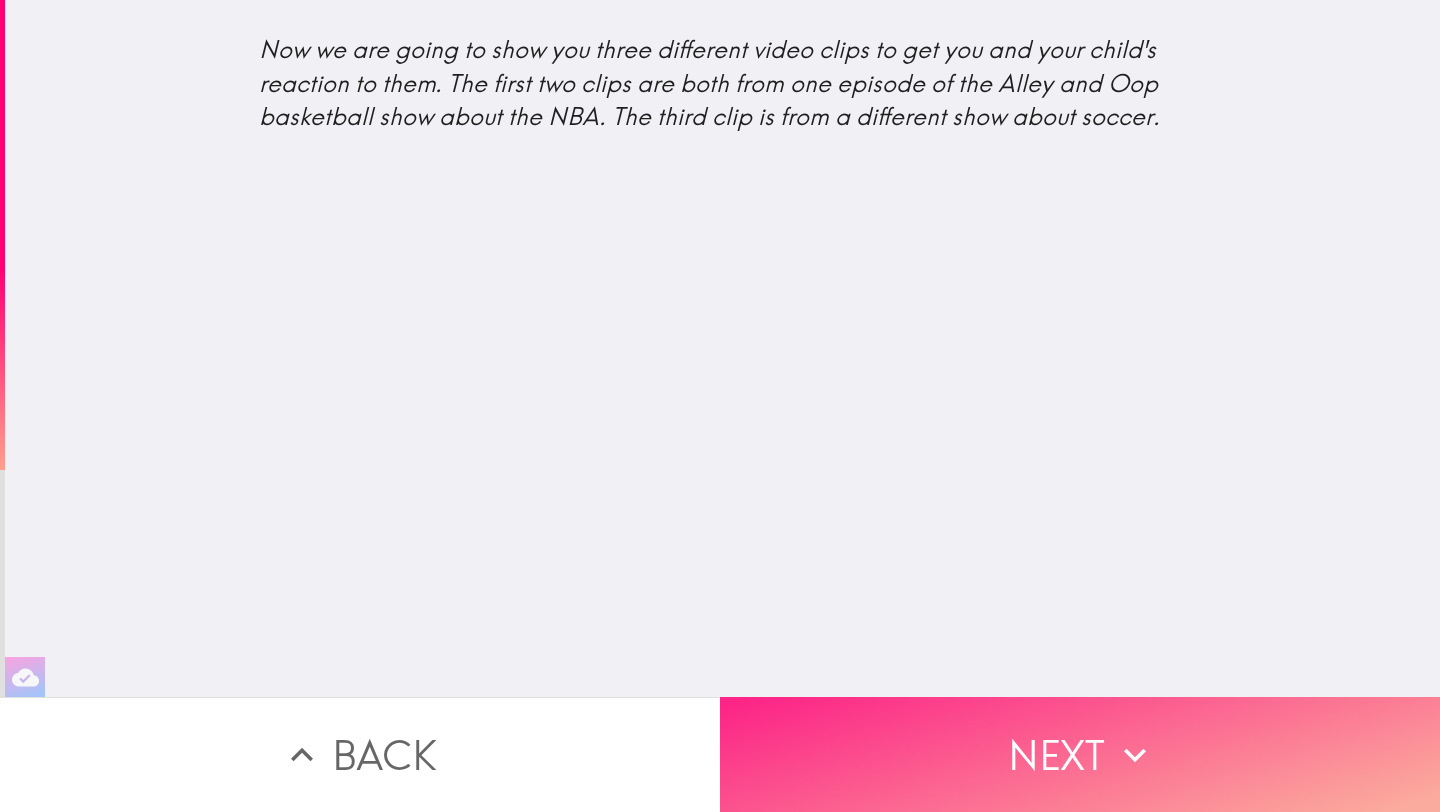 click on "Next" at bounding box center [1080, 754] 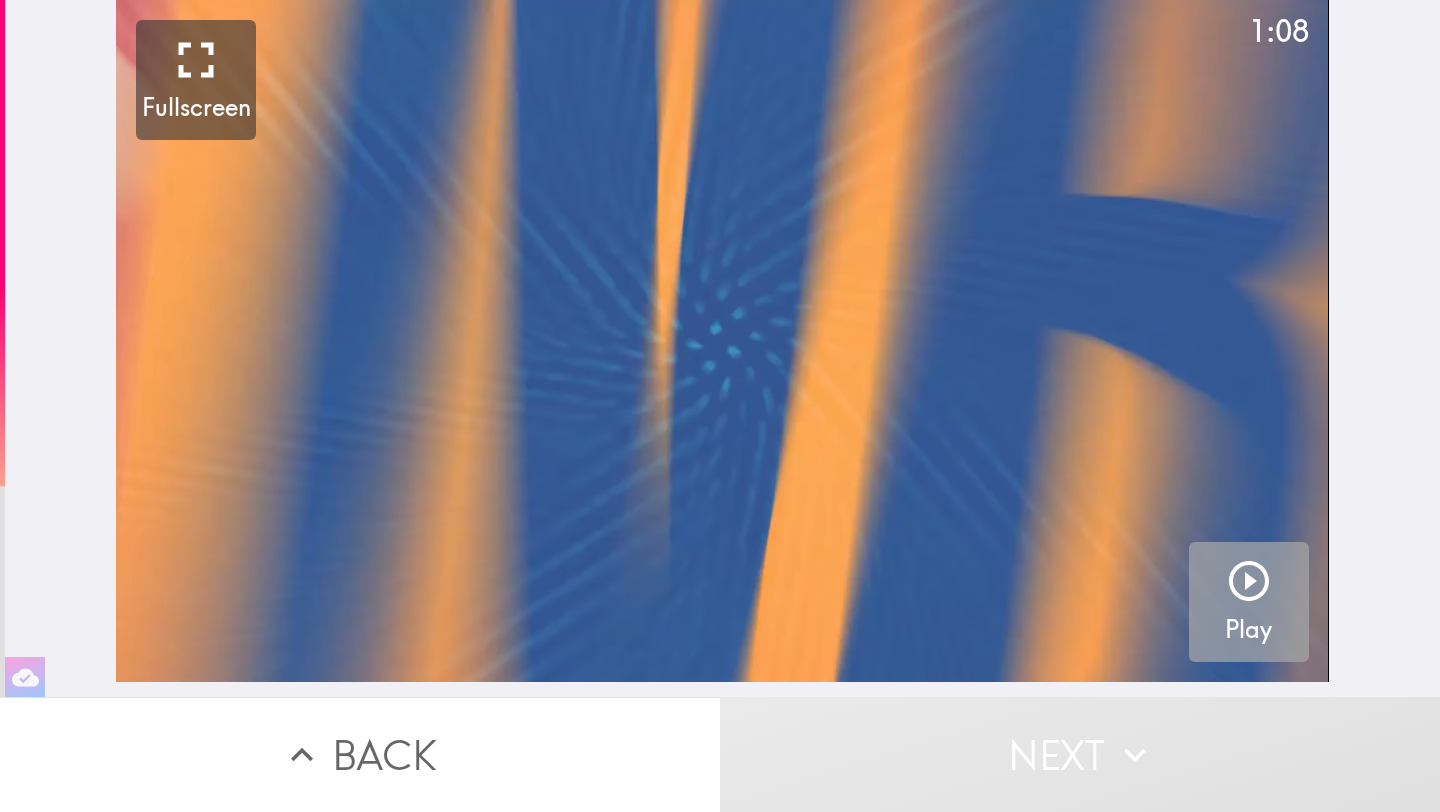 click 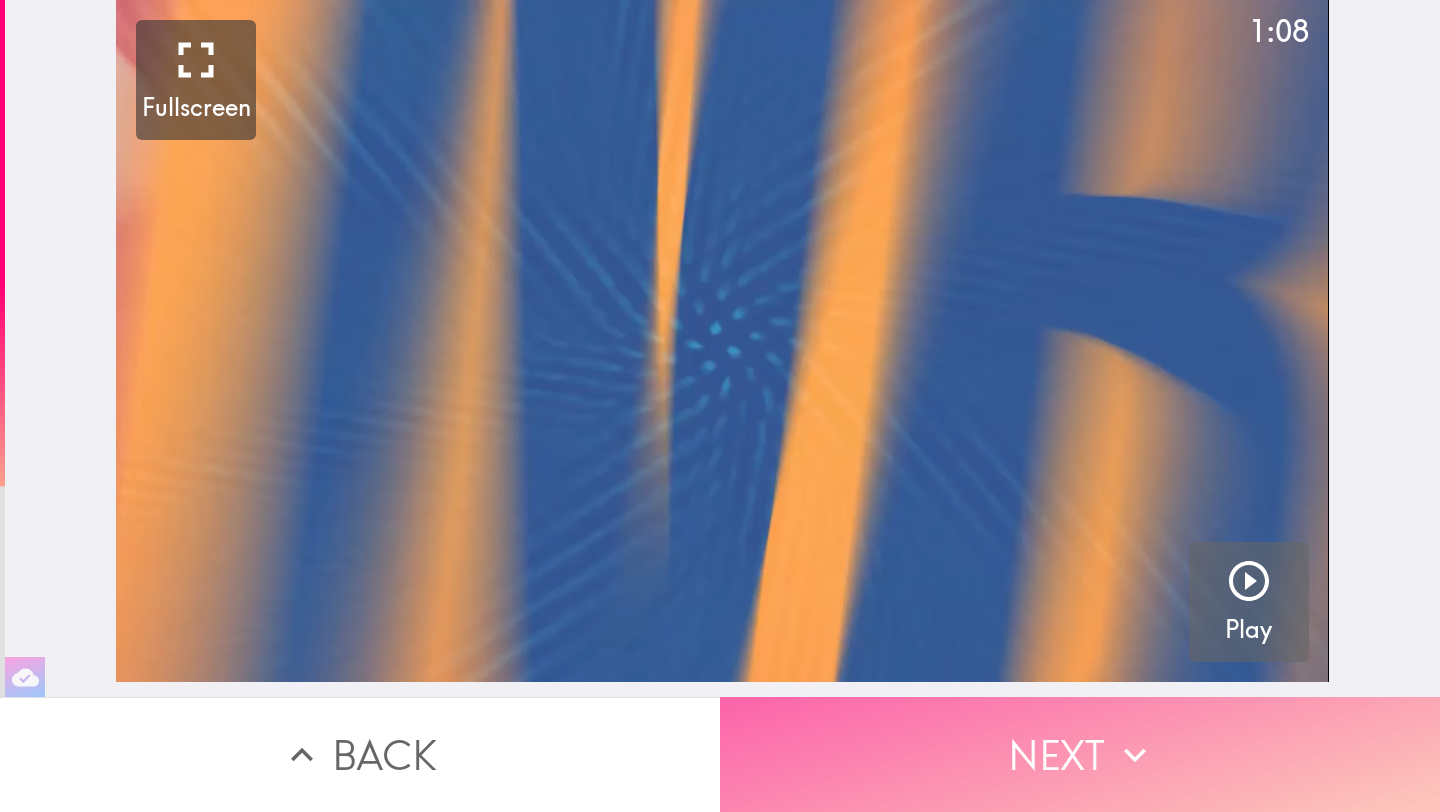 click on "Next" at bounding box center (1080, 754) 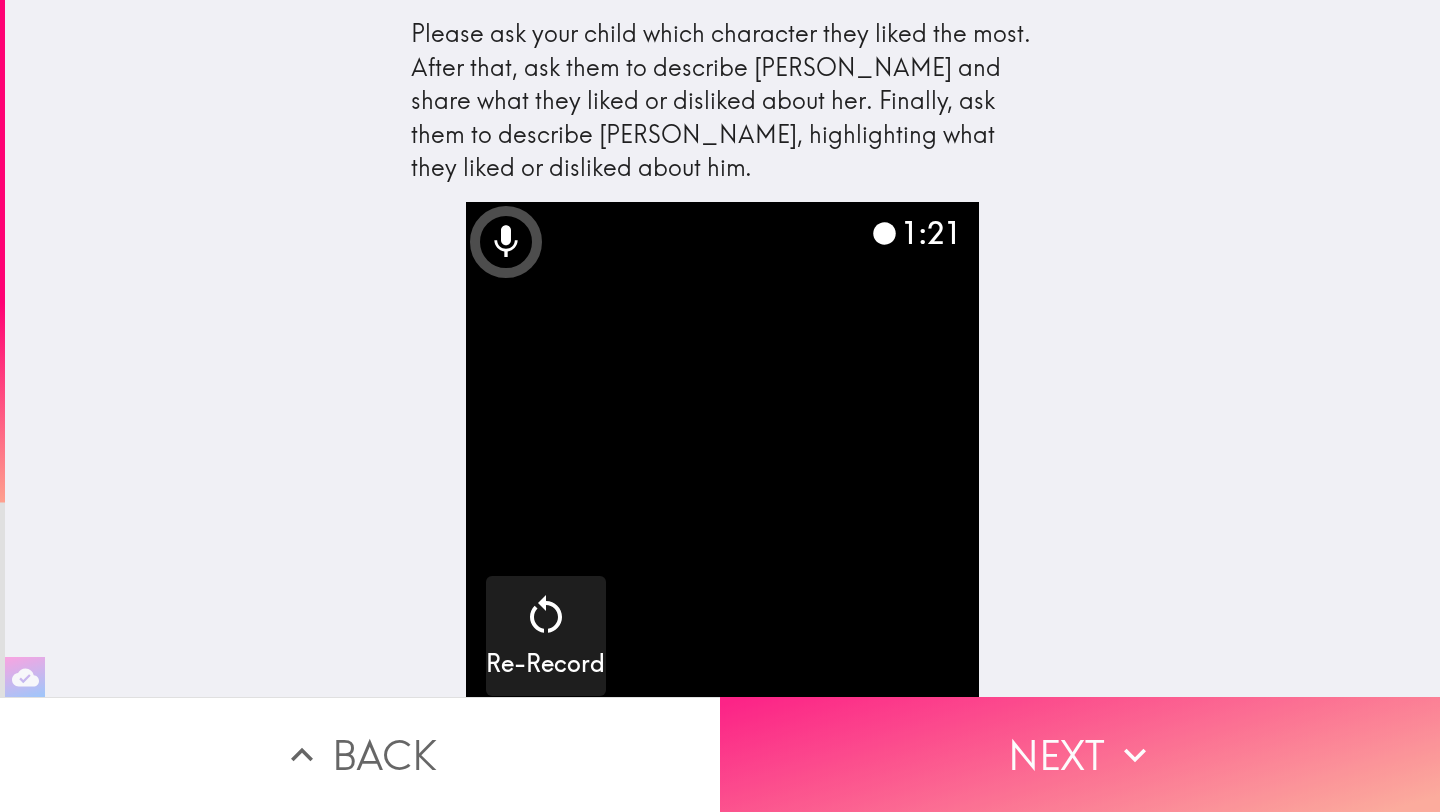 click on "Next" at bounding box center [1080, 754] 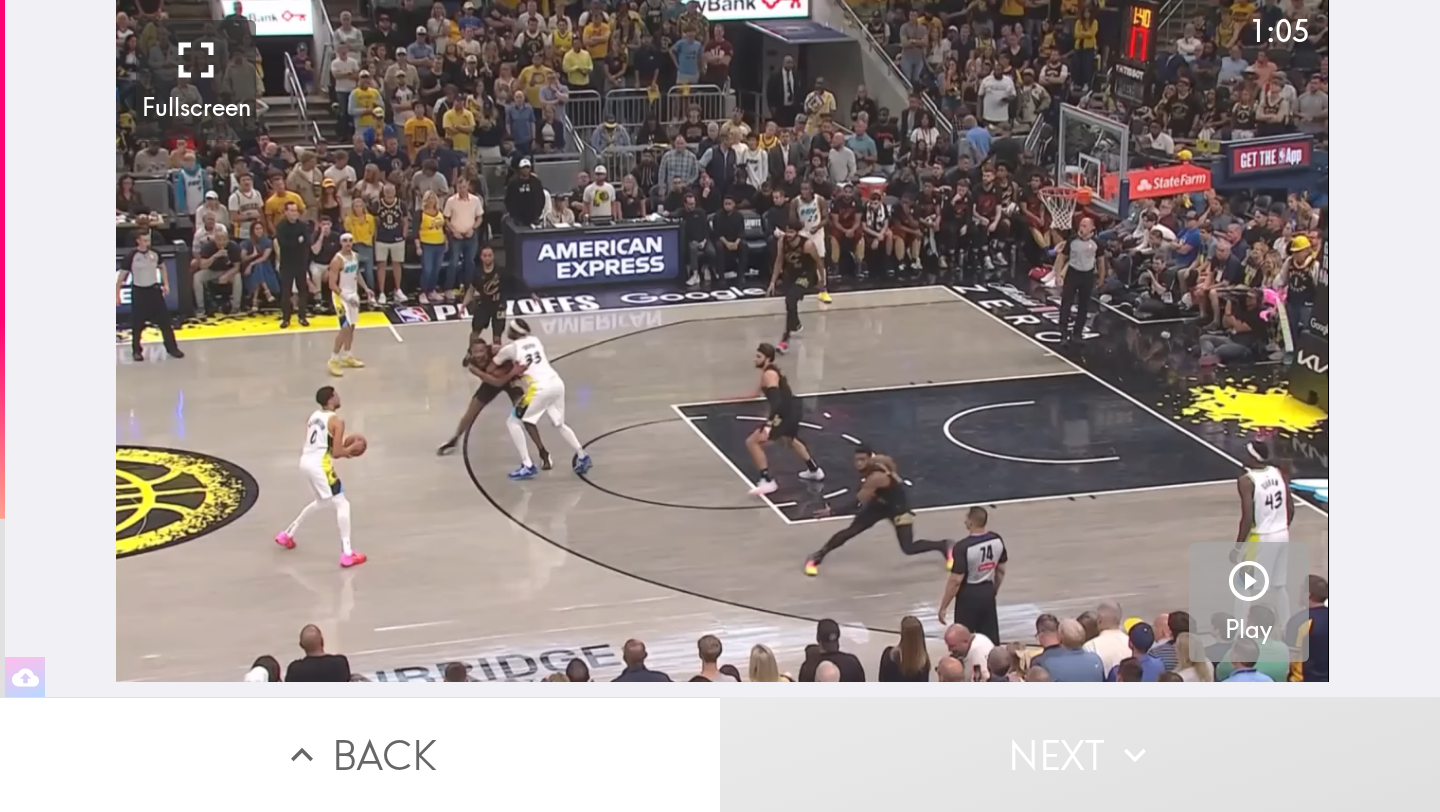 click on "Play" at bounding box center [1248, 630] 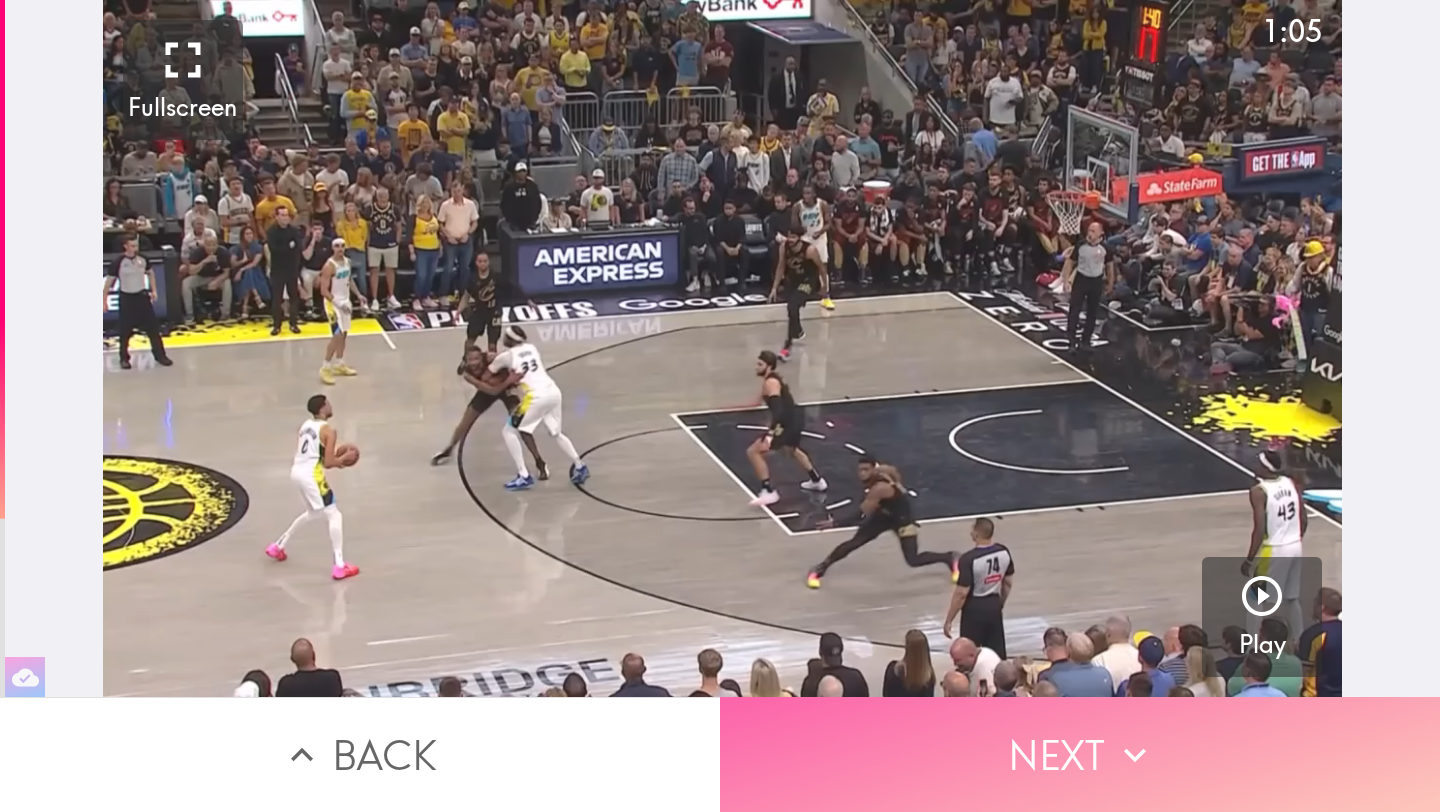click on "Next" at bounding box center (1080, 754) 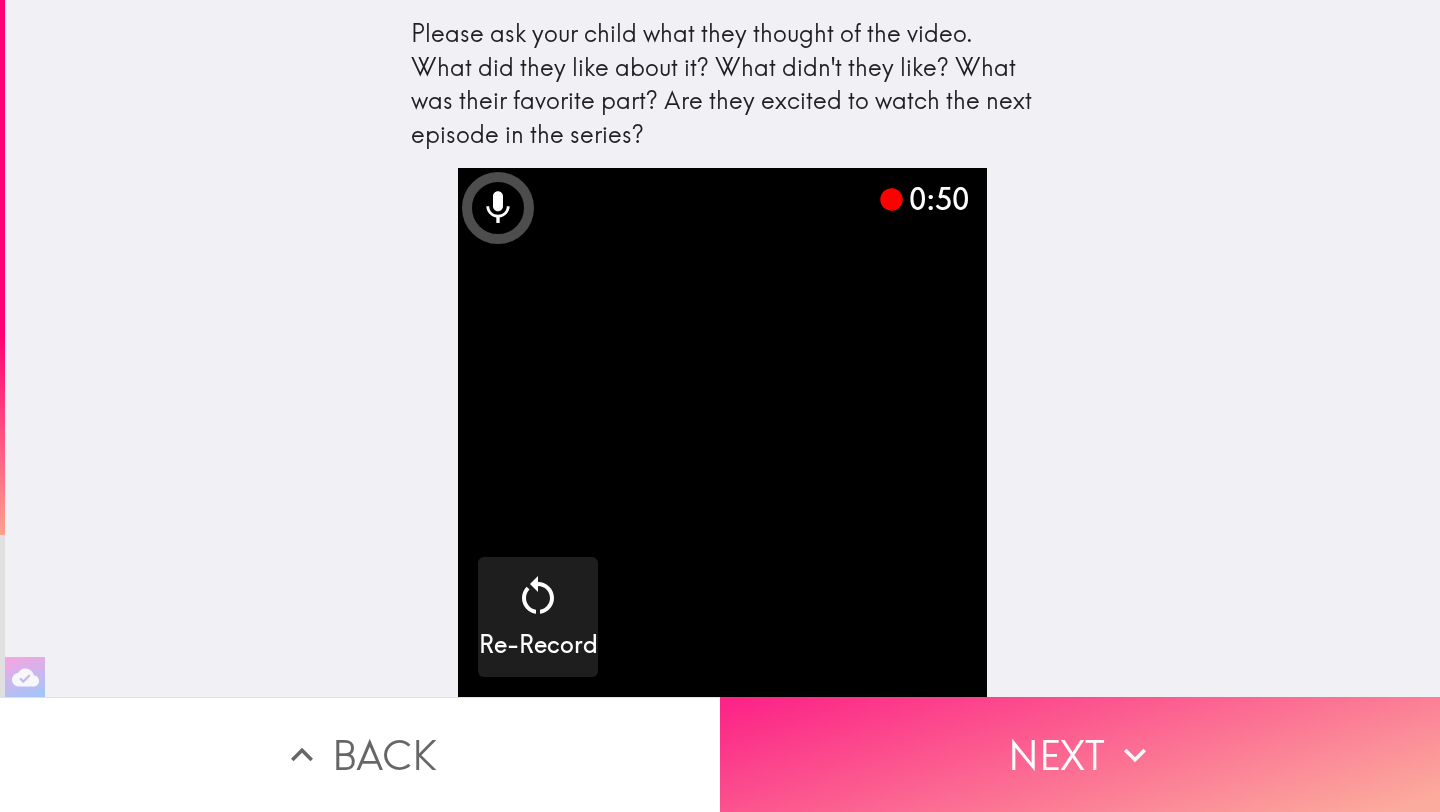 click on "Next" at bounding box center [1080, 754] 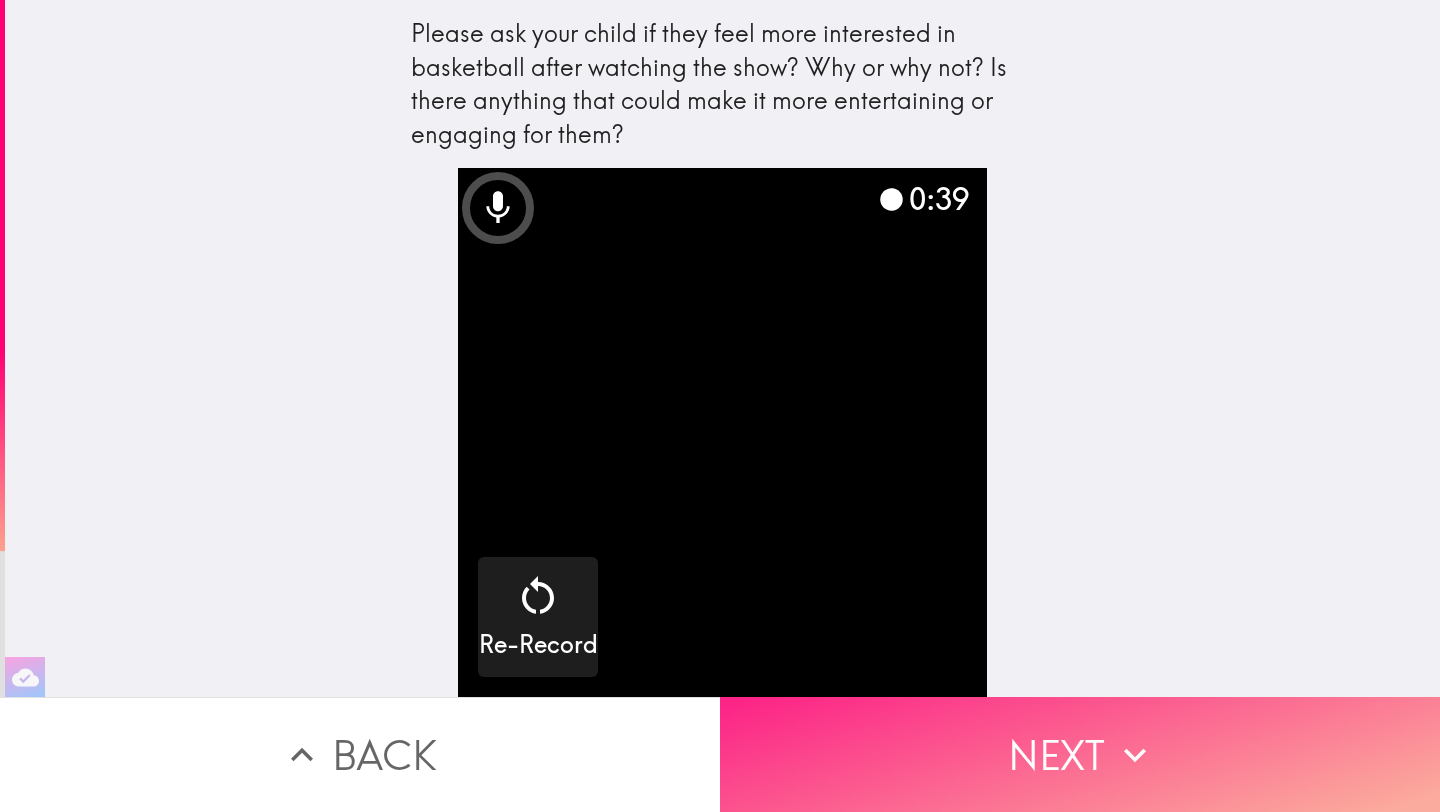 click on "Next" at bounding box center [1080, 754] 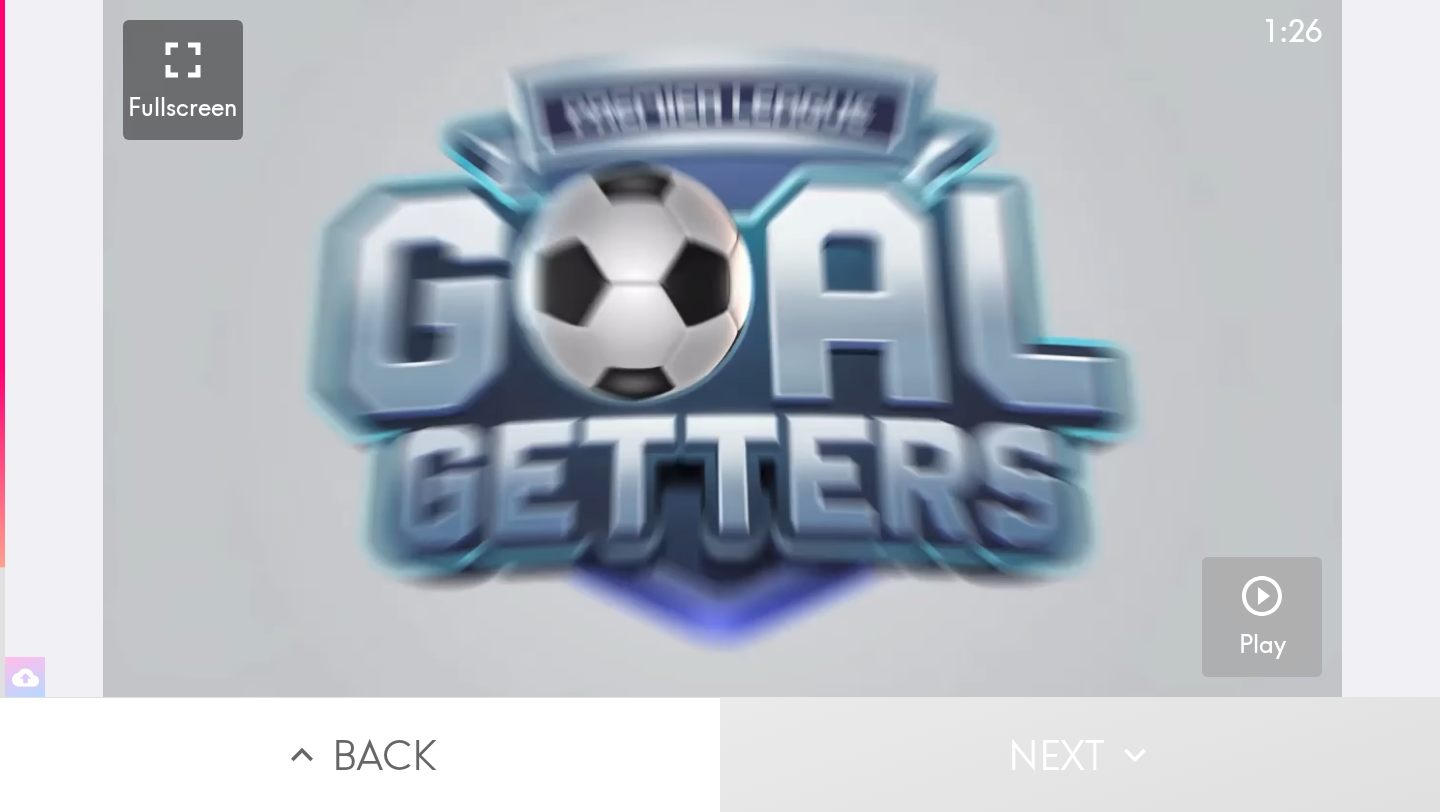 click 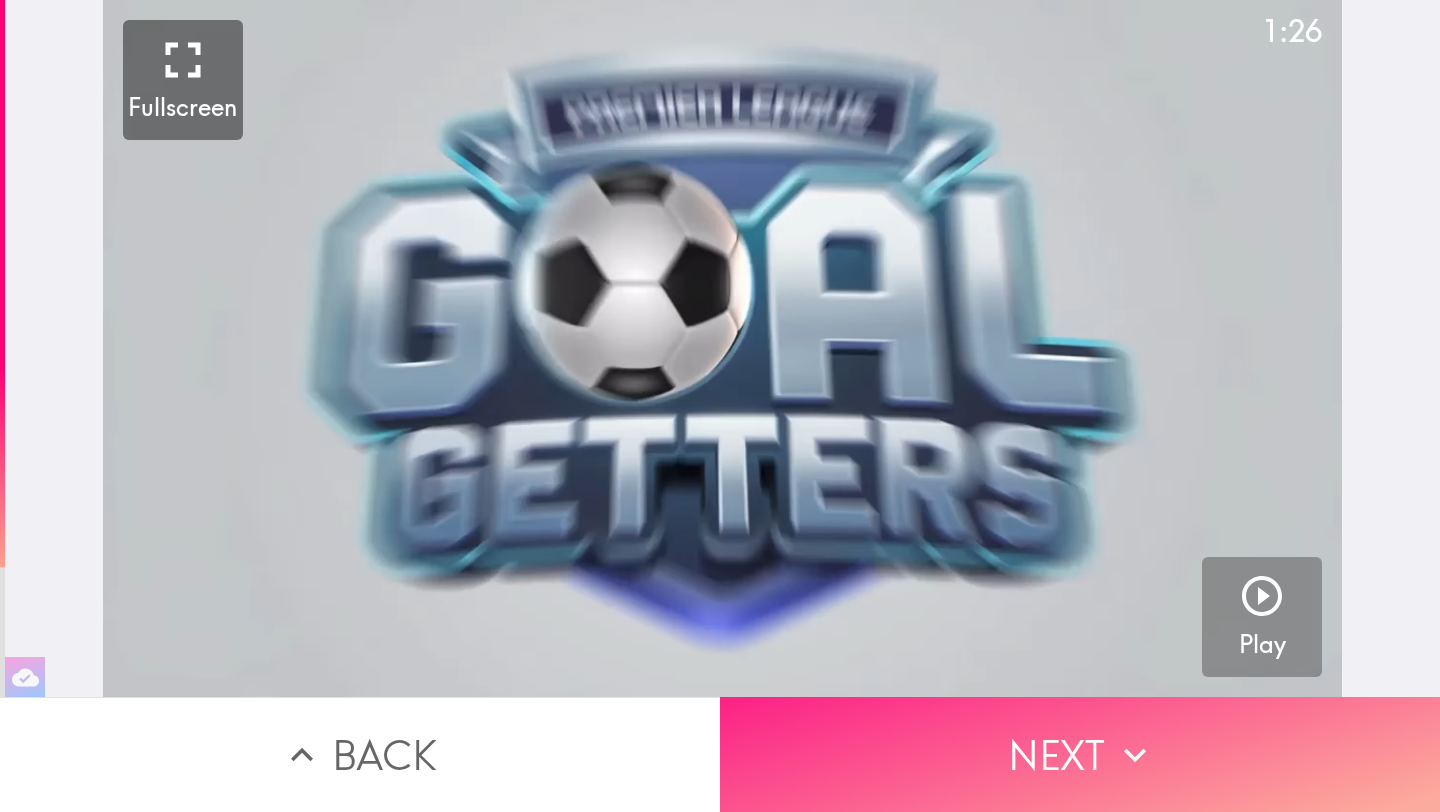 click on "Next" at bounding box center (1080, 754) 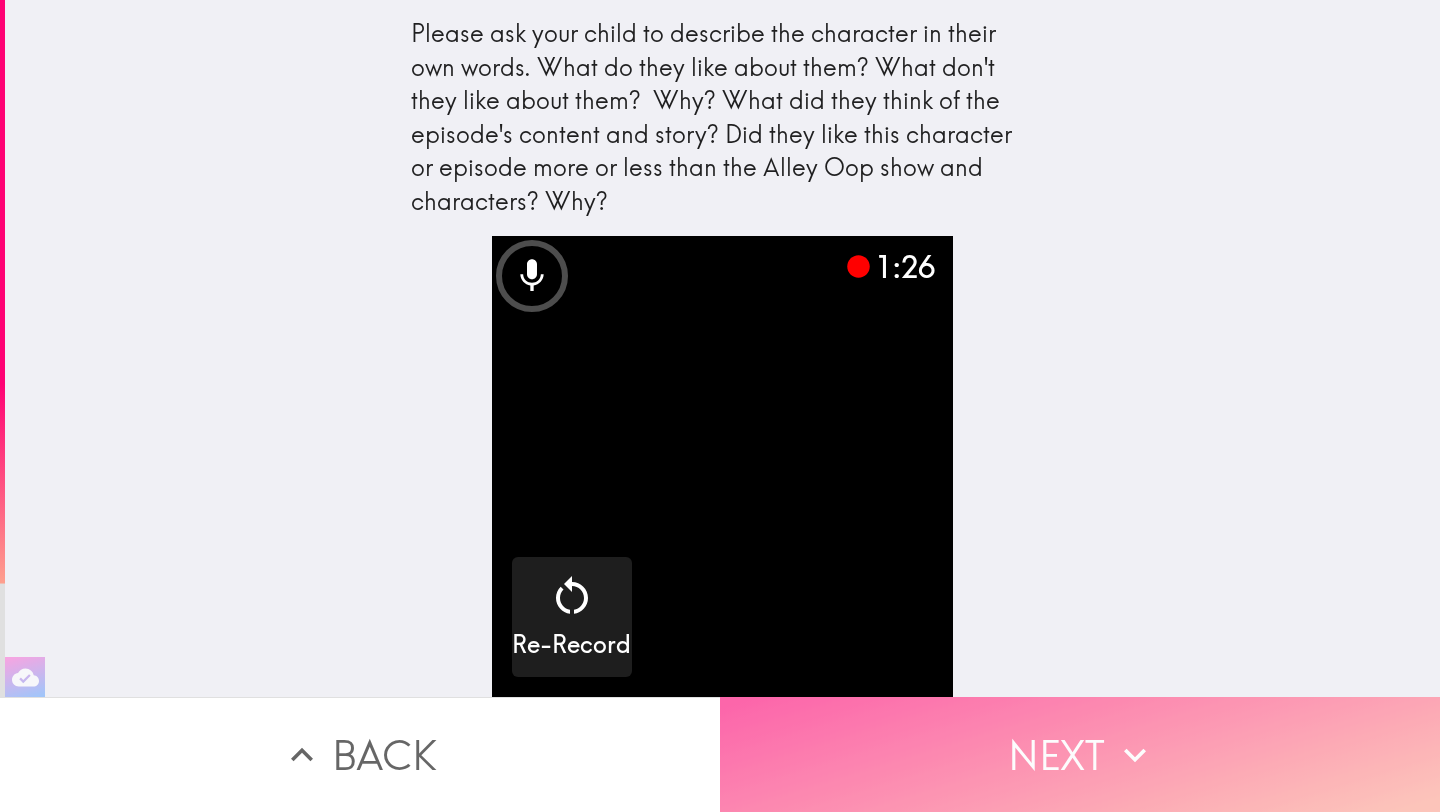 click on "Next" at bounding box center [1080, 754] 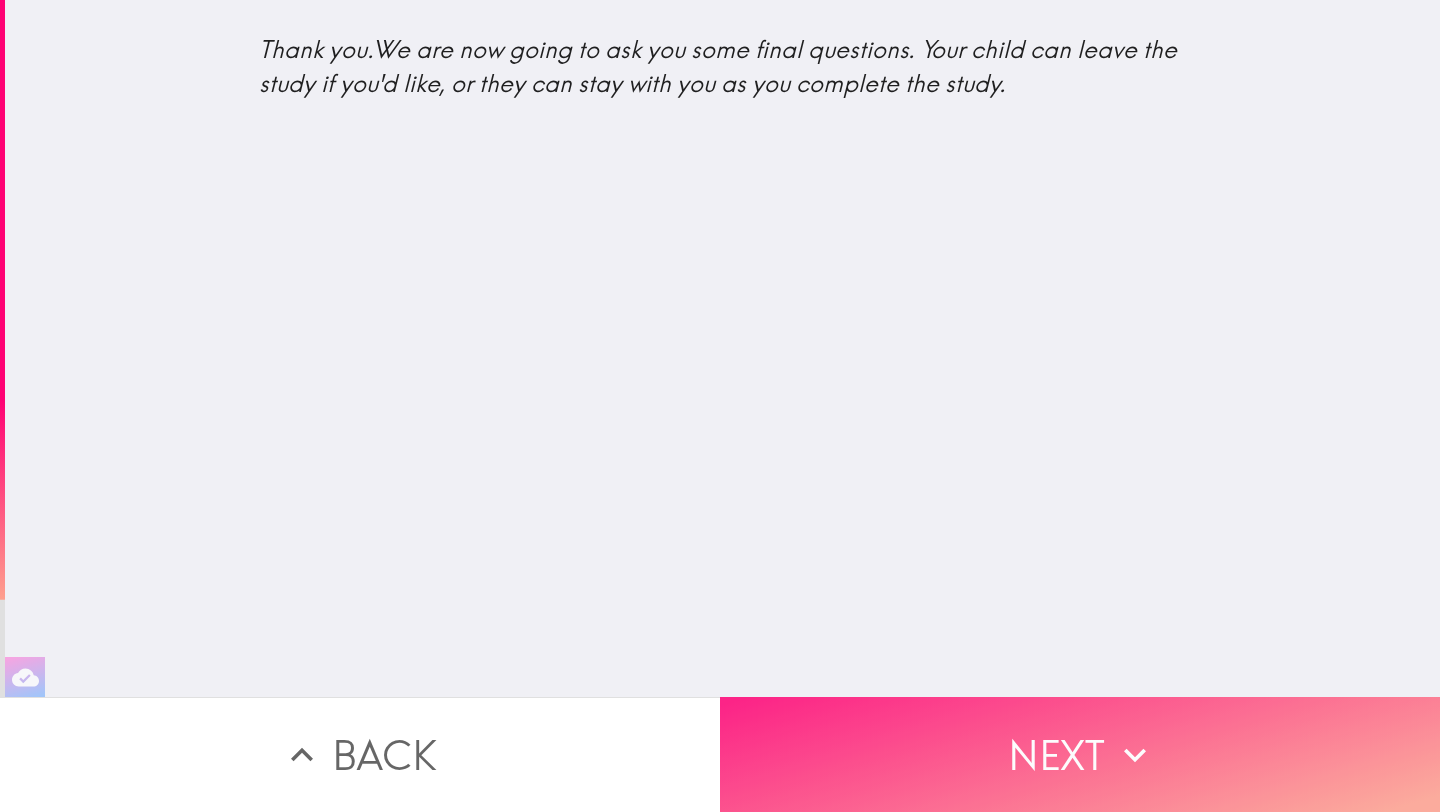click on "Next" at bounding box center (1080, 754) 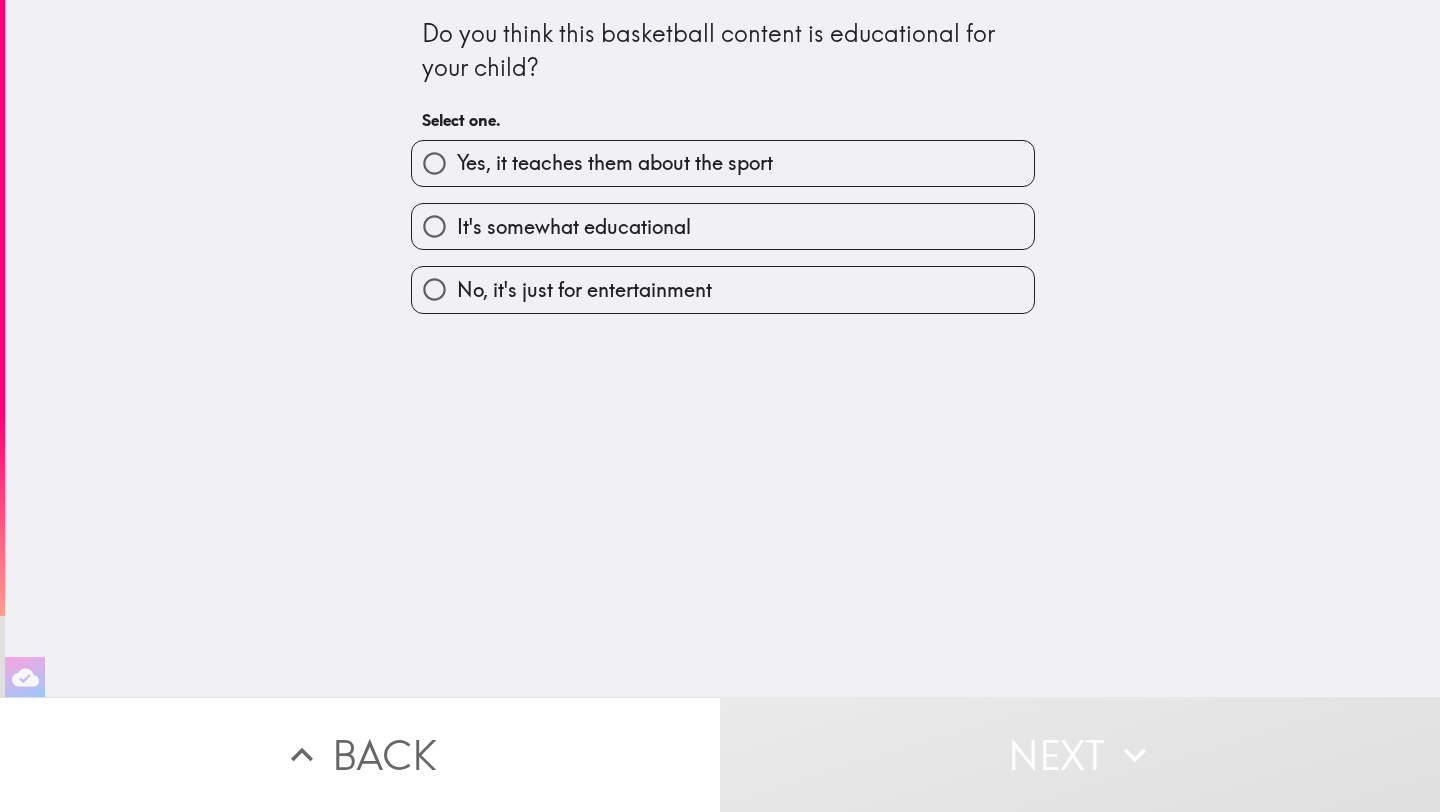 click on "Yes, it teaches them about the sport" at bounding box center (615, 163) 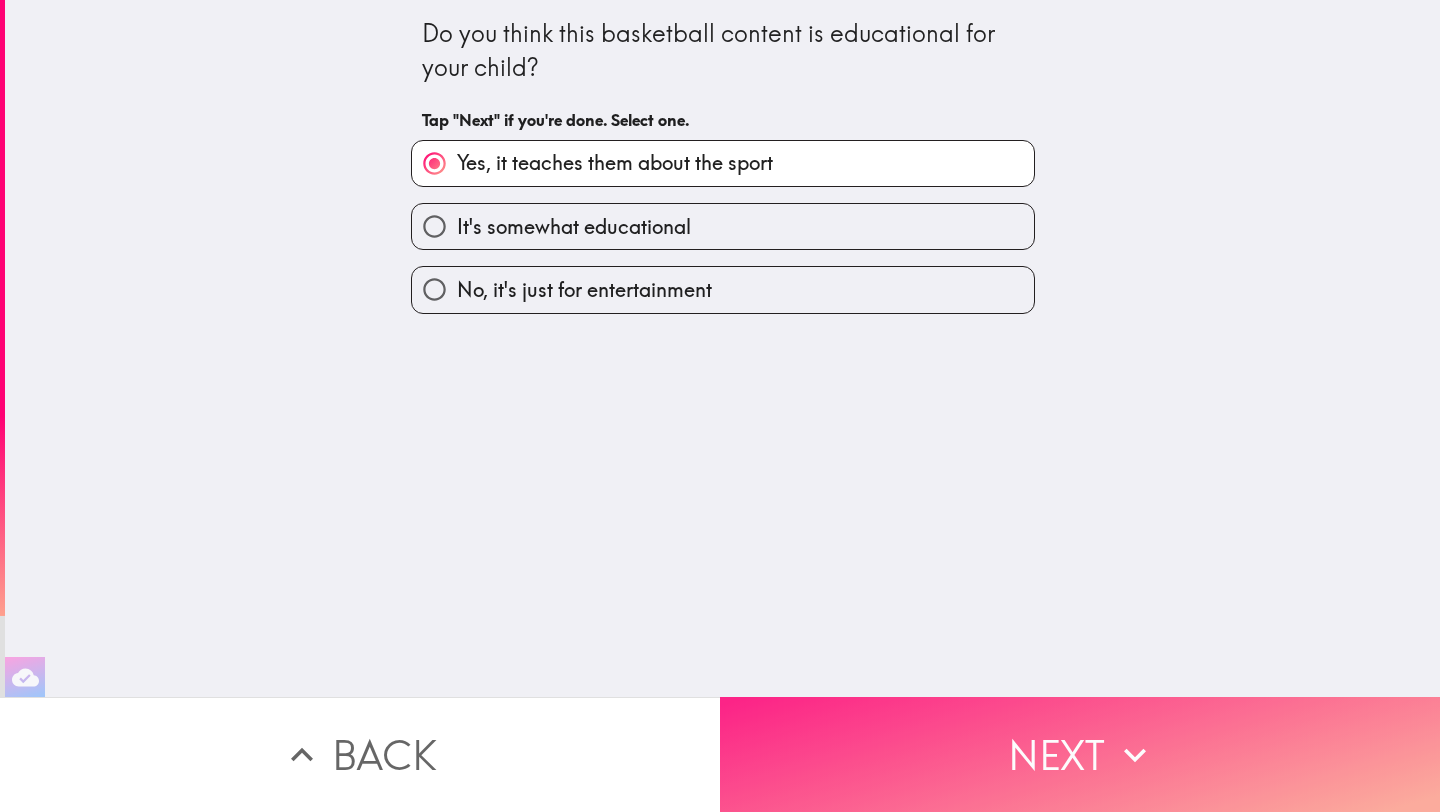 click on "Next" at bounding box center (1080, 754) 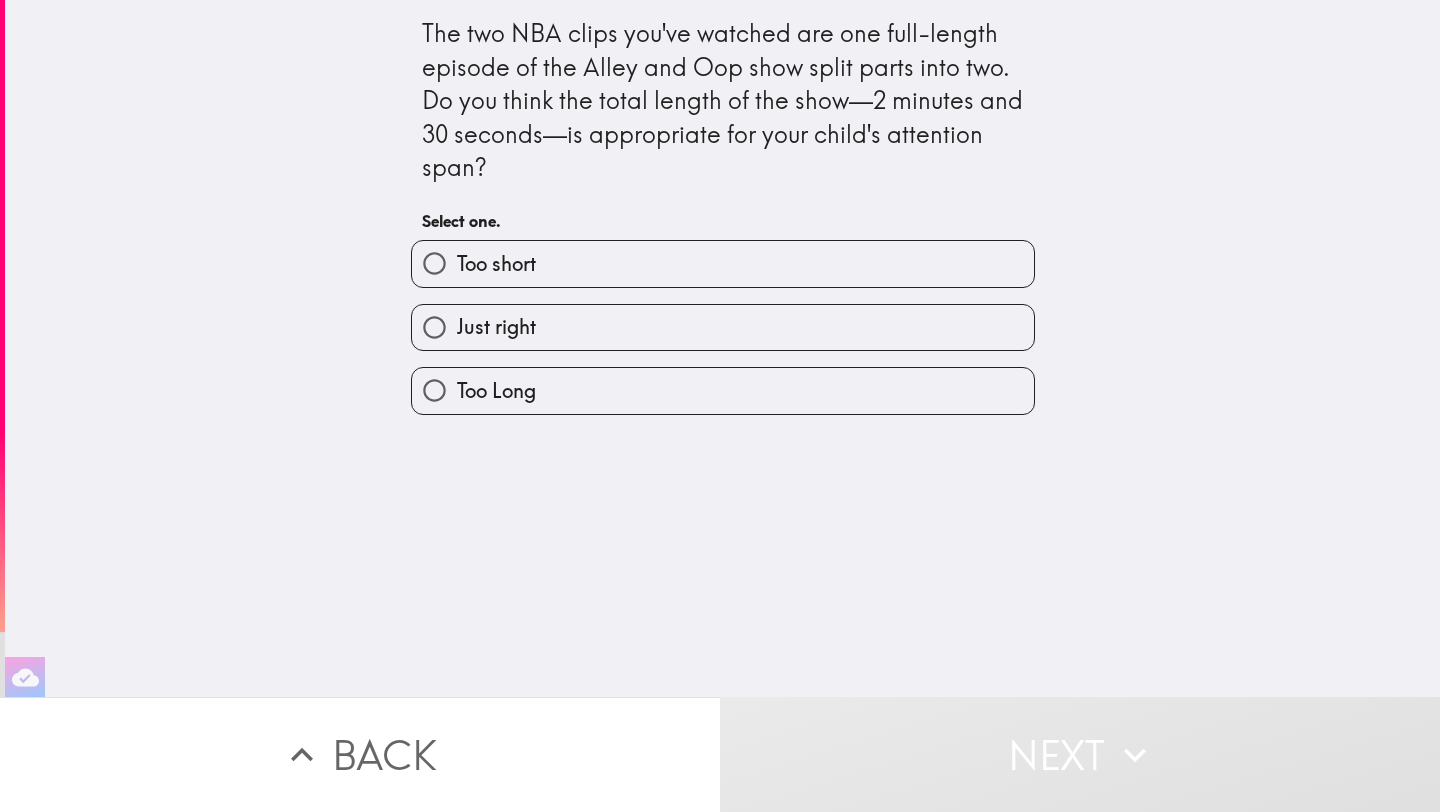click on "Just right" at bounding box center (723, 327) 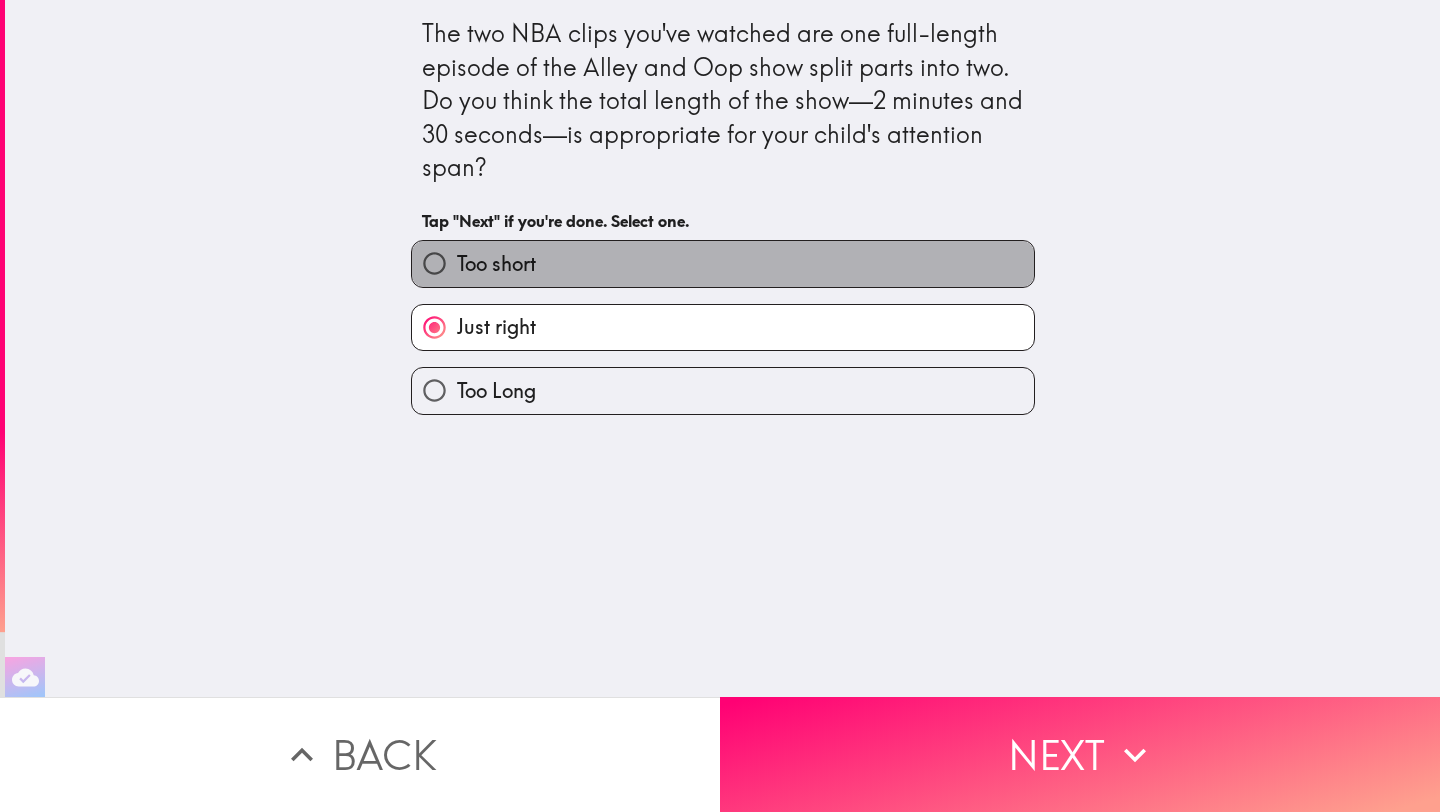 click on "Too short" at bounding box center (723, 263) 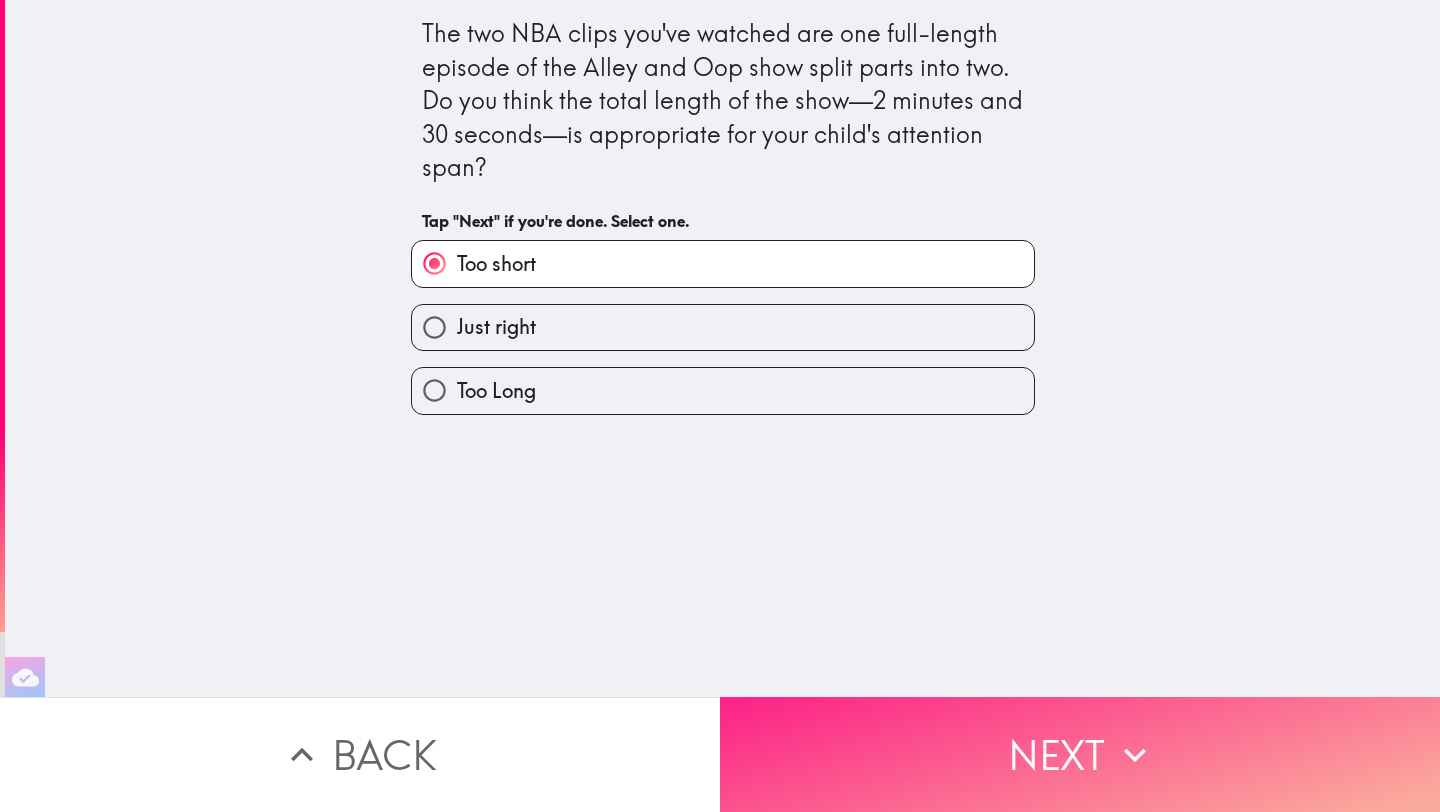 click on "Next" at bounding box center [1080, 754] 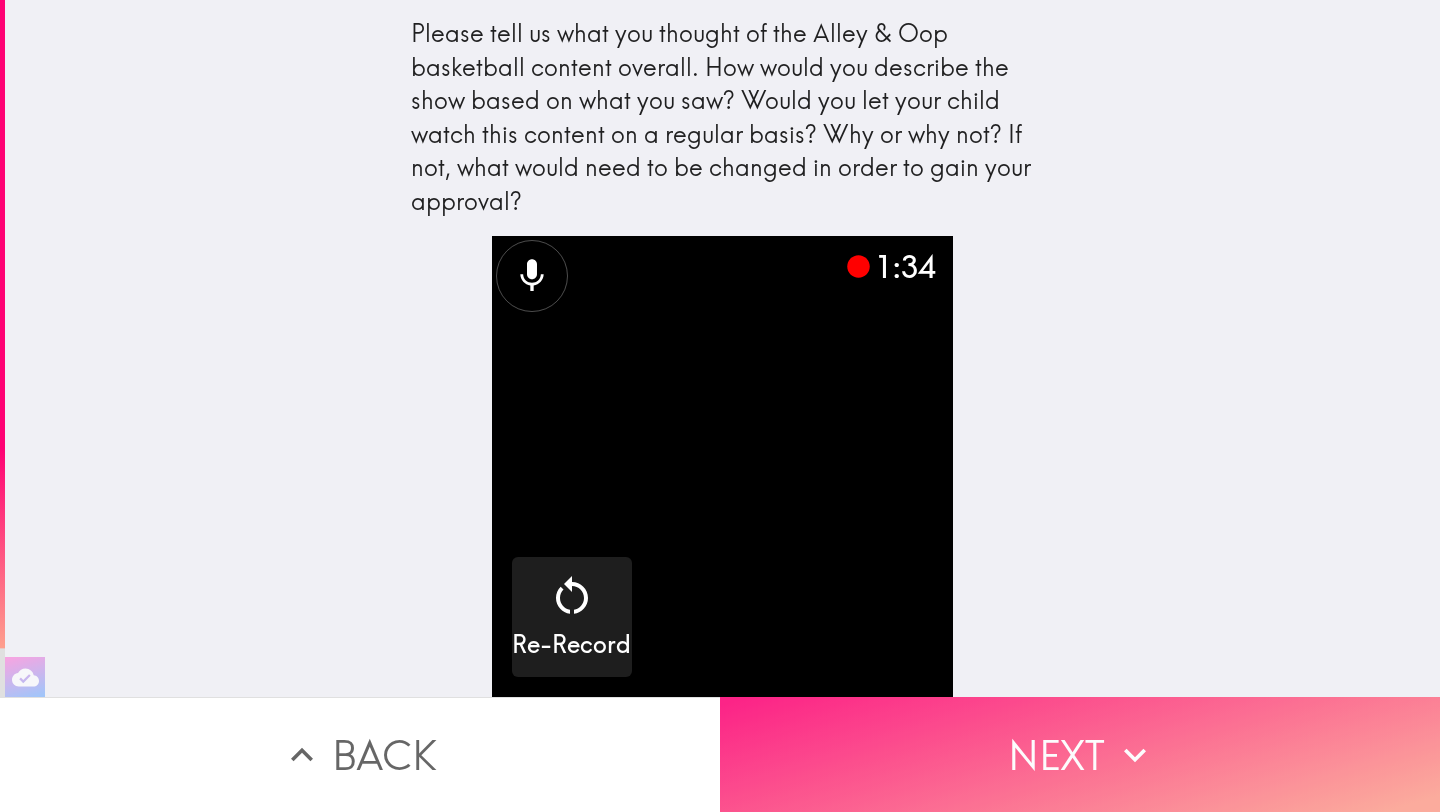 click on "Next" at bounding box center [1080, 754] 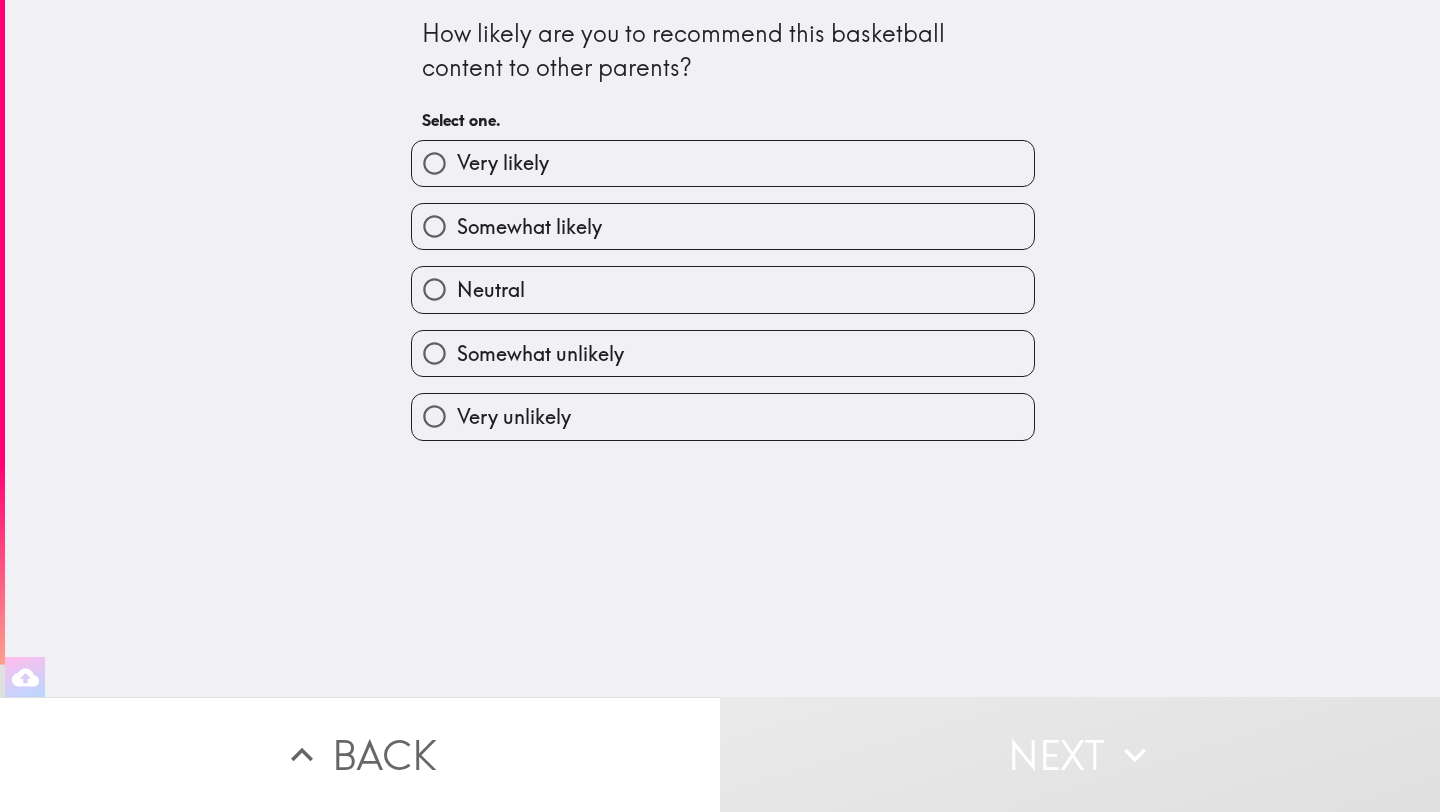 click on "Very likely" at bounding box center (723, 163) 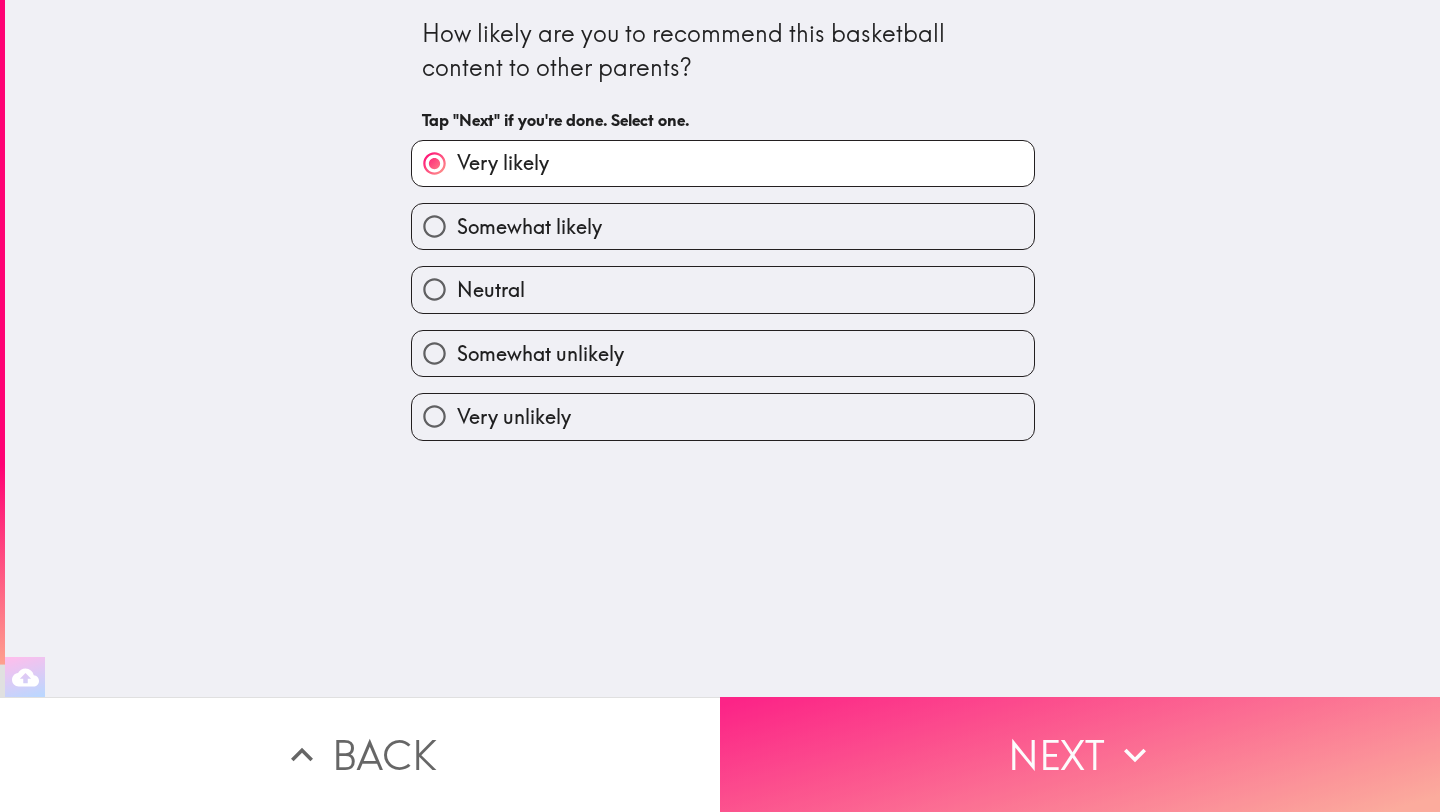 click on "Next" at bounding box center (1080, 754) 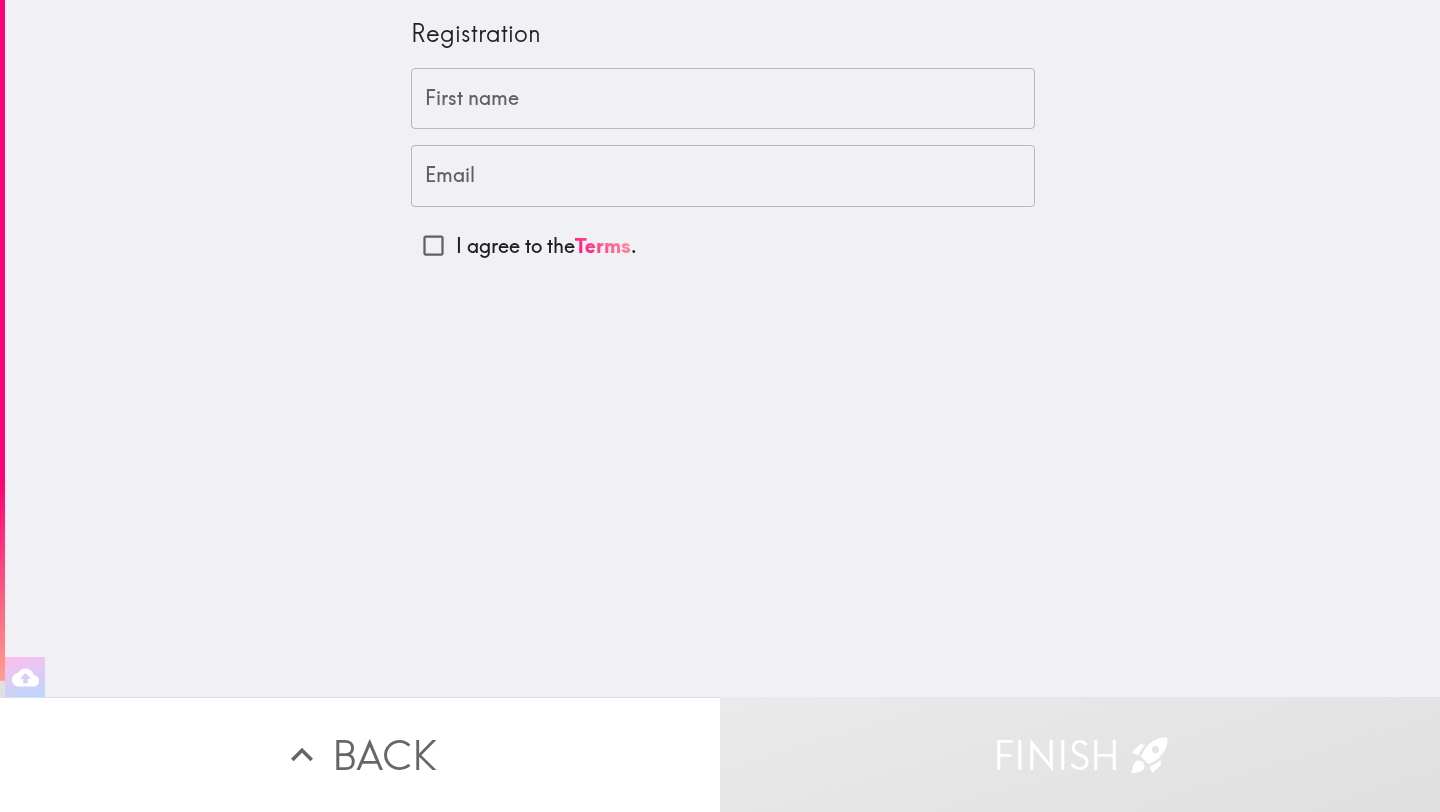 click on "First name" at bounding box center [723, 99] 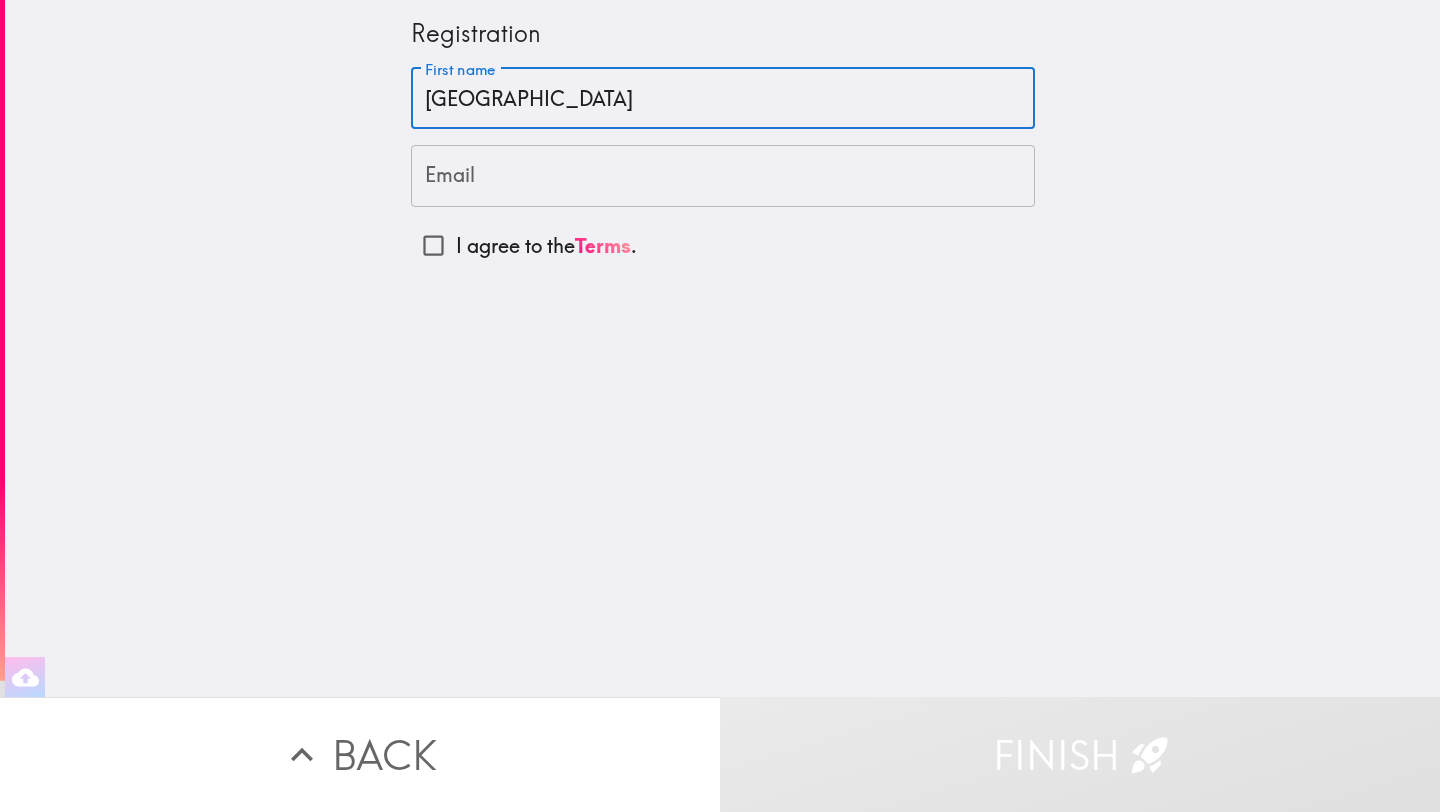 type on "[GEOGRAPHIC_DATA]" 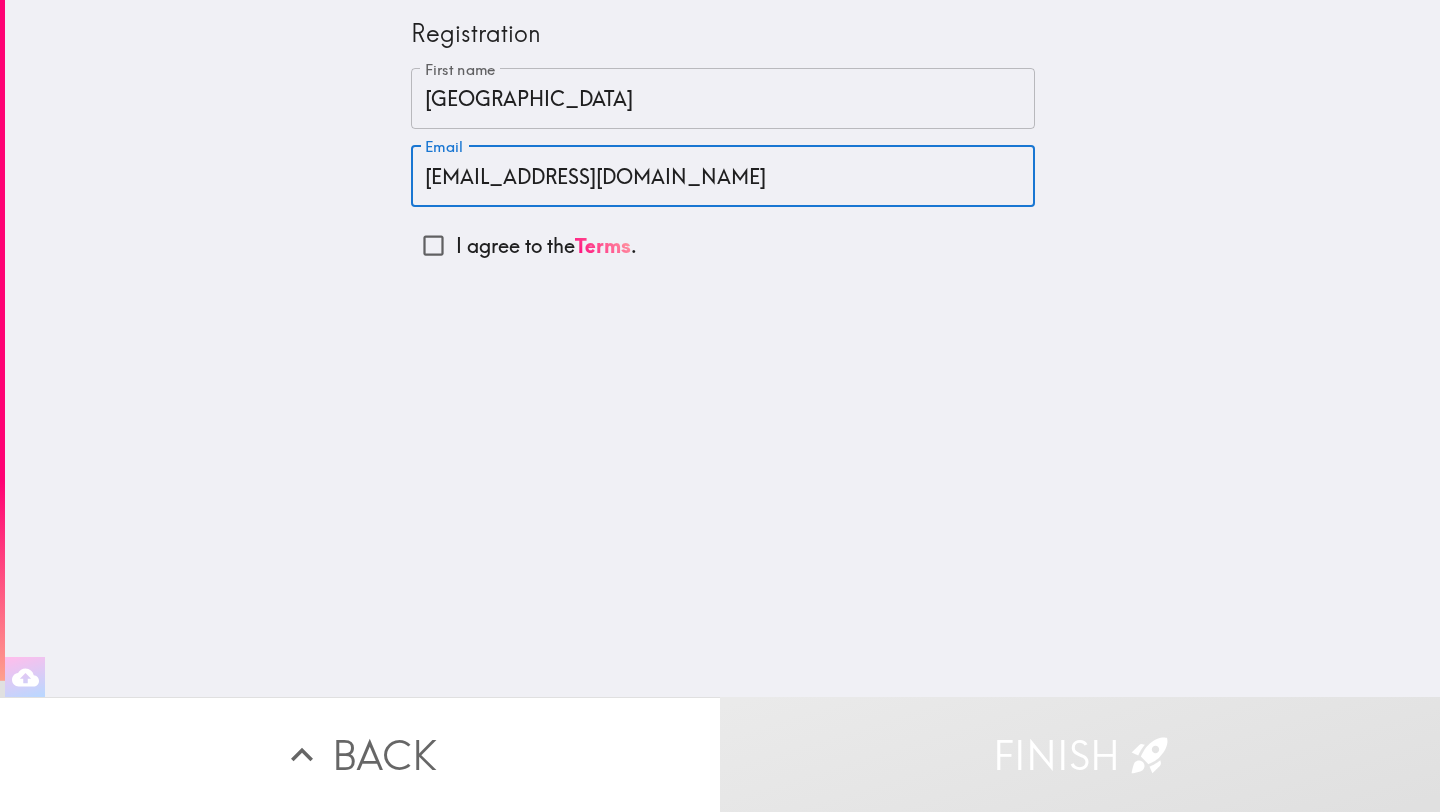 type on "[EMAIL_ADDRESS][DOMAIN_NAME]" 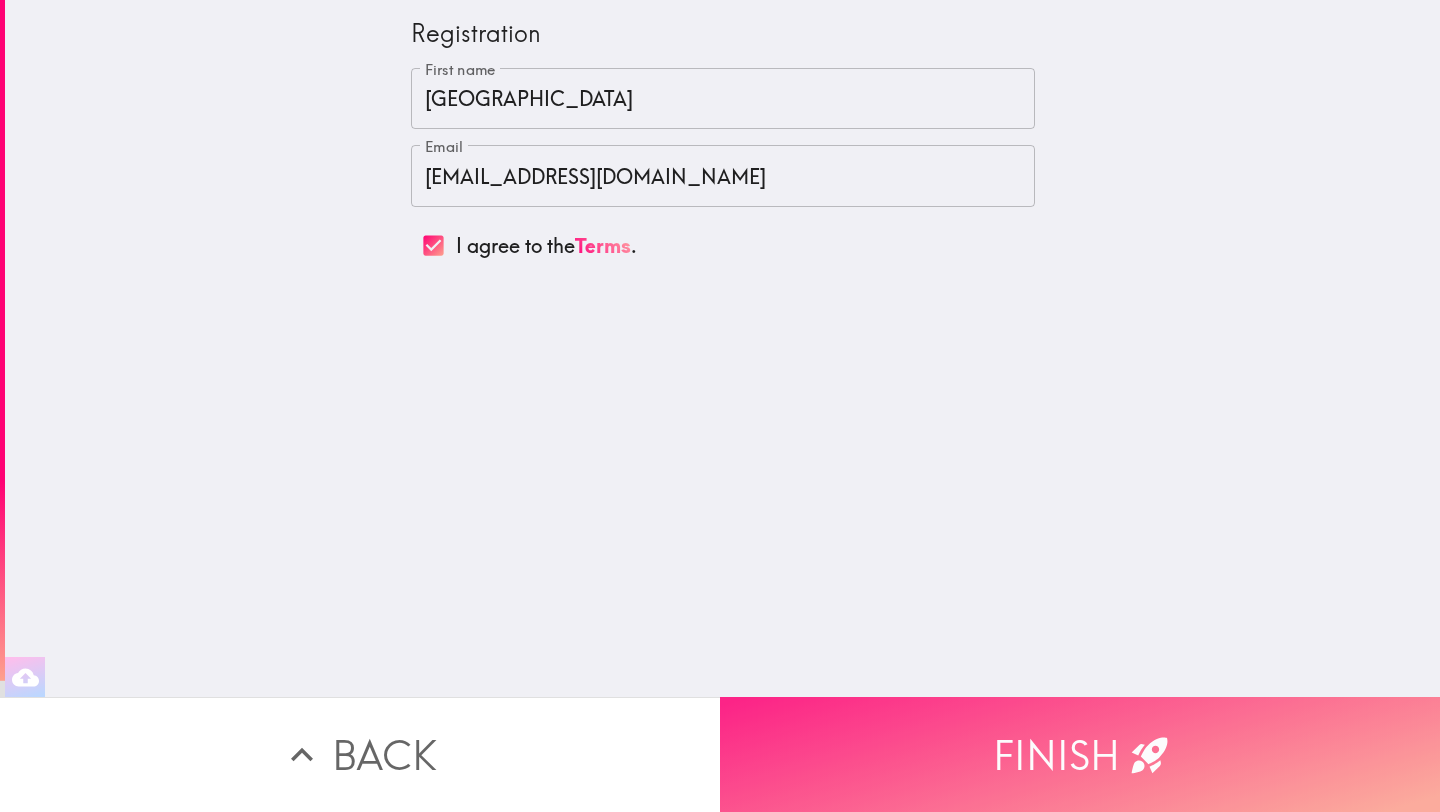 click on "Finish" at bounding box center [1080, 754] 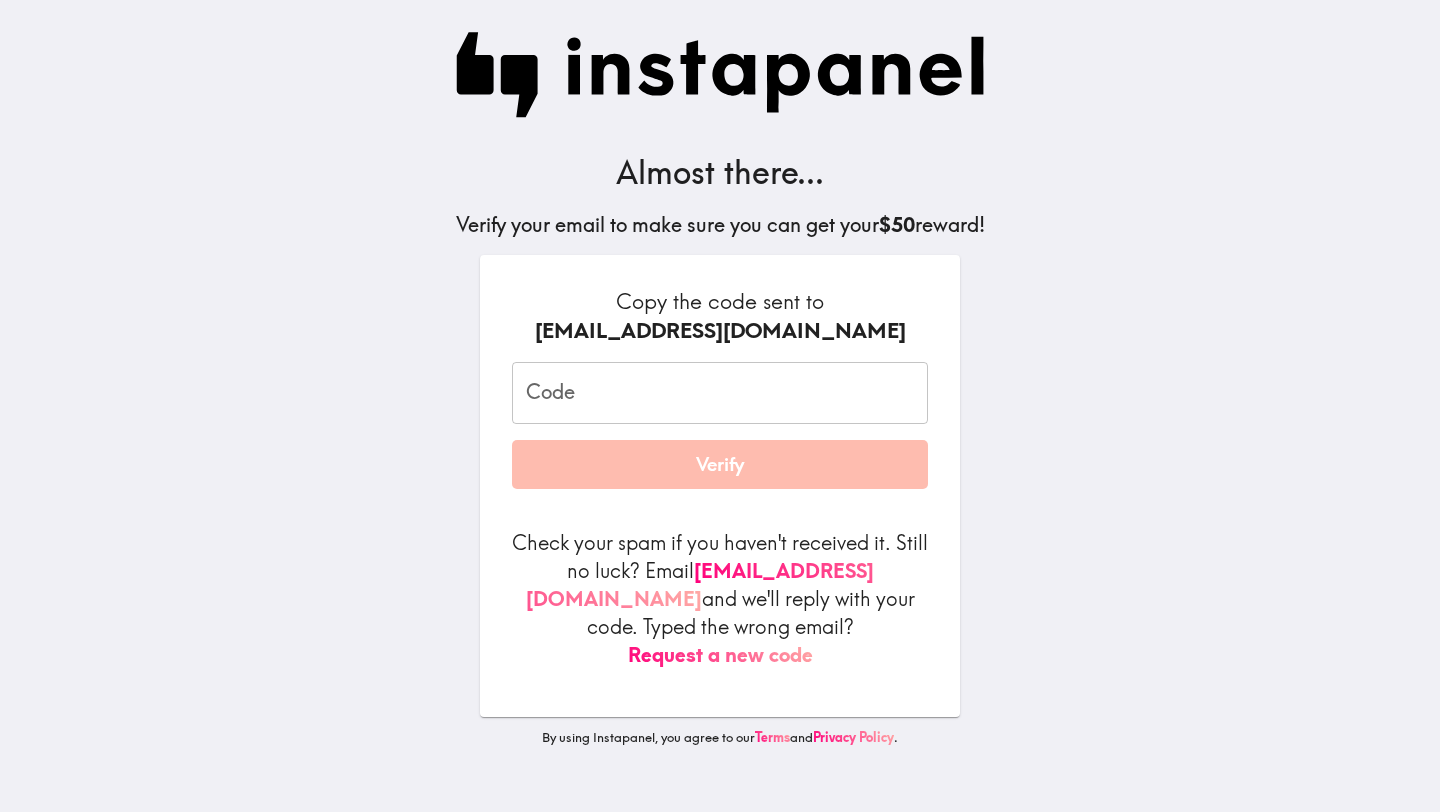 click on "Code" at bounding box center [720, 393] 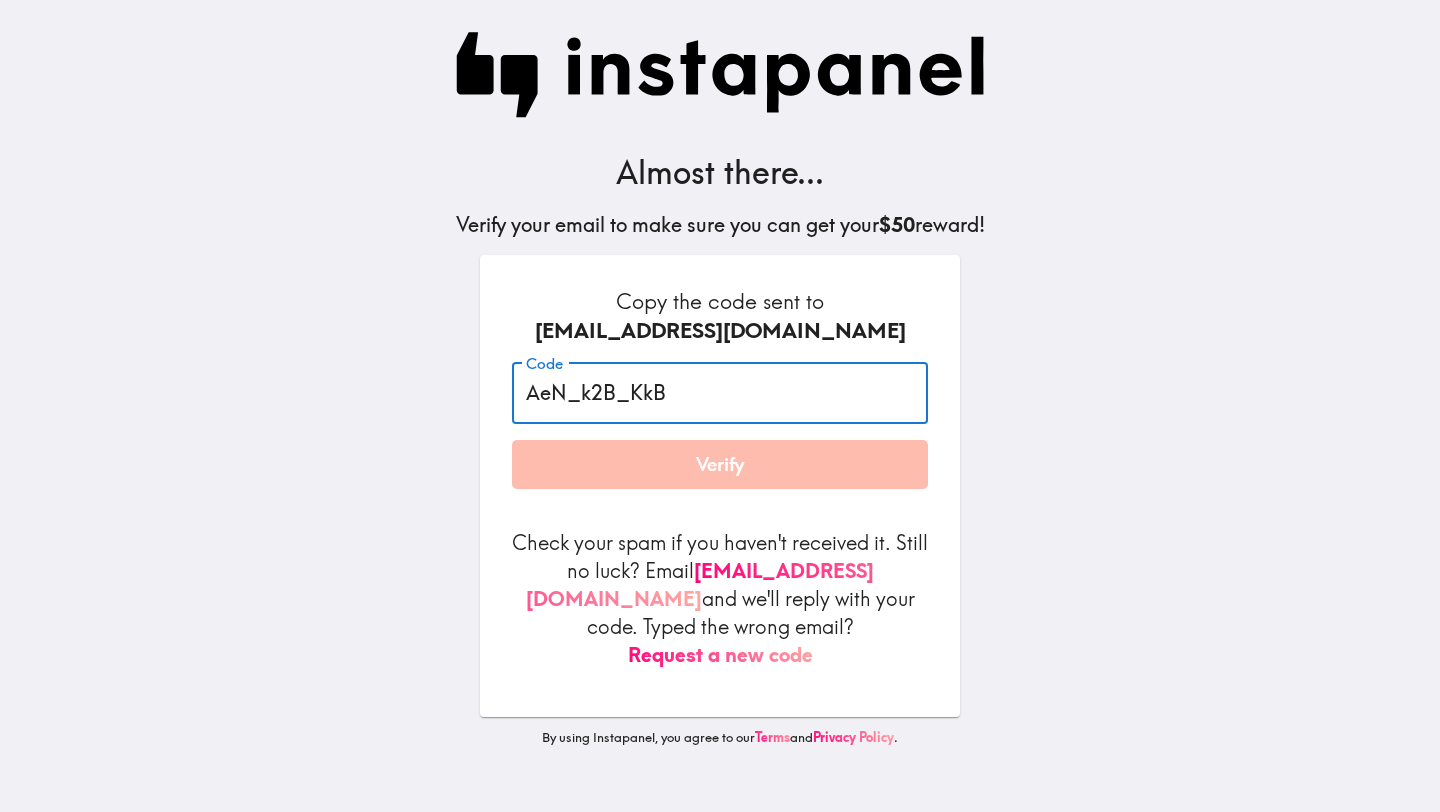 click on "AeN_k2B_KkB" at bounding box center (720, 393) 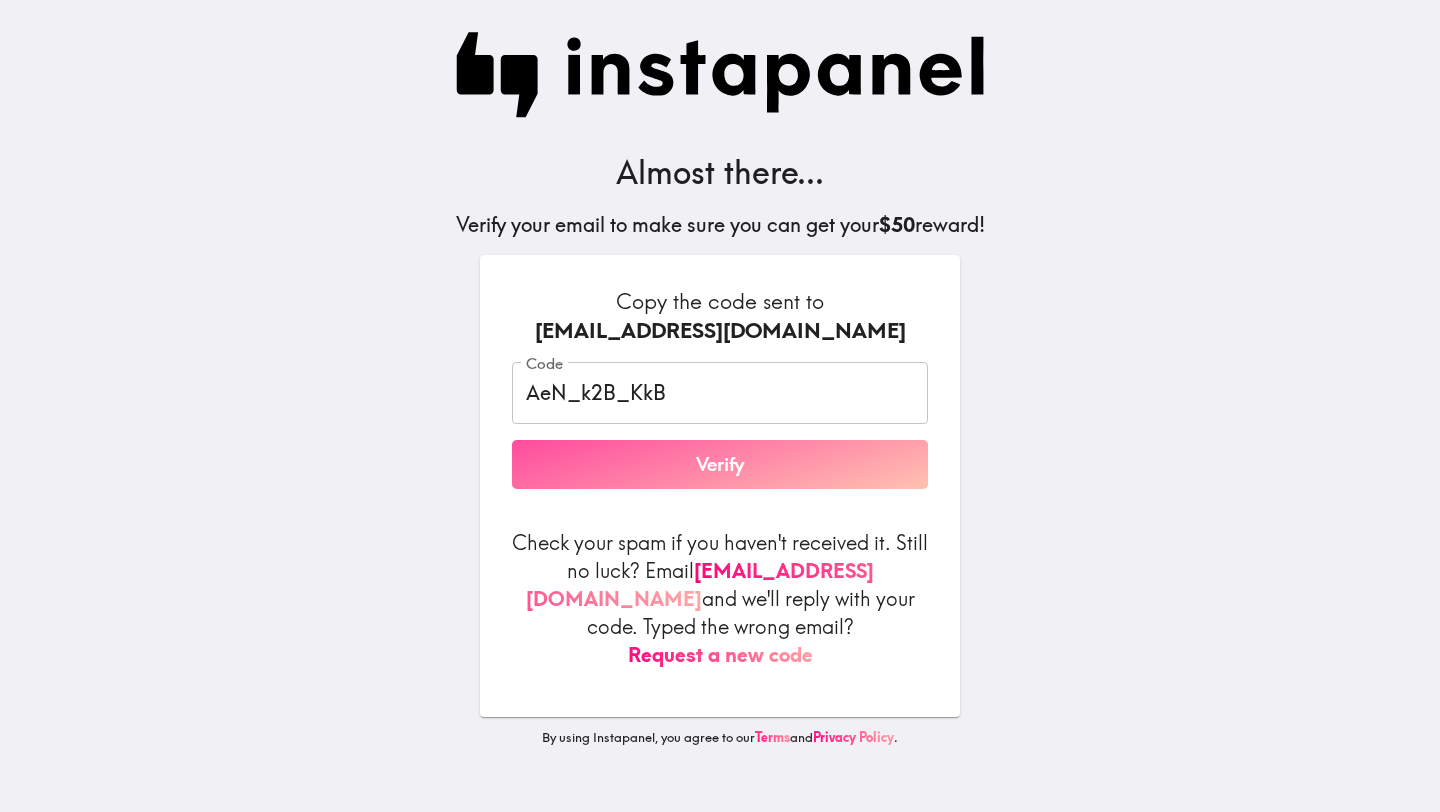 click on "Verify" at bounding box center (720, 465) 